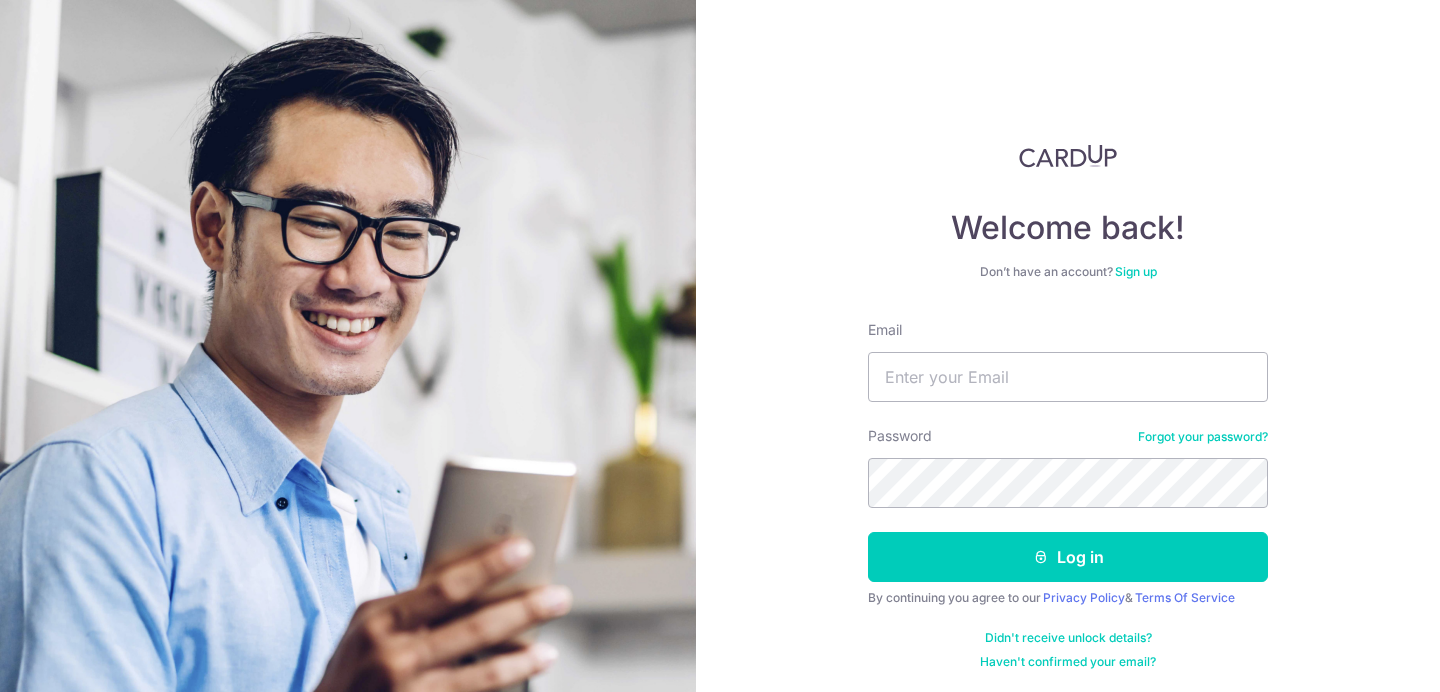scroll, scrollTop: 0, scrollLeft: 0, axis: both 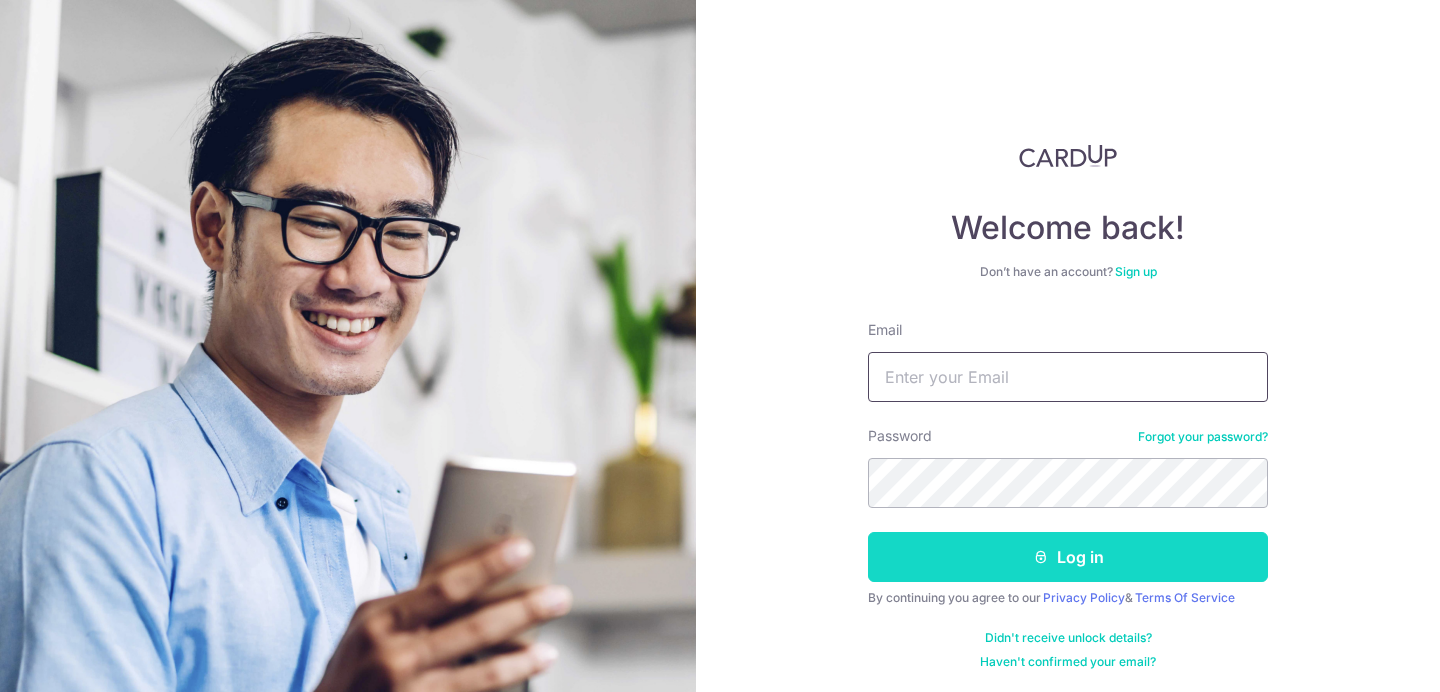 type on "[USERNAME]@[DOMAIN].com" 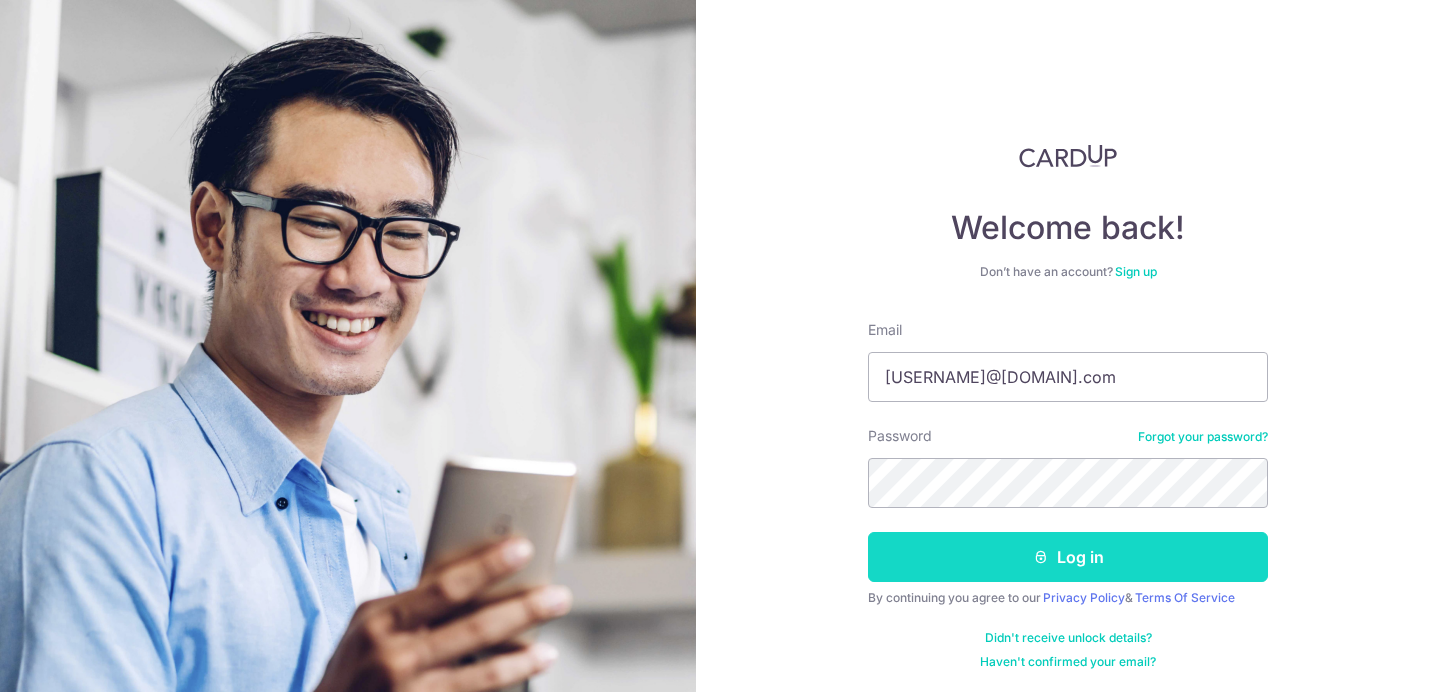 click on "Log in" at bounding box center (1068, 557) 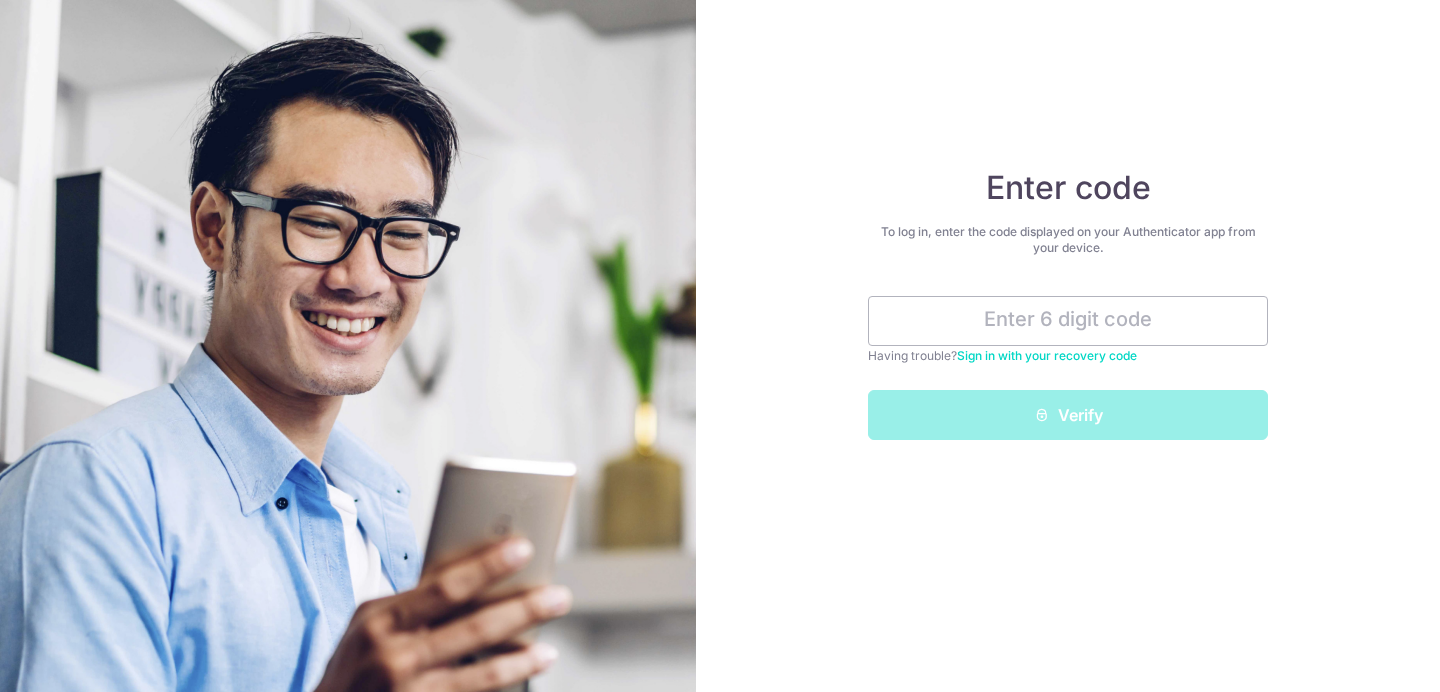 scroll, scrollTop: 0, scrollLeft: 0, axis: both 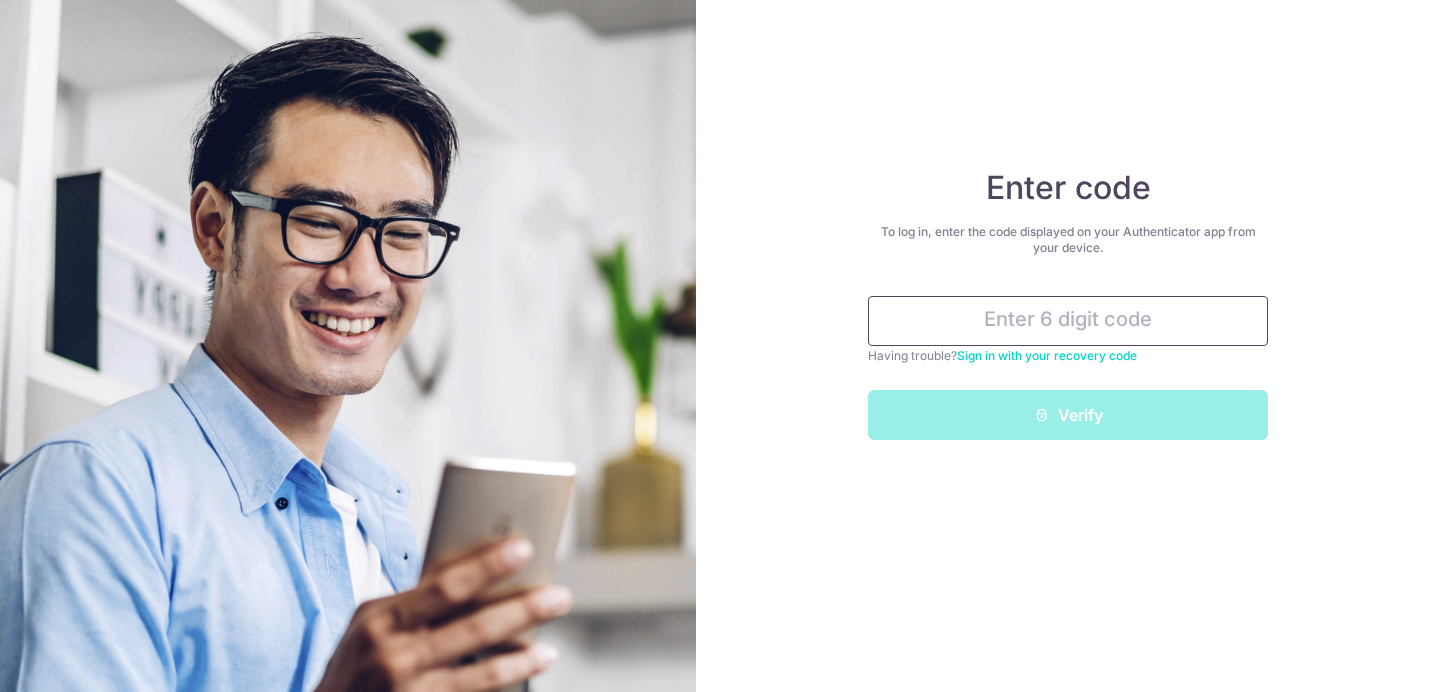 click at bounding box center [1068, 321] 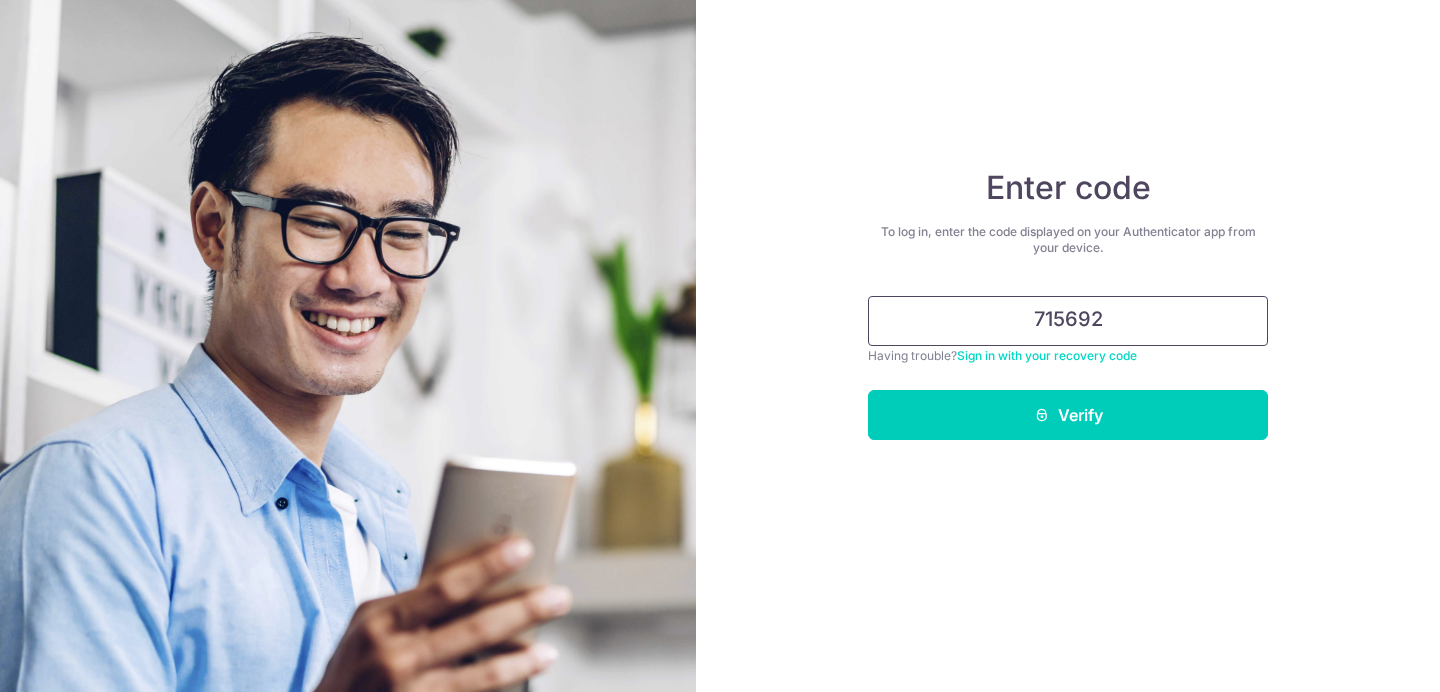 type on "715692" 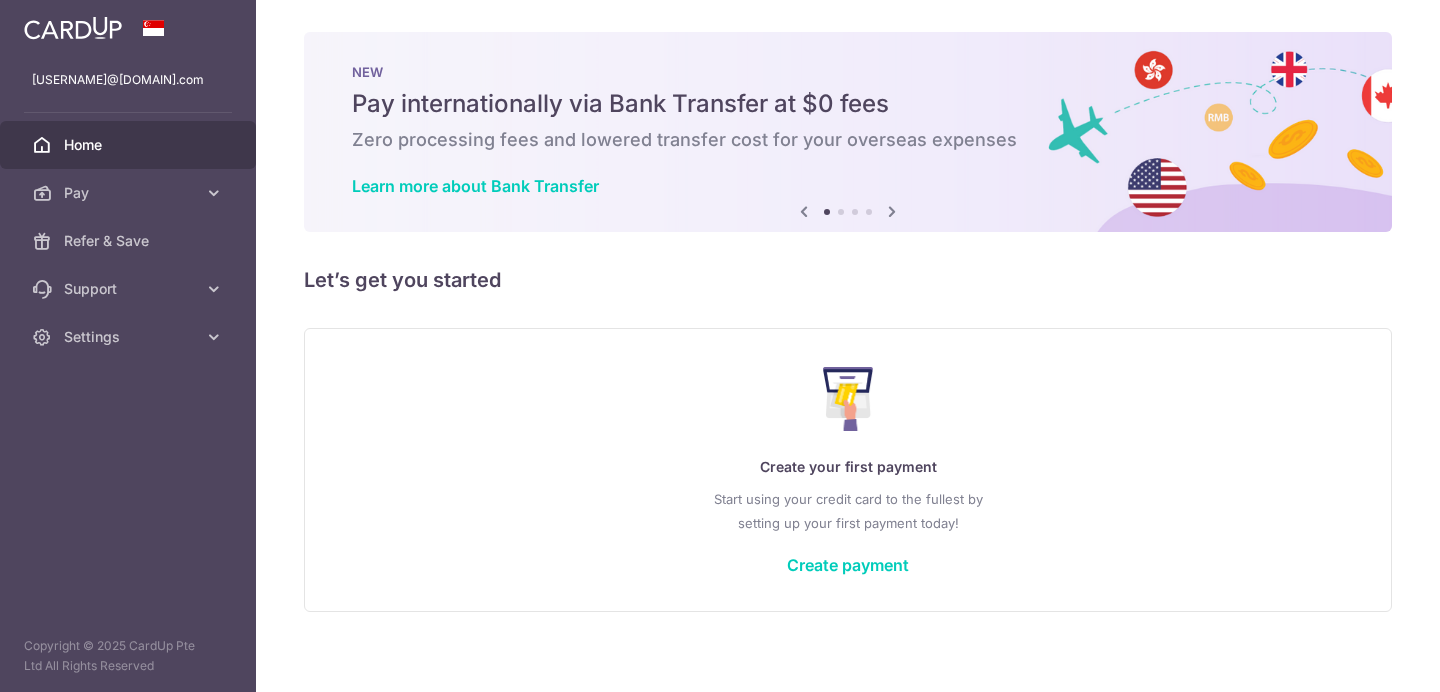 scroll, scrollTop: 0, scrollLeft: 0, axis: both 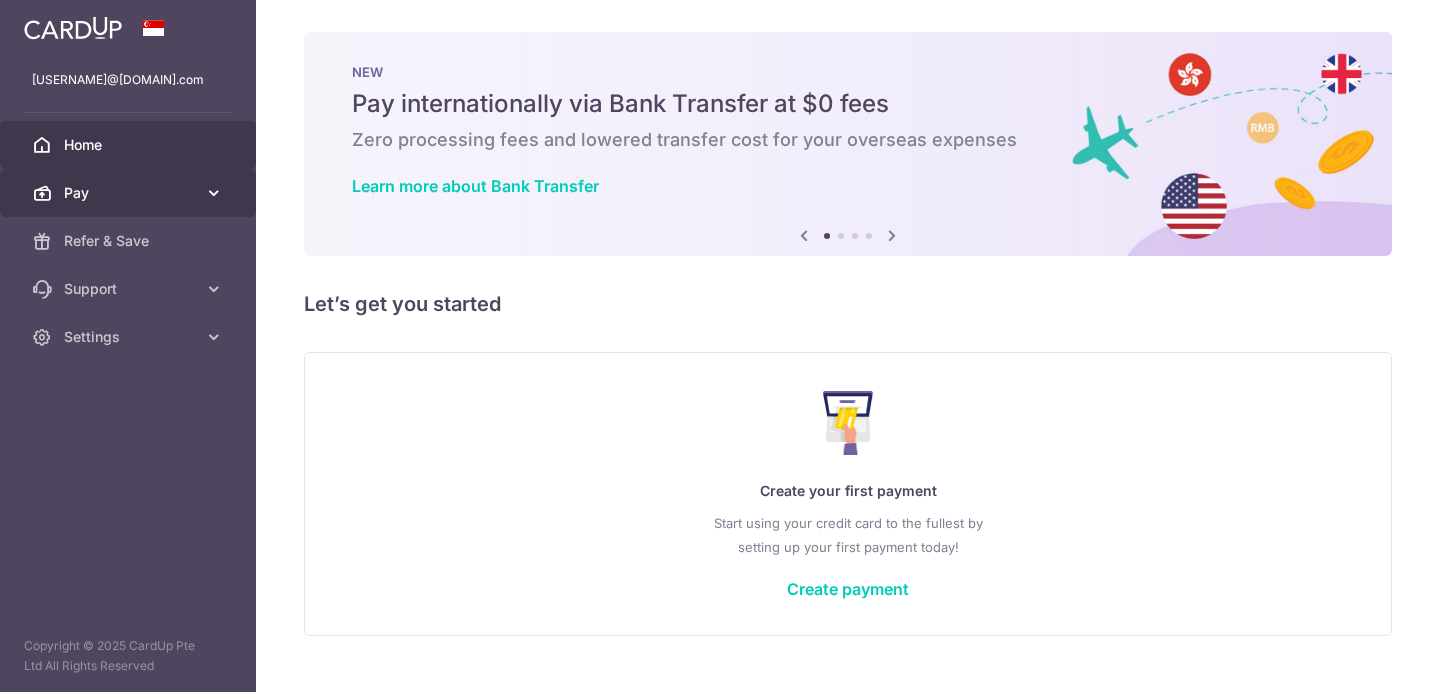 click on "Pay" at bounding box center (130, 193) 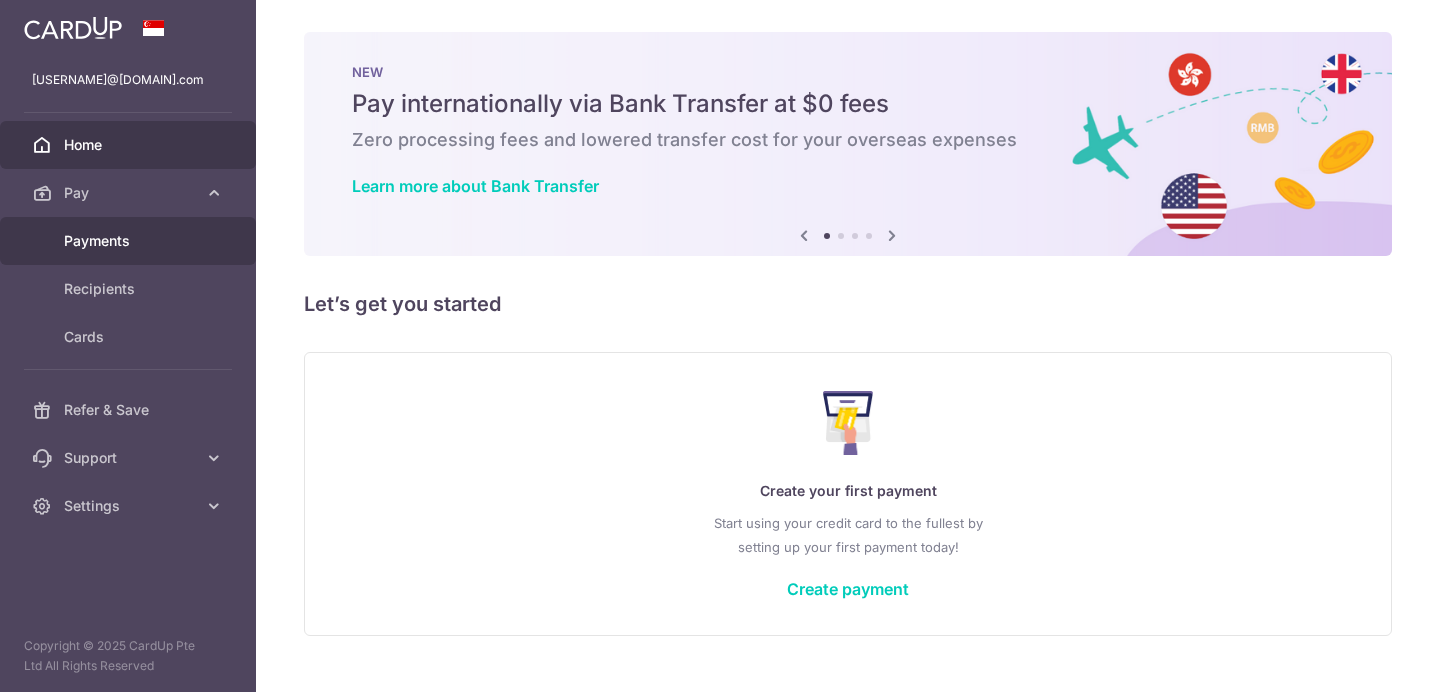 scroll, scrollTop: 0, scrollLeft: 0, axis: both 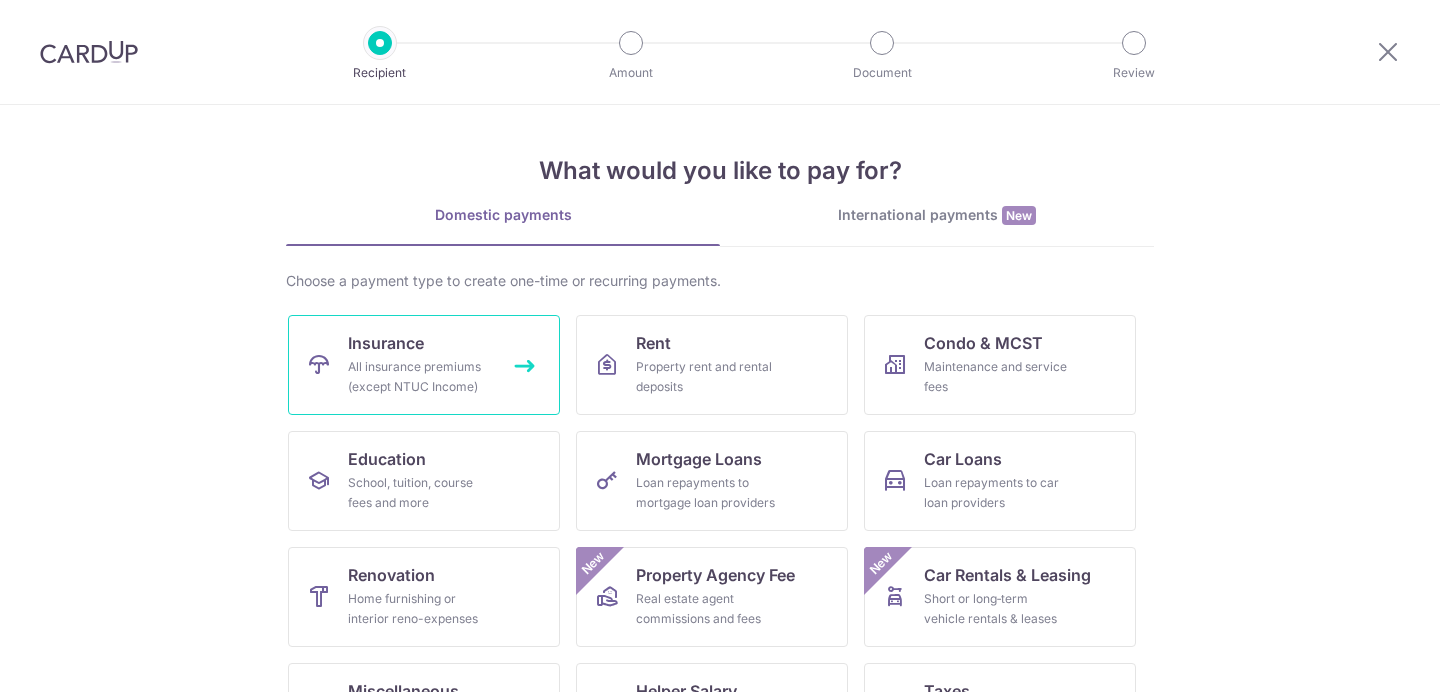click on "All insurance premiums (except NTUC Income)" at bounding box center (420, 377) 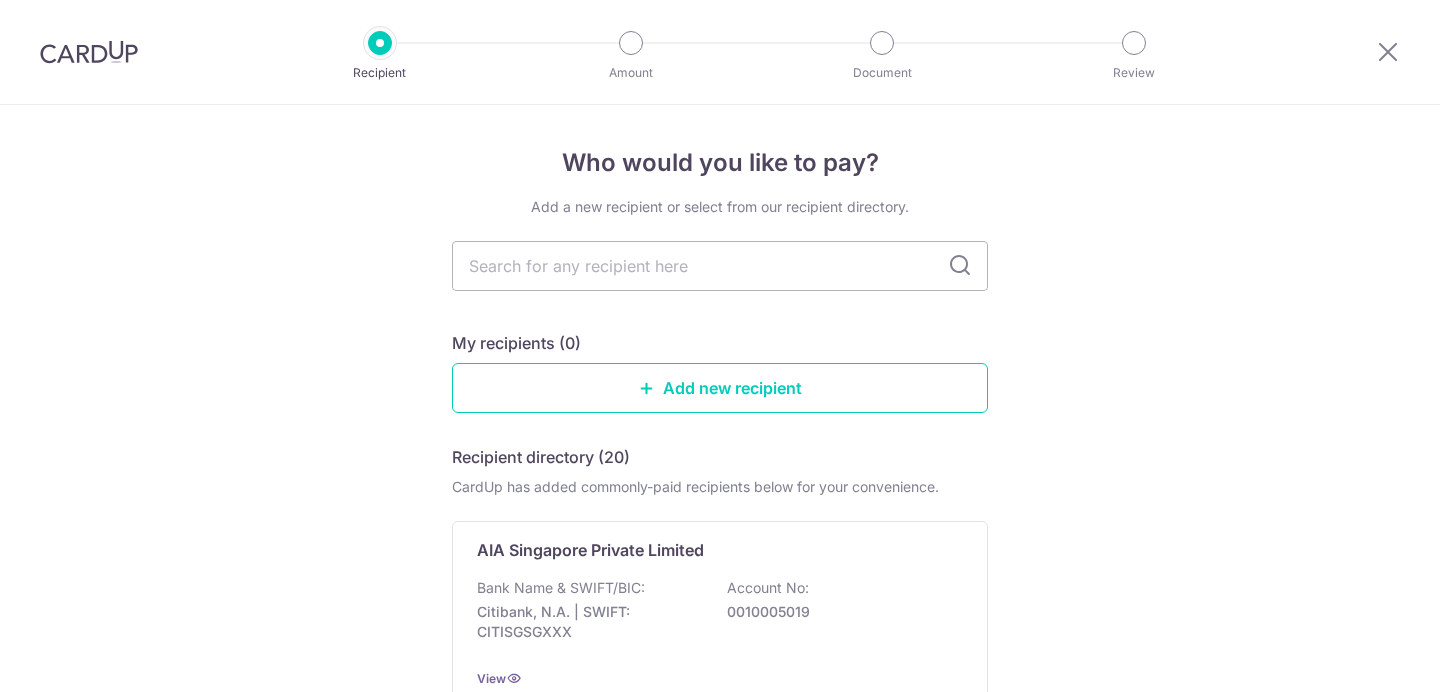 scroll, scrollTop: 0, scrollLeft: 0, axis: both 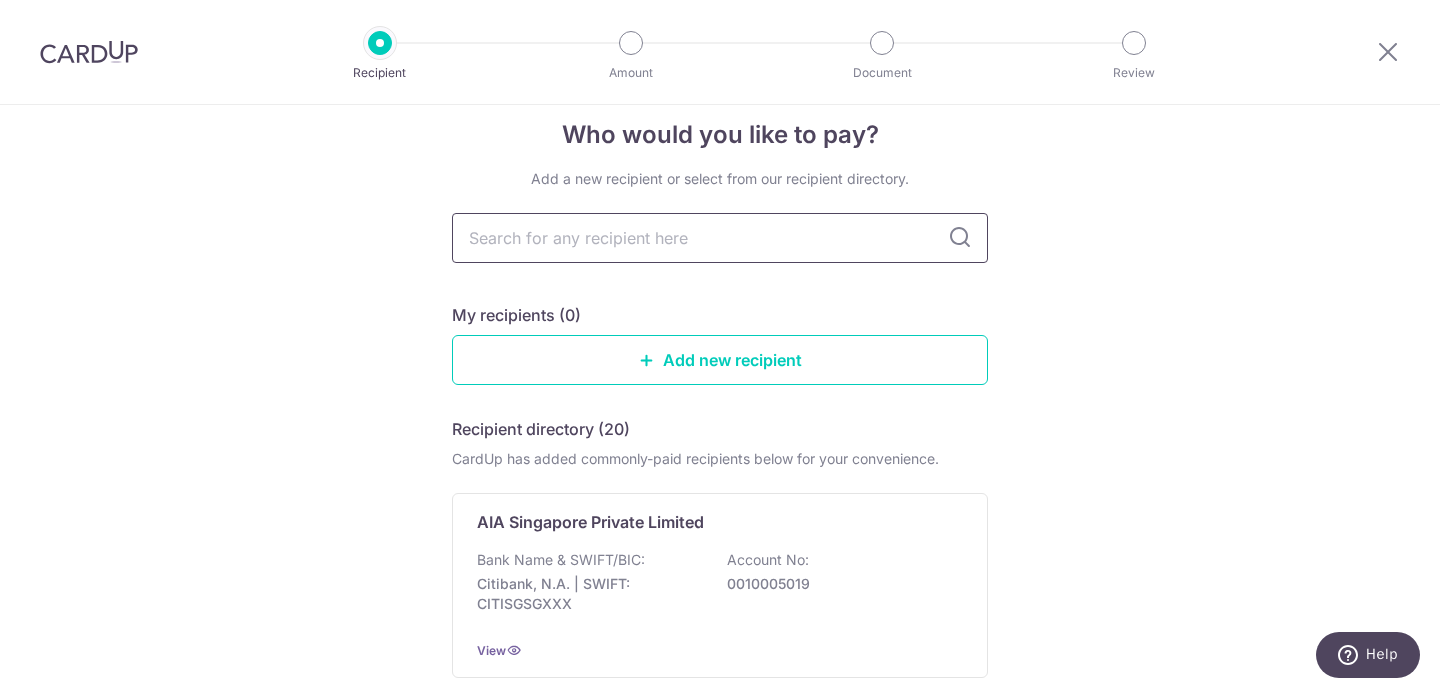 click at bounding box center (720, 238) 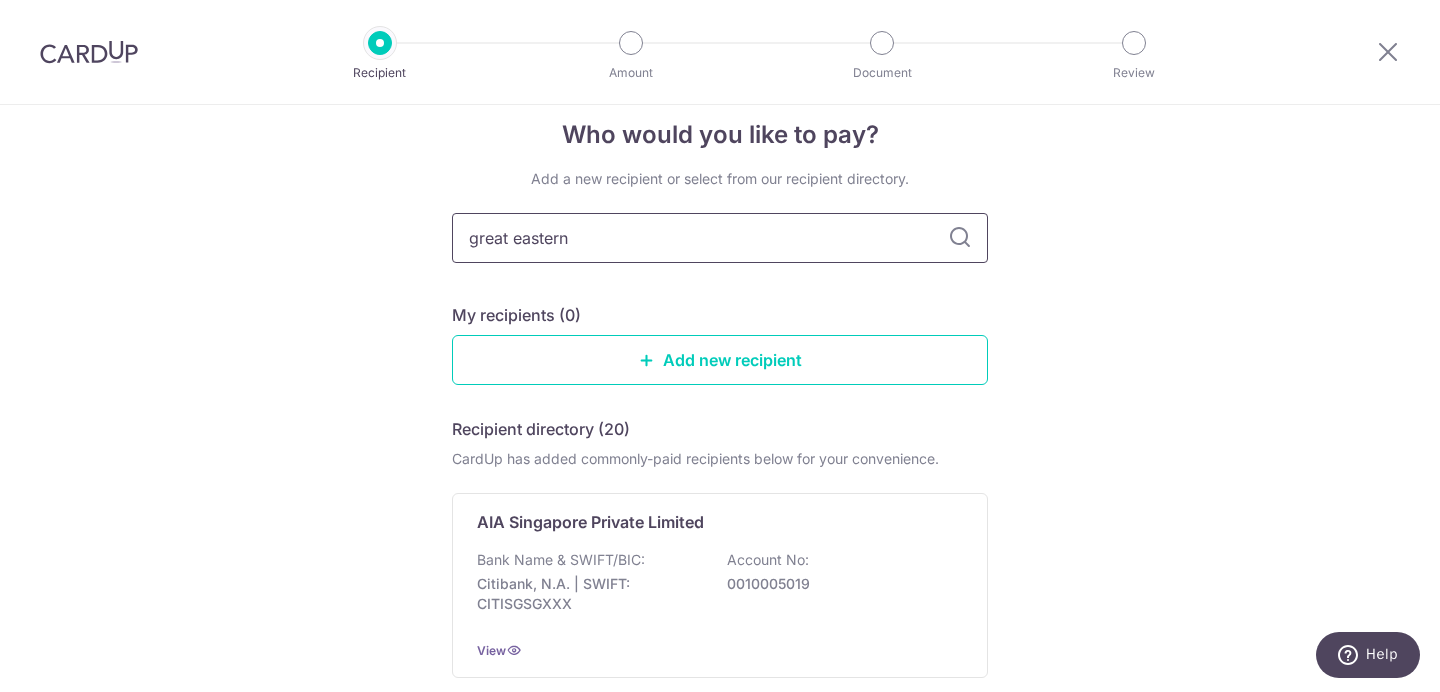 type on "great eastern" 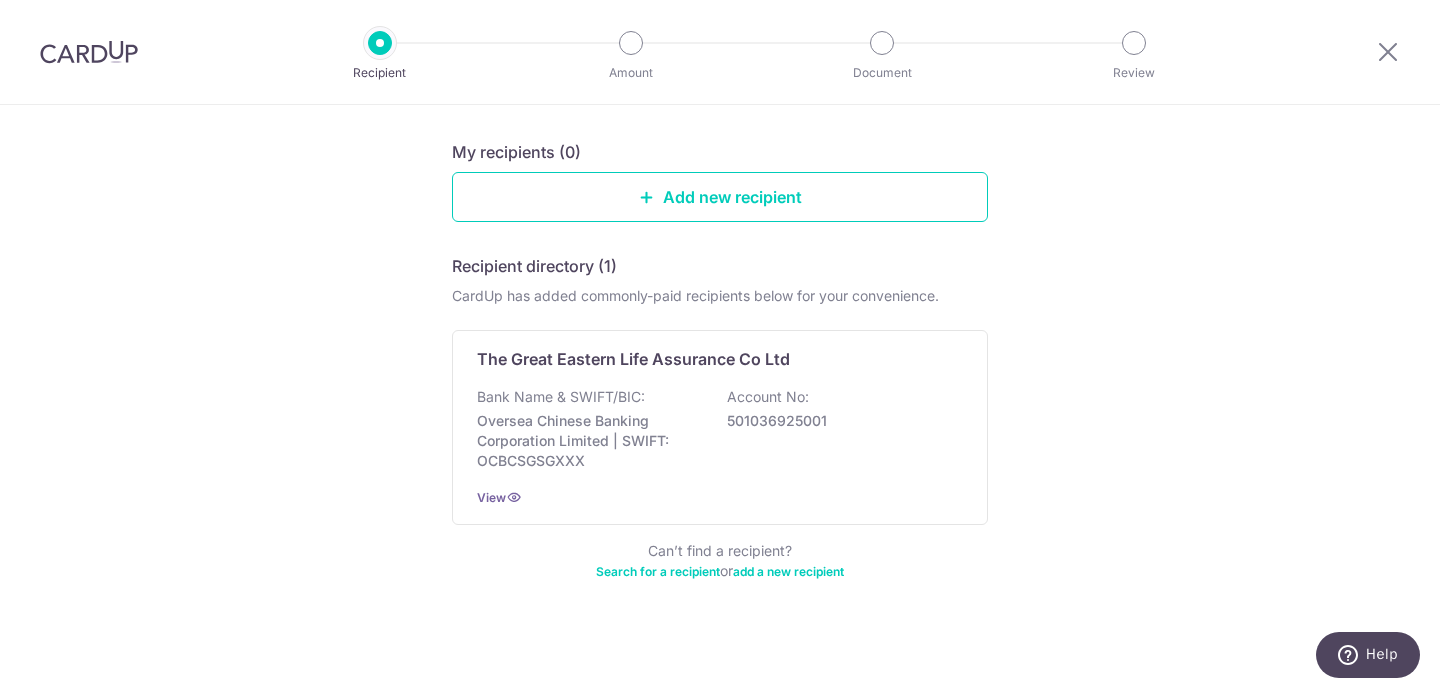 scroll, scrollTop: 197, scrollLeft: 0, axis: vertical 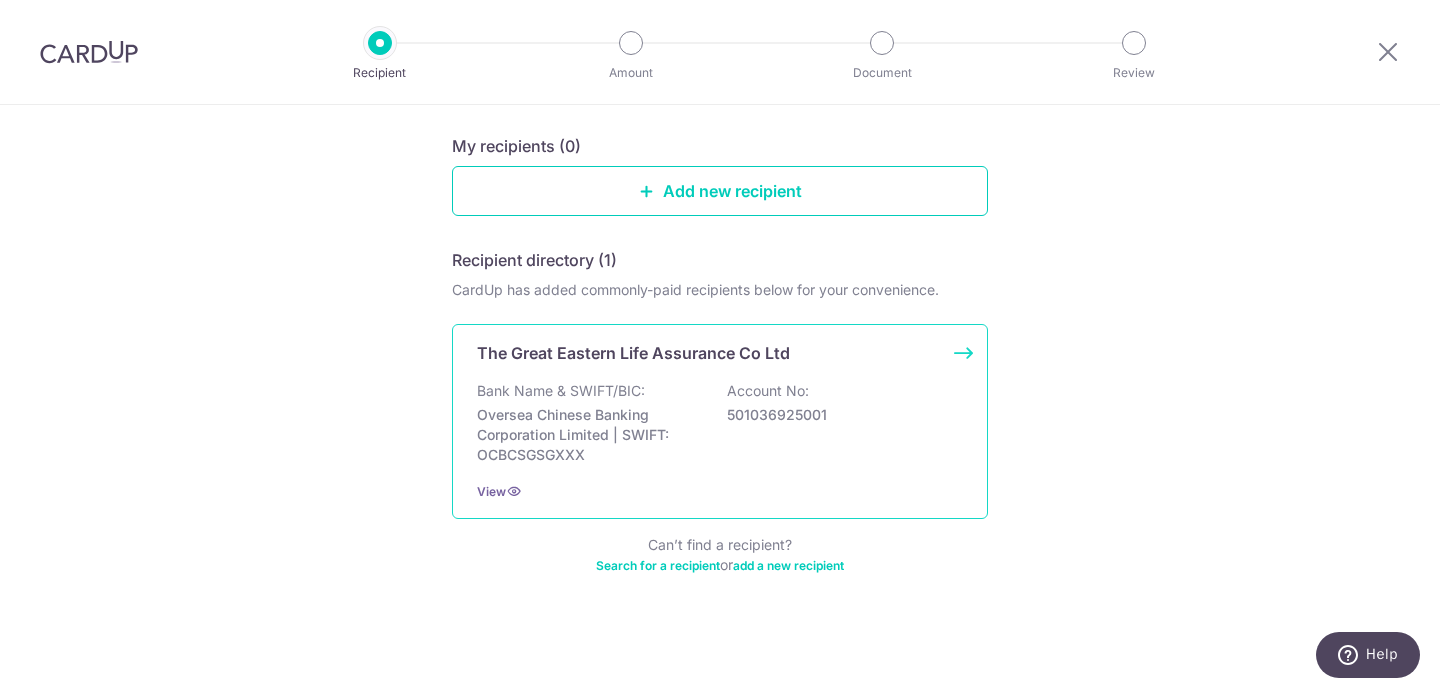 click on "501036925001" at bounding box center [839, 415] 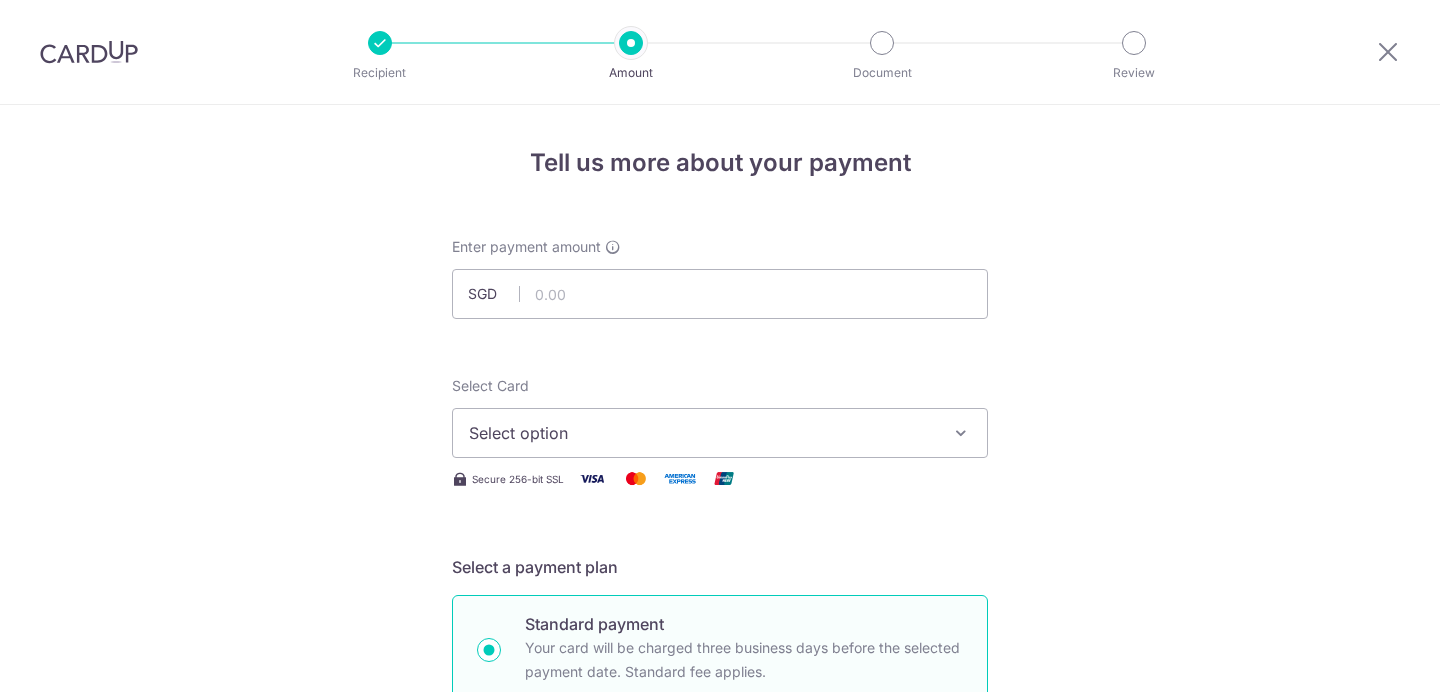 scroll, scrollTop: 0, scrollLeft: 0, axis: both 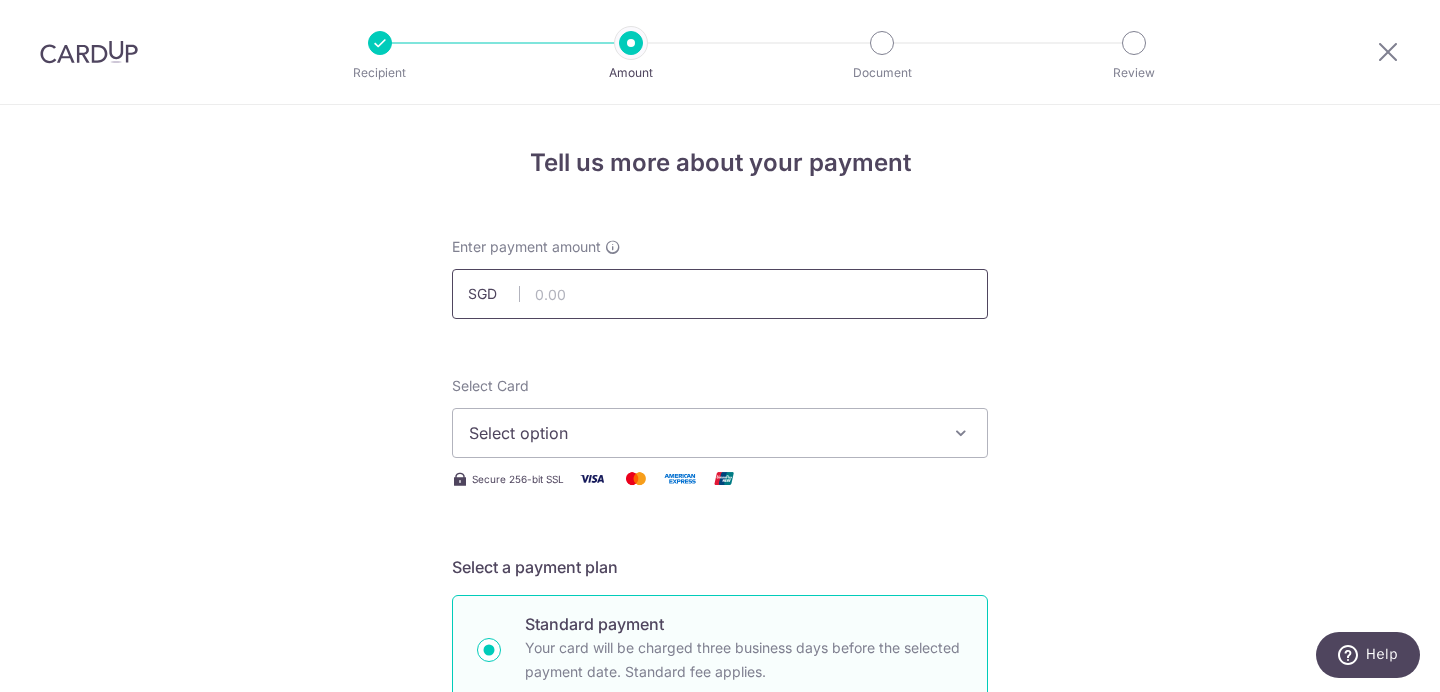 click at bounding box center (720, 294) 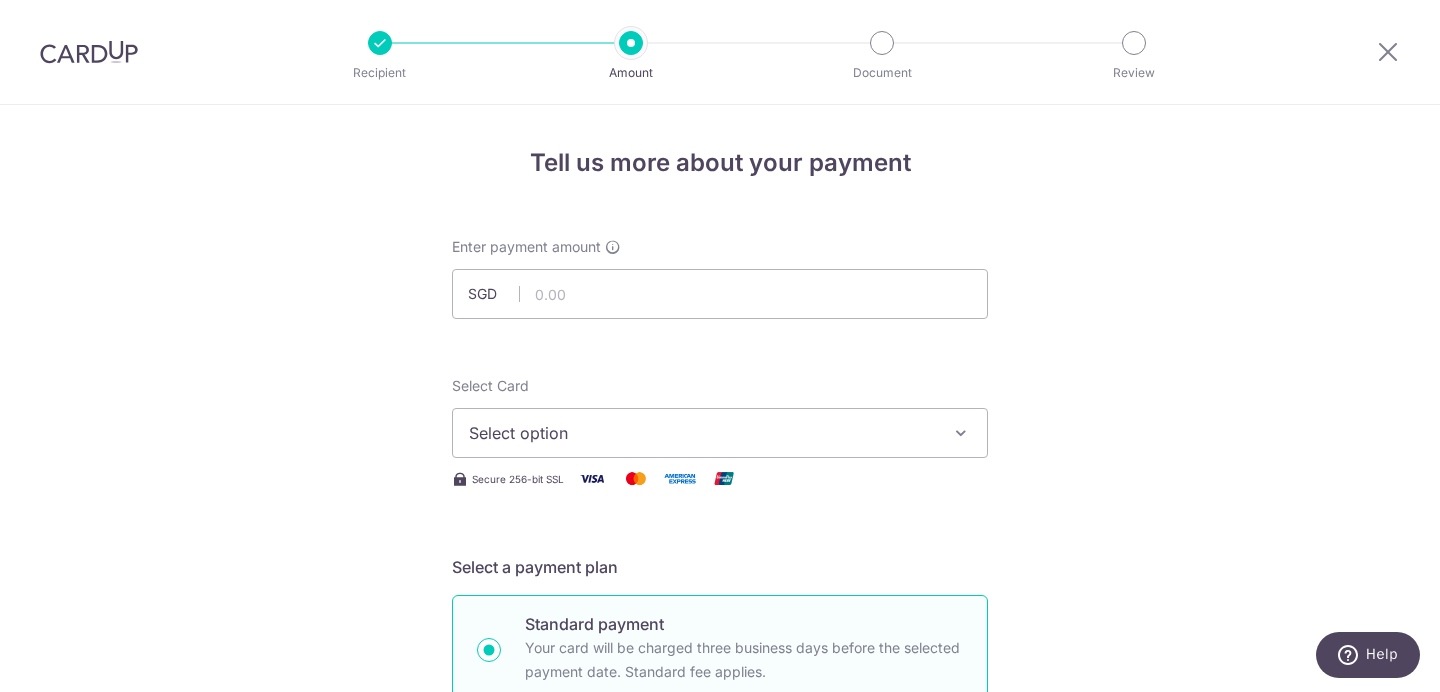 click on "Tell us more about your payment
Enter payment amount
SGD
Select Card
Select option
Add credit card
Secure 256-bit SSL
Text
New card details
Card
Secure 256-bit SSL" at bounding box center (720, 1009) 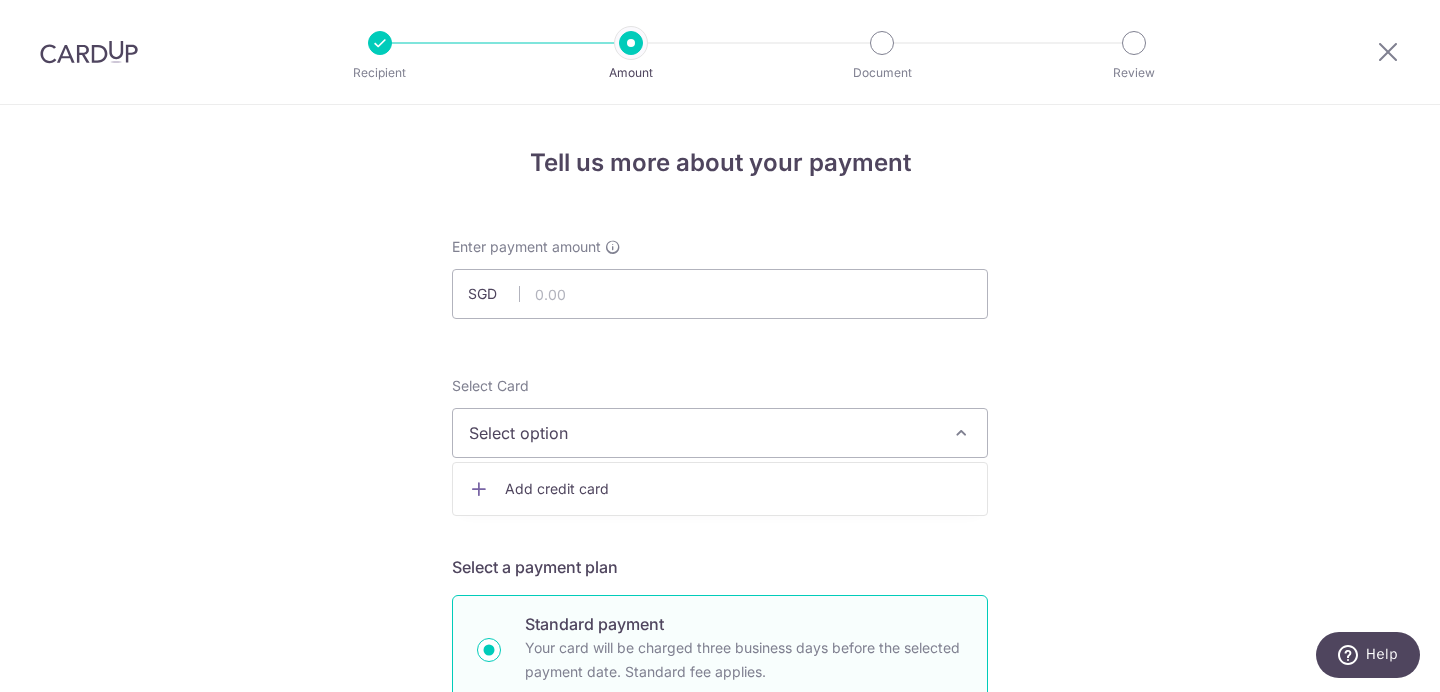 click on "Tell us more about your payment
Enter payment amount
SGD
Select Card
Select option
Add credit card
Secure 256-bit SSL
Text
New card details
Card
Secure 256-bit SSL" at bounding box center (720, 1009) 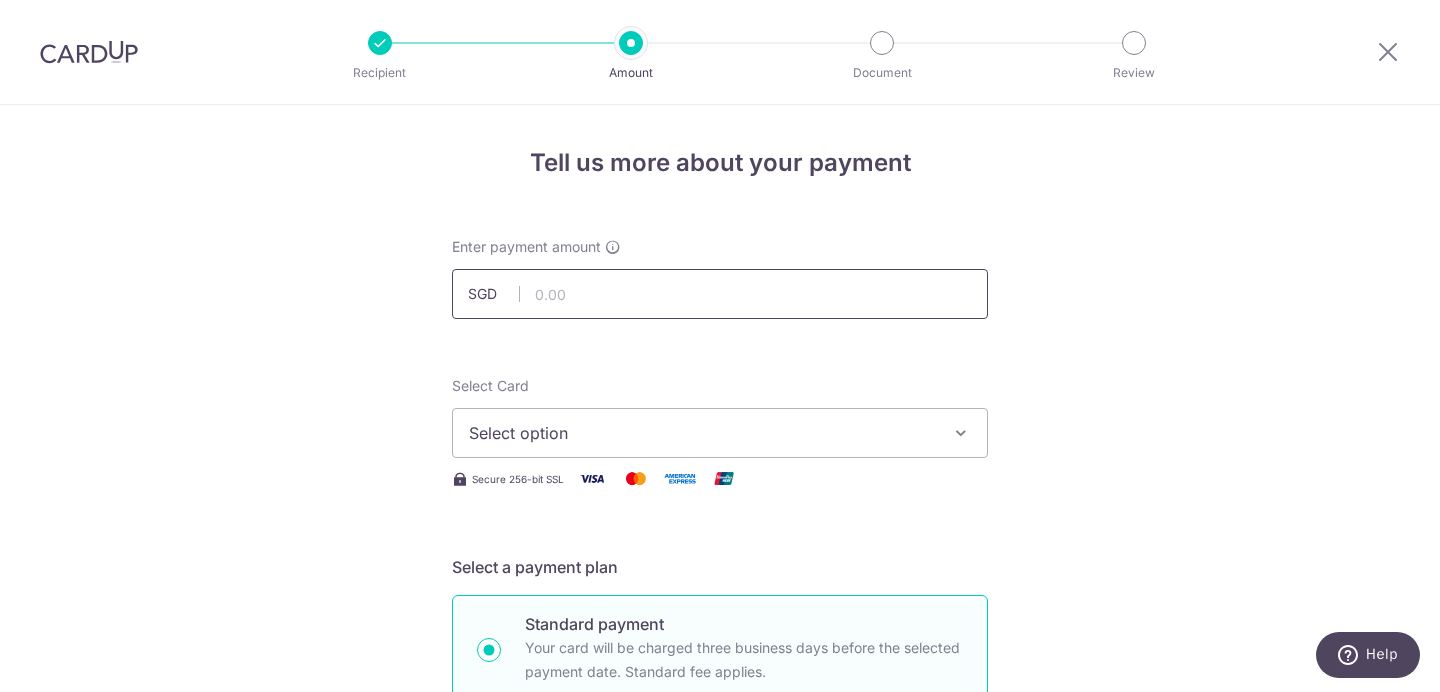 click at bounding box center (720, 294) 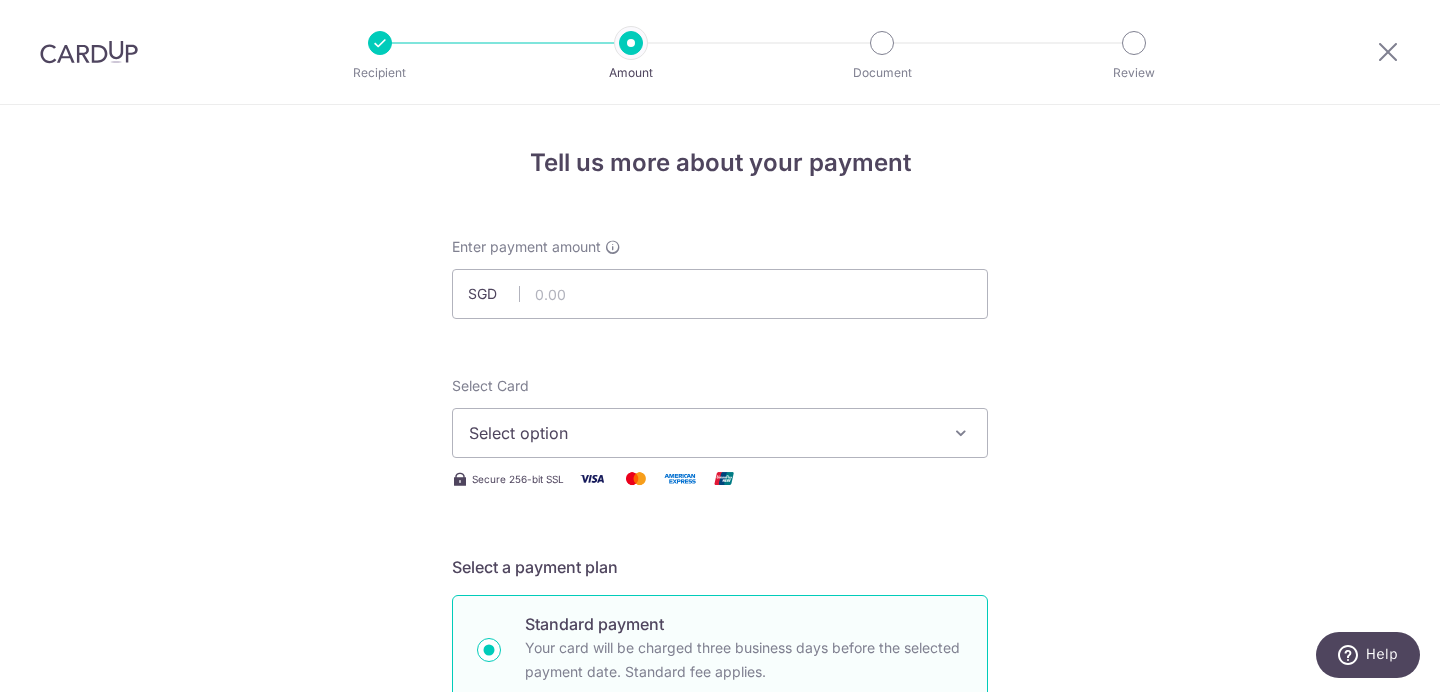 click on "Tell us more about your payment
Enter payment amount
SGD
Select Card
Select option
Add credit card
Secure 256-bit SSL
Text
New card details
Card
Secure 256-bit SSL" at bounding box center (720, 982) 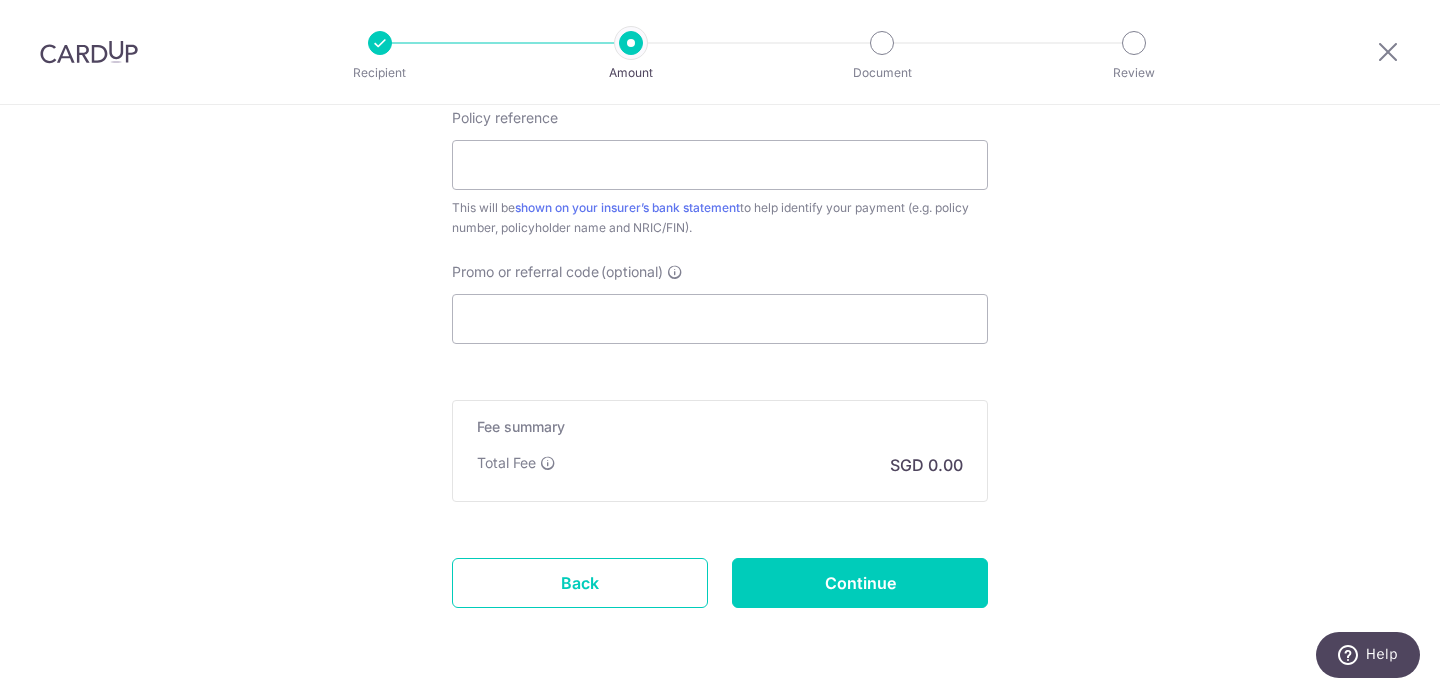 scroll, scrollTop: 1150, scrollLeft: 0, axis: vertical 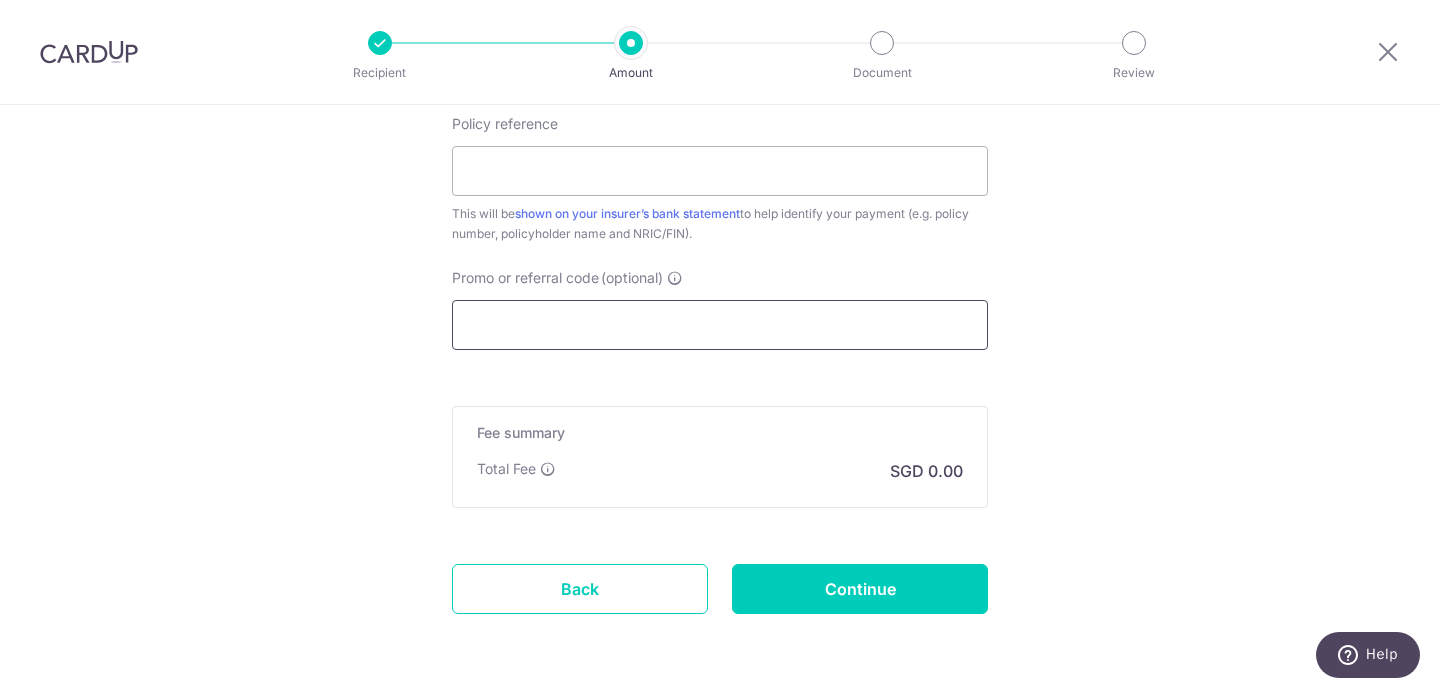 click on "Promo or referral code
(optional)" at bounding box center [720, 325] 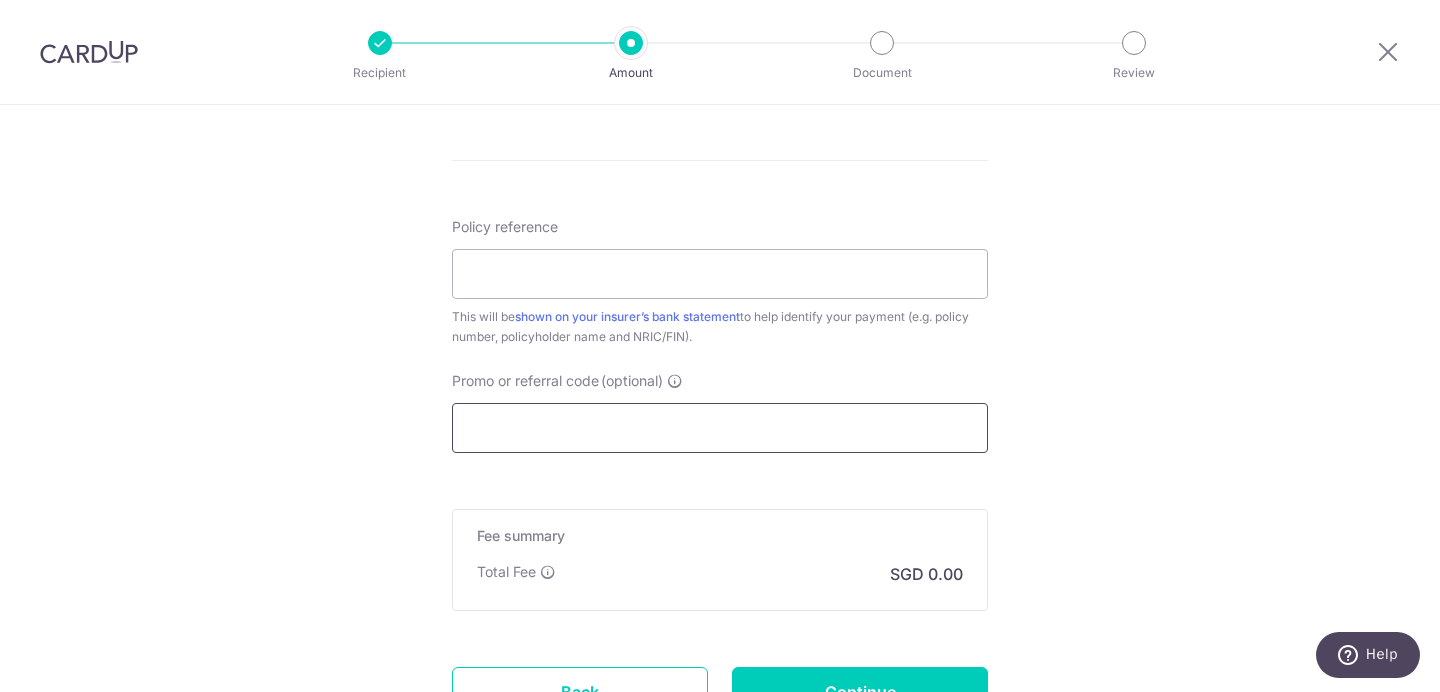 scroll, scrollTop: 1028, scrollLeft: 0, axis: vertical 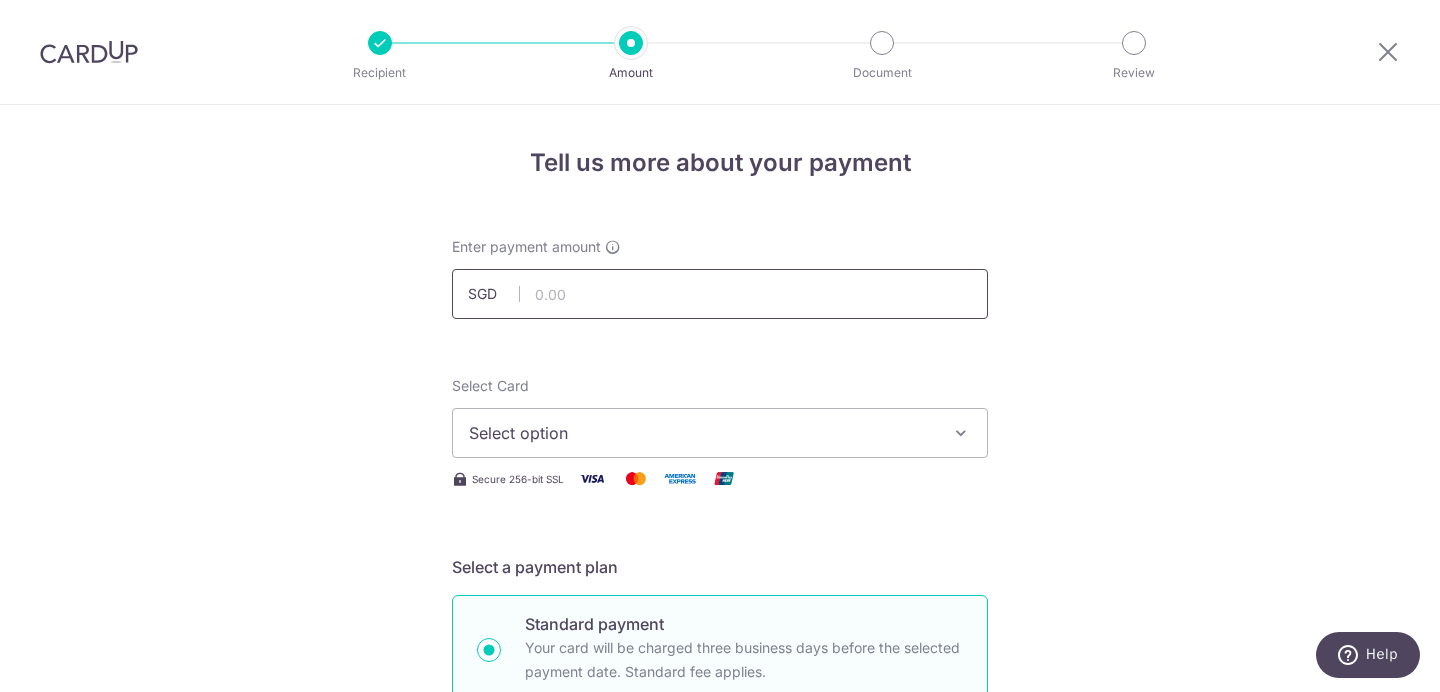 click at bounding box center [720, 294] 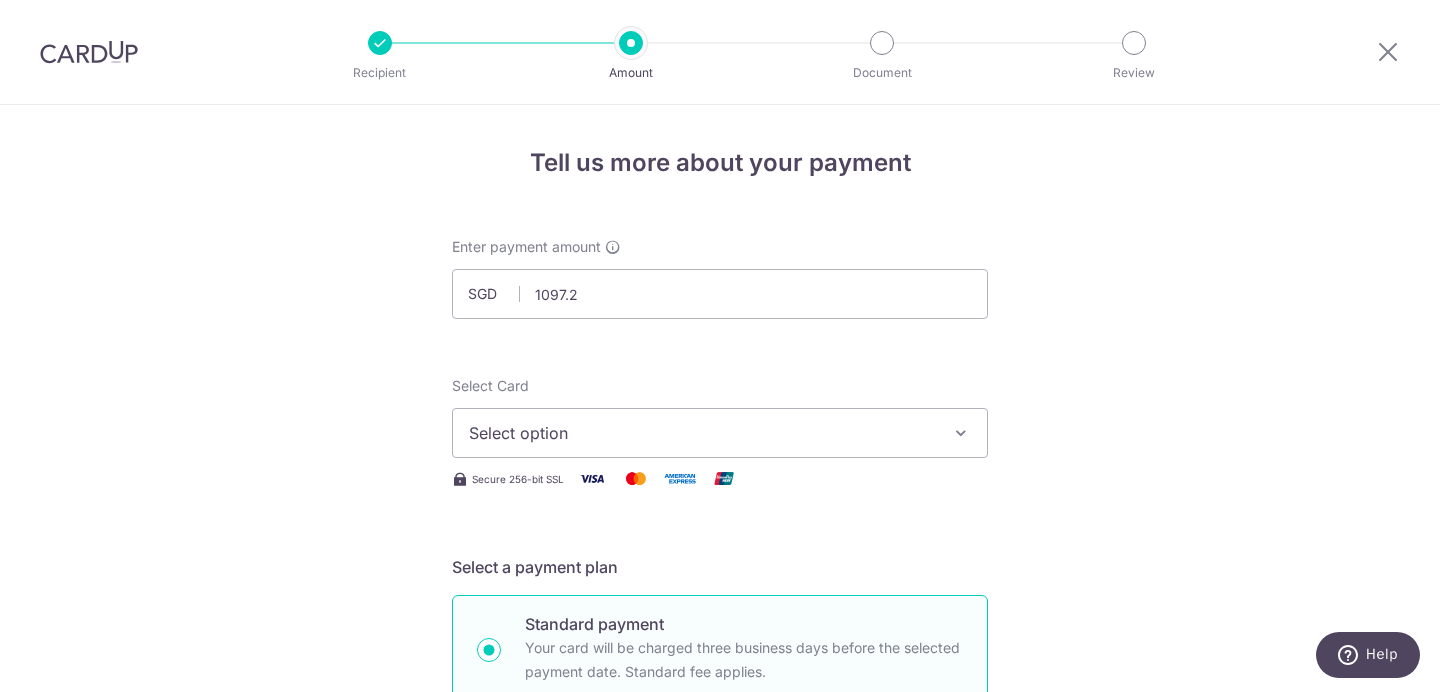 type on "1,097.20" 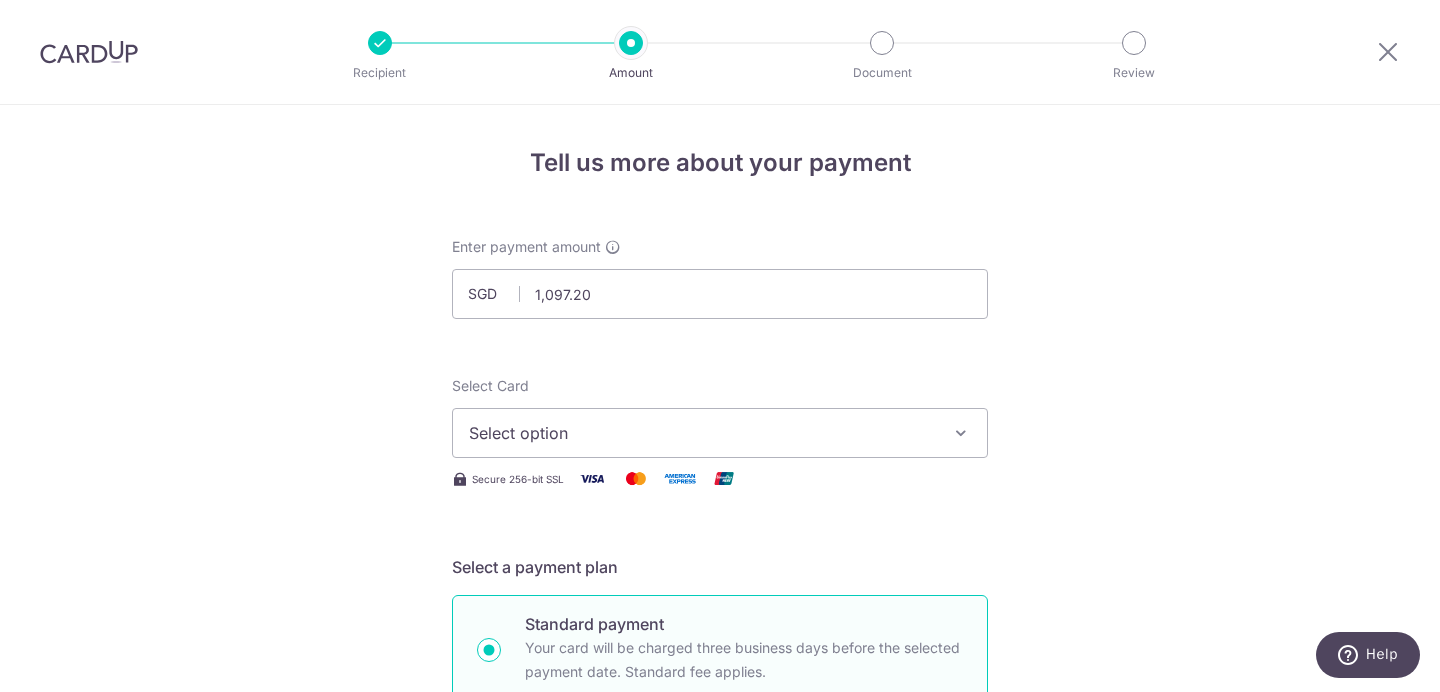 click on "Tell us more about your payment
Enter payment amount
SGD
1,097.20
1097.20
Select Card
Select option
Add credit card
Secure 256-bit SSL
Text
New card details
Card
Secure 256-bit SSL" at bounding box center [720, 1009] 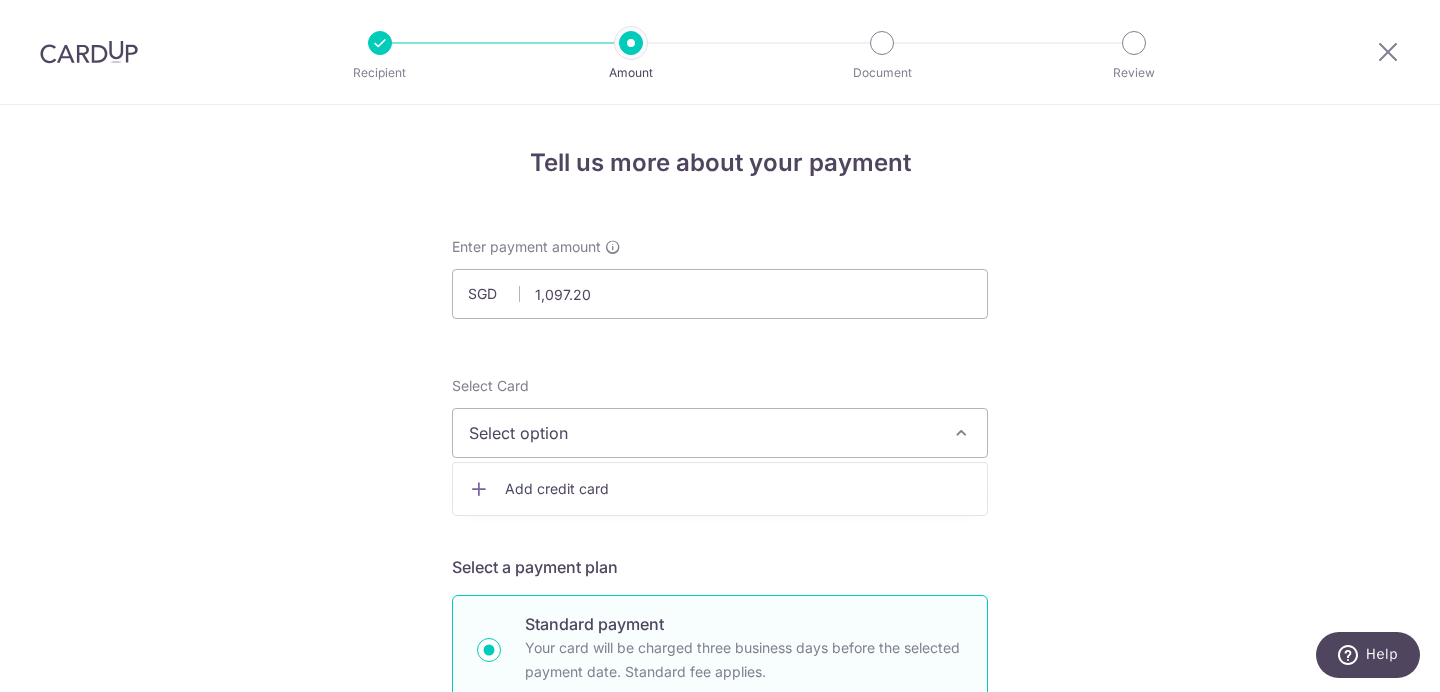 click on "Add credit card" at bounding box center (720, 489) 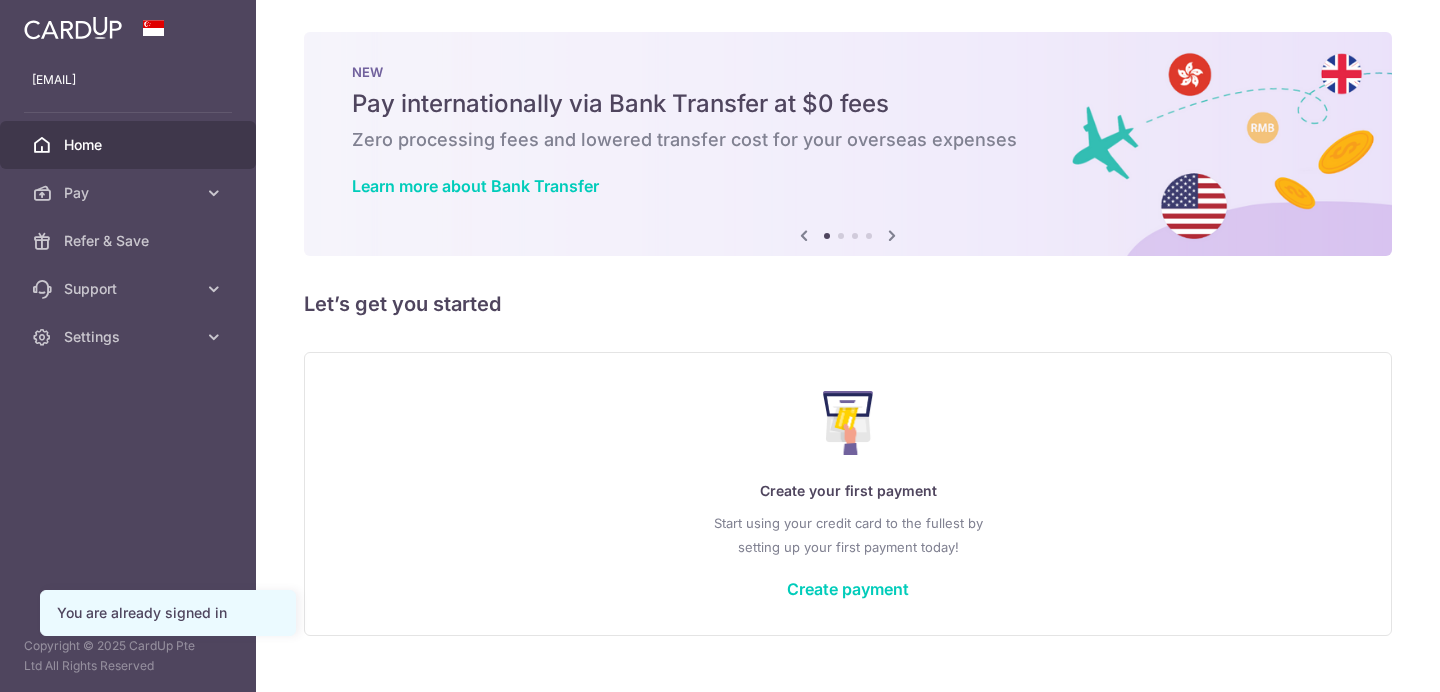 scroll, scrollTop: 0, scrollLeft: 0, axis: both 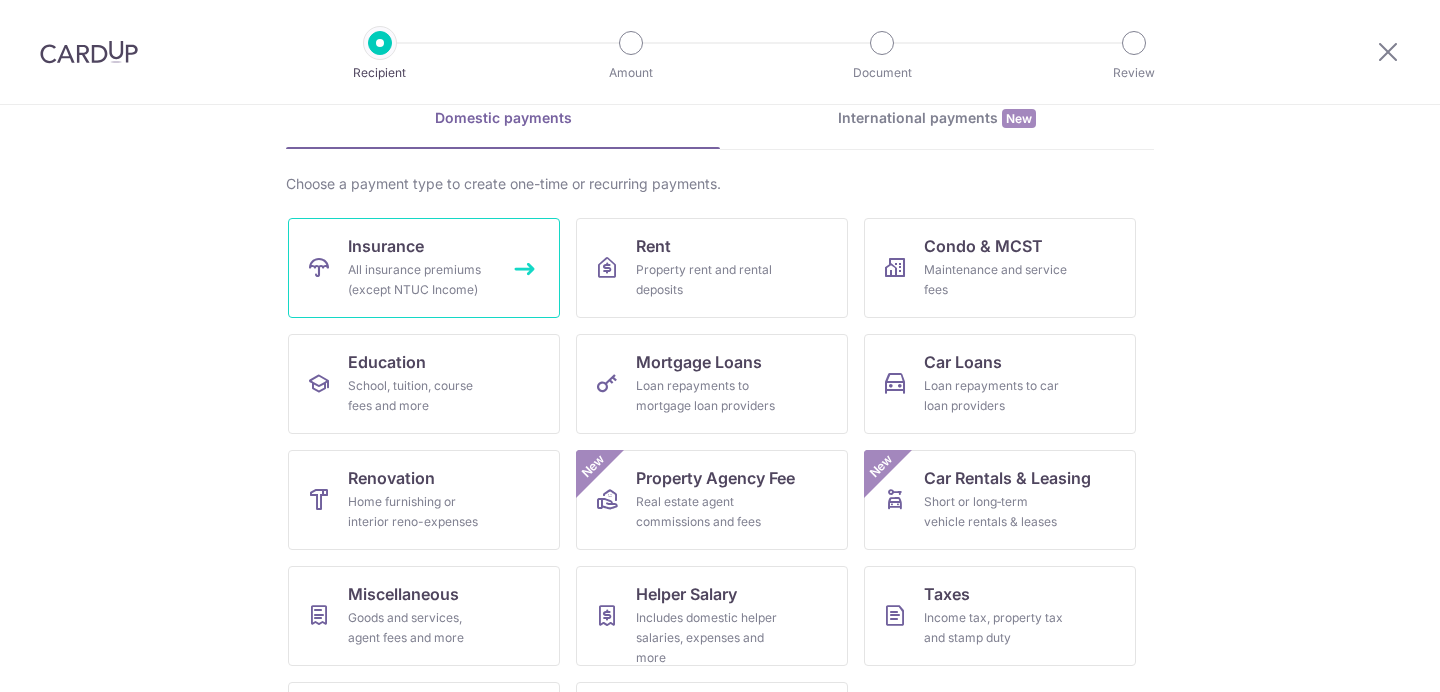 click on "Insurance All insurance premiums (except NTUC Income)" at bounding box center [424, 268] 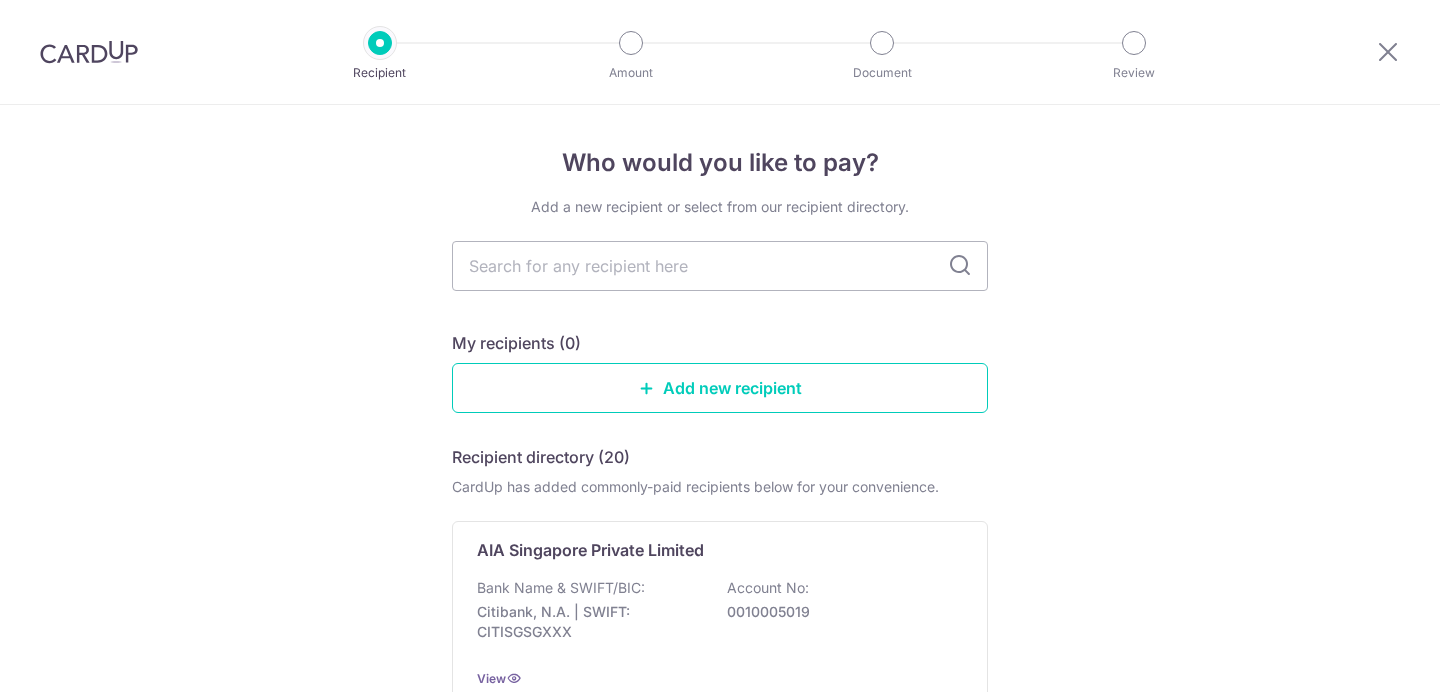 scroll, scrollTop: 0, scrollLeft: 0, axis: both 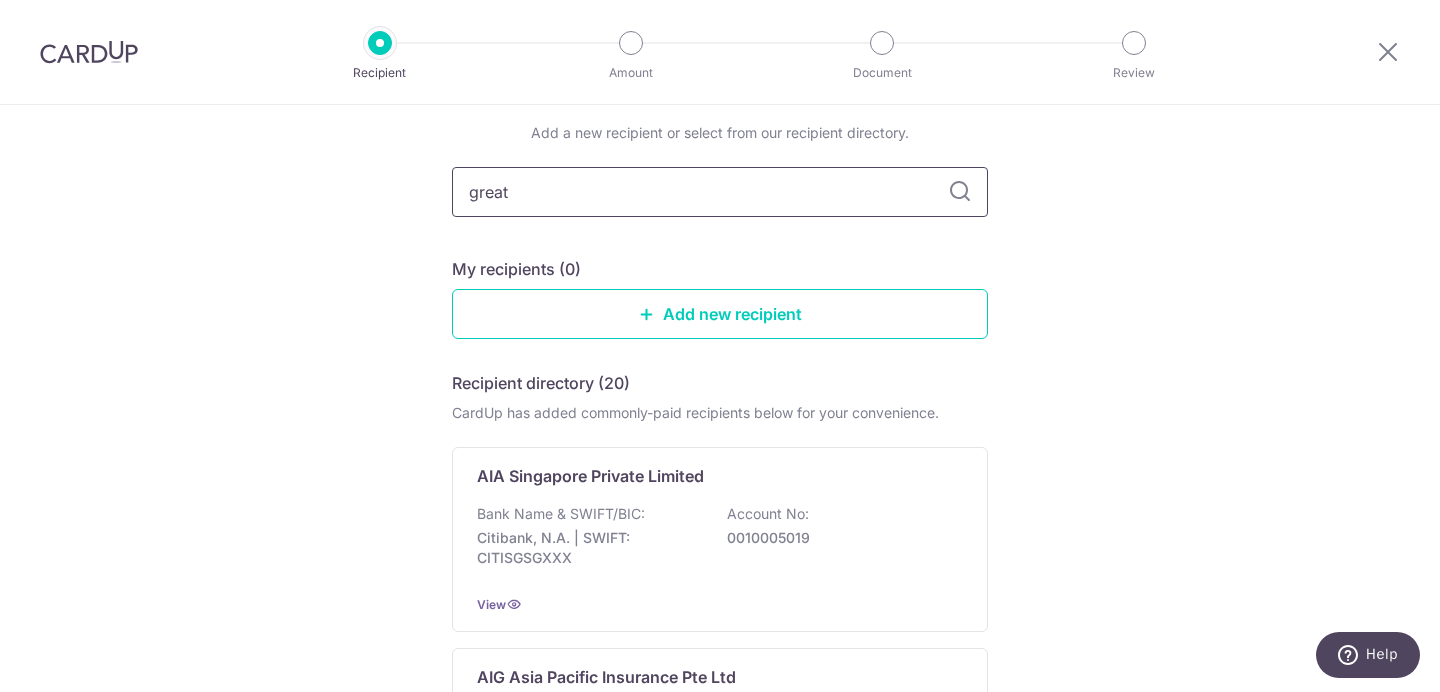 type on "great" 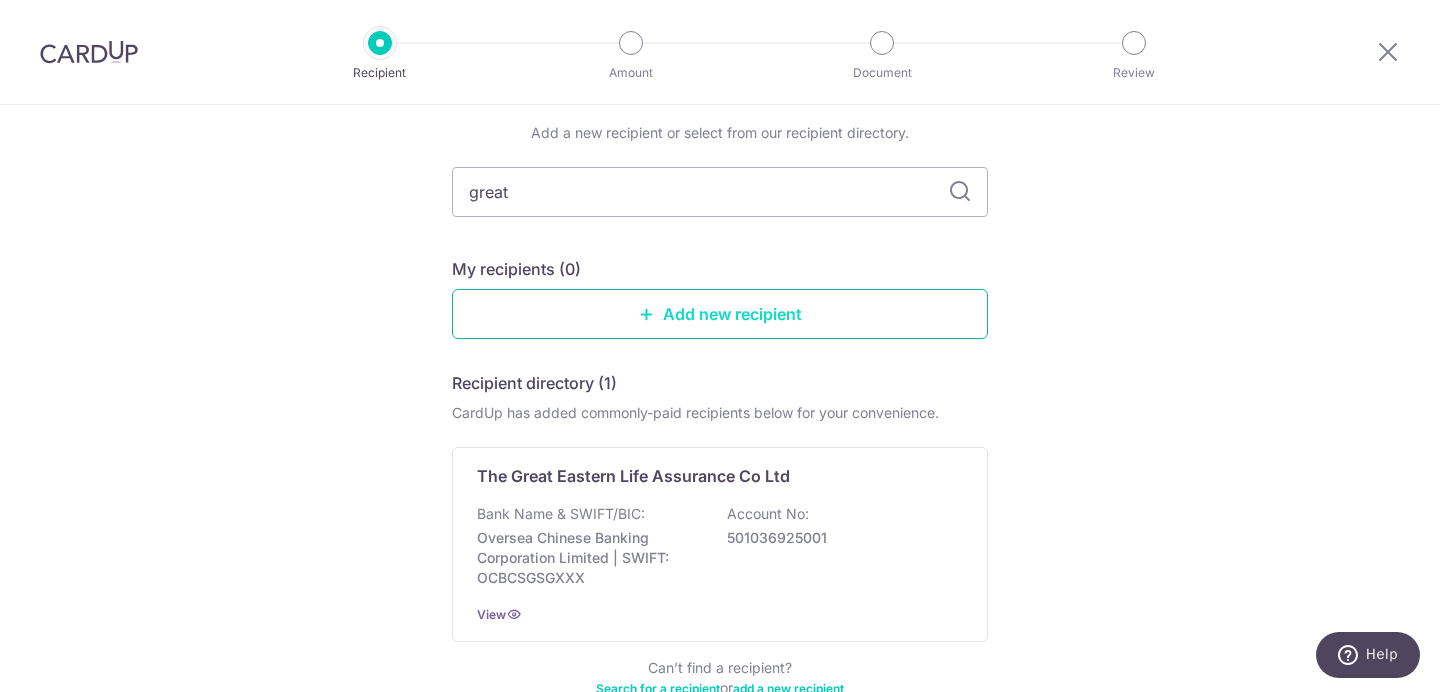 scroll, scrollTop: 162, scrollLeft: 0, axis: vertical 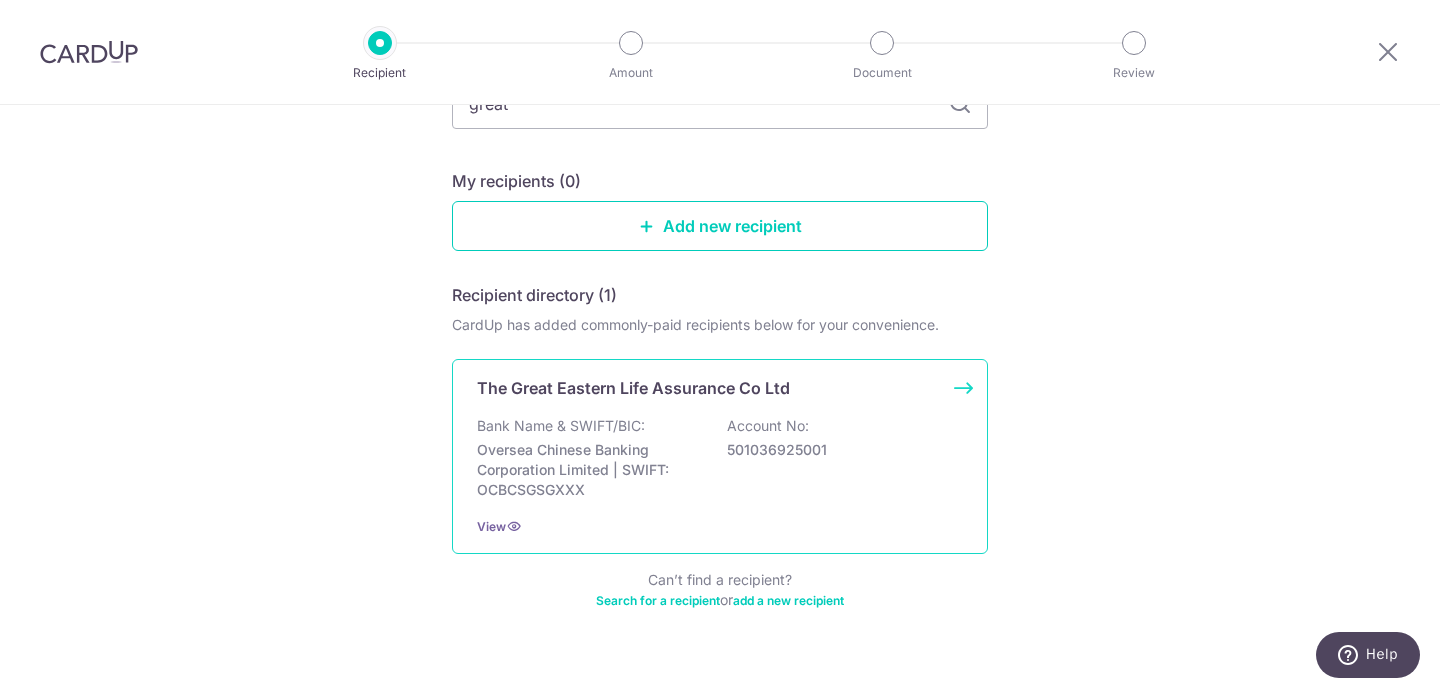 click on "Bank Name & SWIFT/BIC:
Oversea Chinese Banking Corporation Limited | SWIFT: OCBCSGSGXXX
Account No:
501036925001" at bounding box center [720, 458] 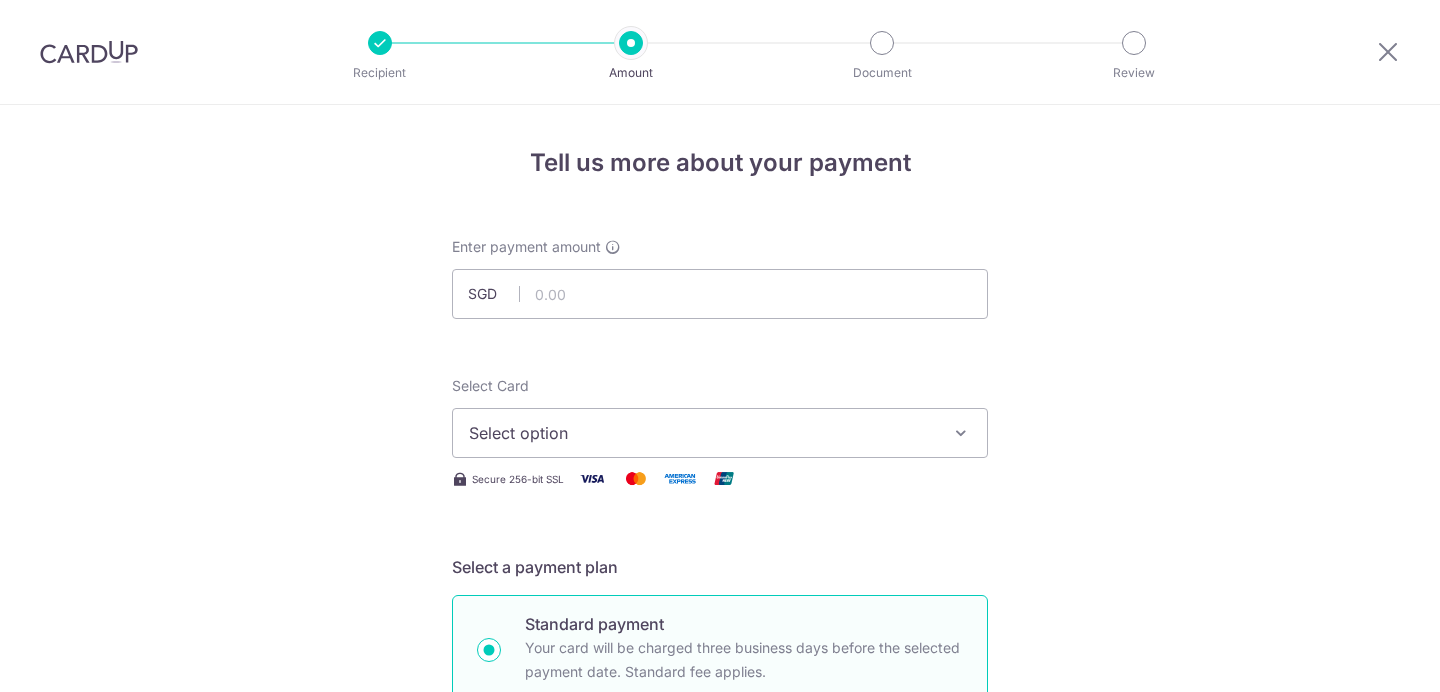 scroll, scrollTop: 0, scrollLeft: 0, axis: both 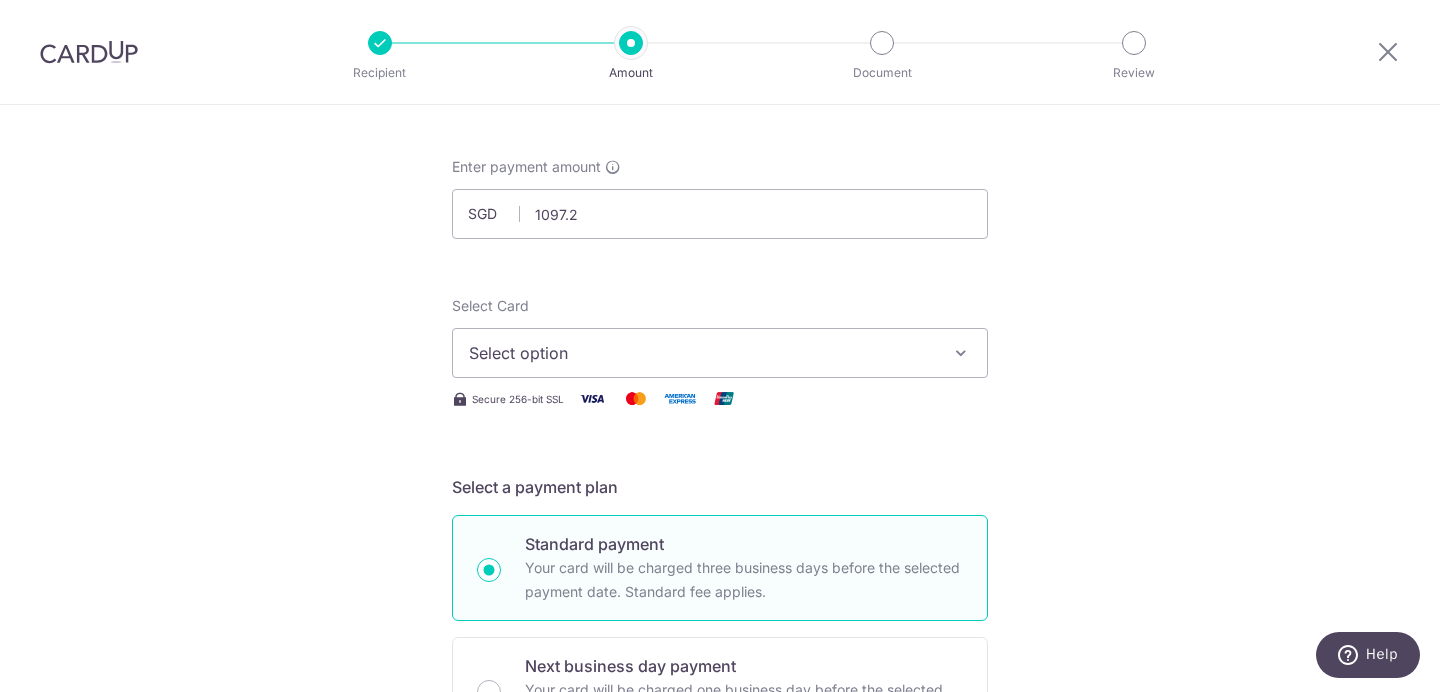 type on "1,097.20" 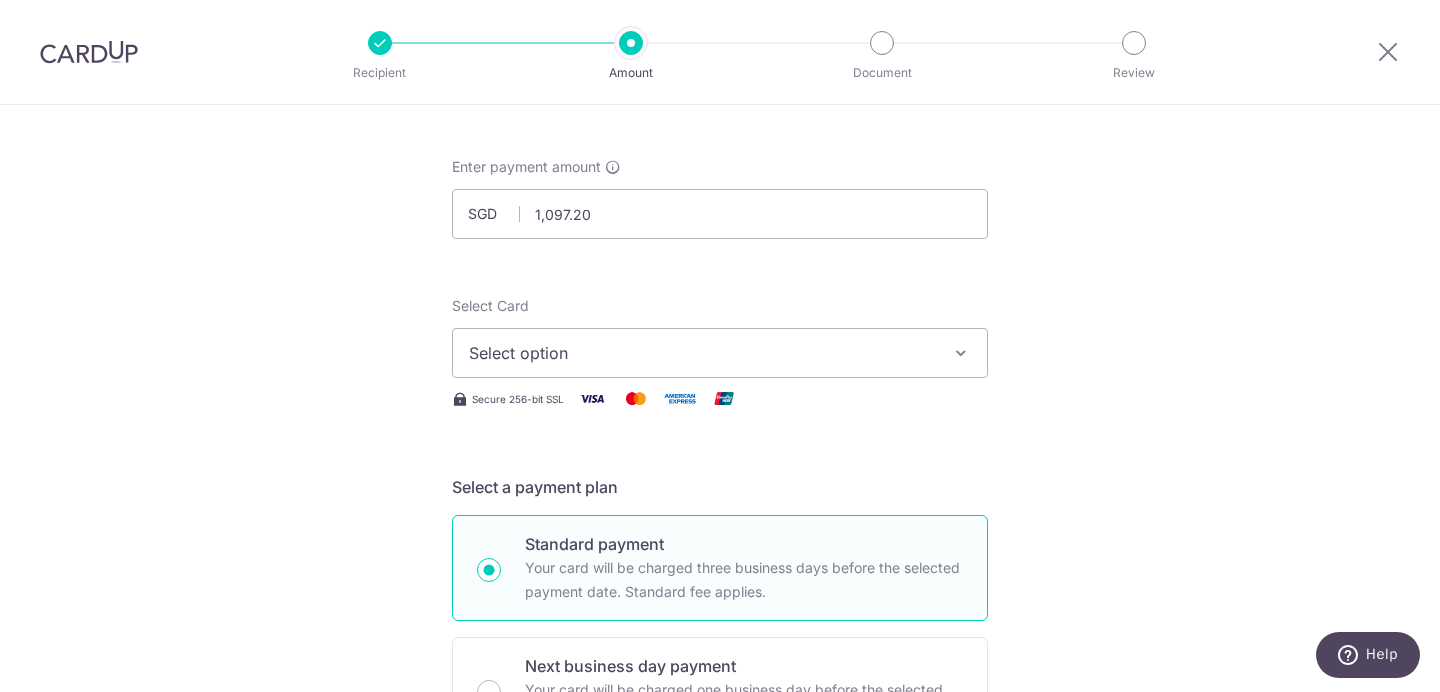 click on "Tell us more about your payment
Enter payment amount
SGD
1,097.20
1097.20
Select Card
Select option
Add credit card
Secure 256-bit SSL
Text
New card details
Card
Secure 256-bit SSL" at bounding box center [720, 929] 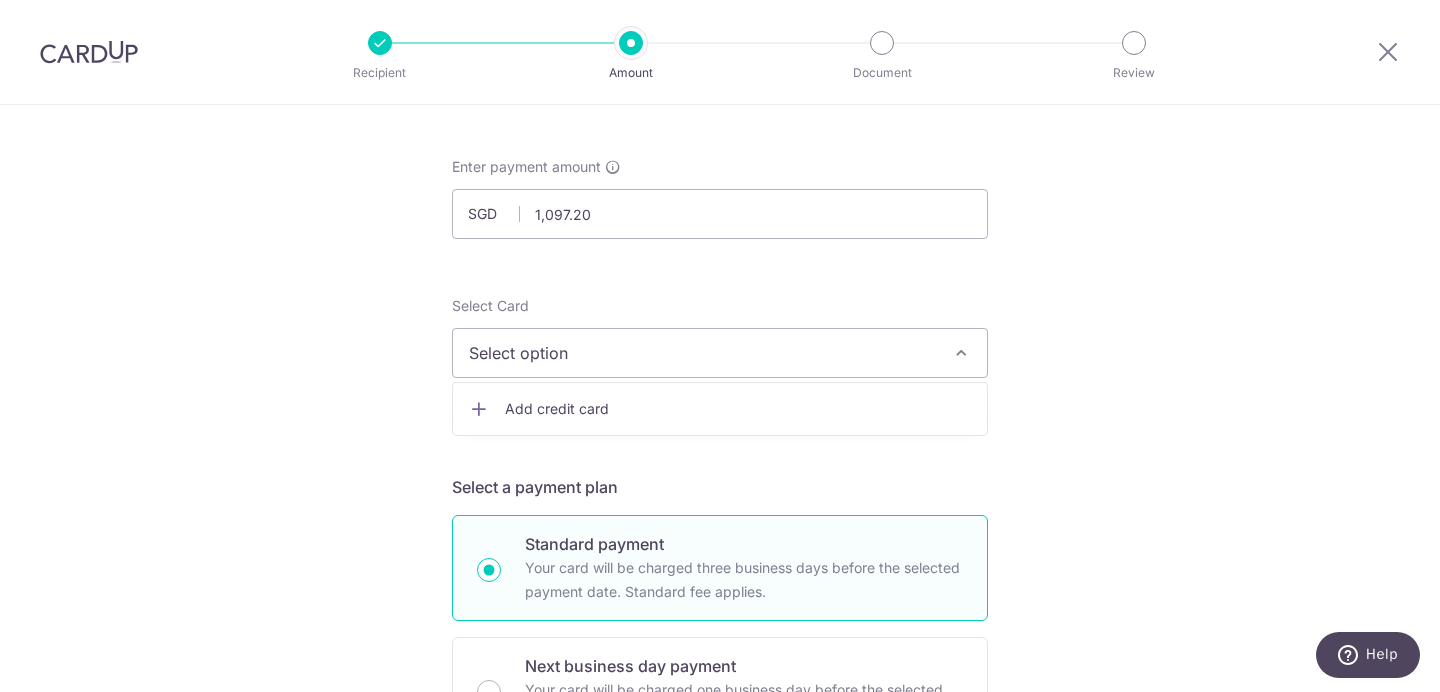 click on "Add credit card" at bounding box center (738, 409) 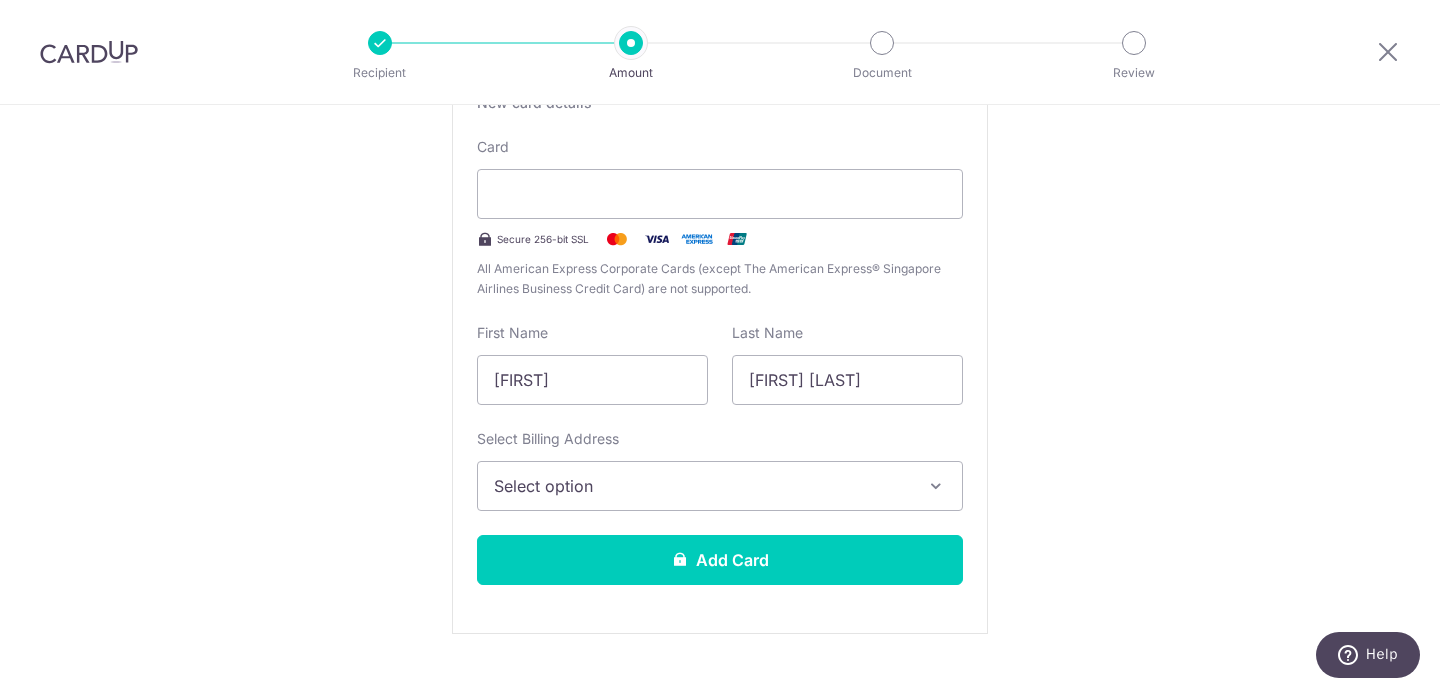 scroll, scrollTop: 429, scrollLeft: 0, axis: vertical 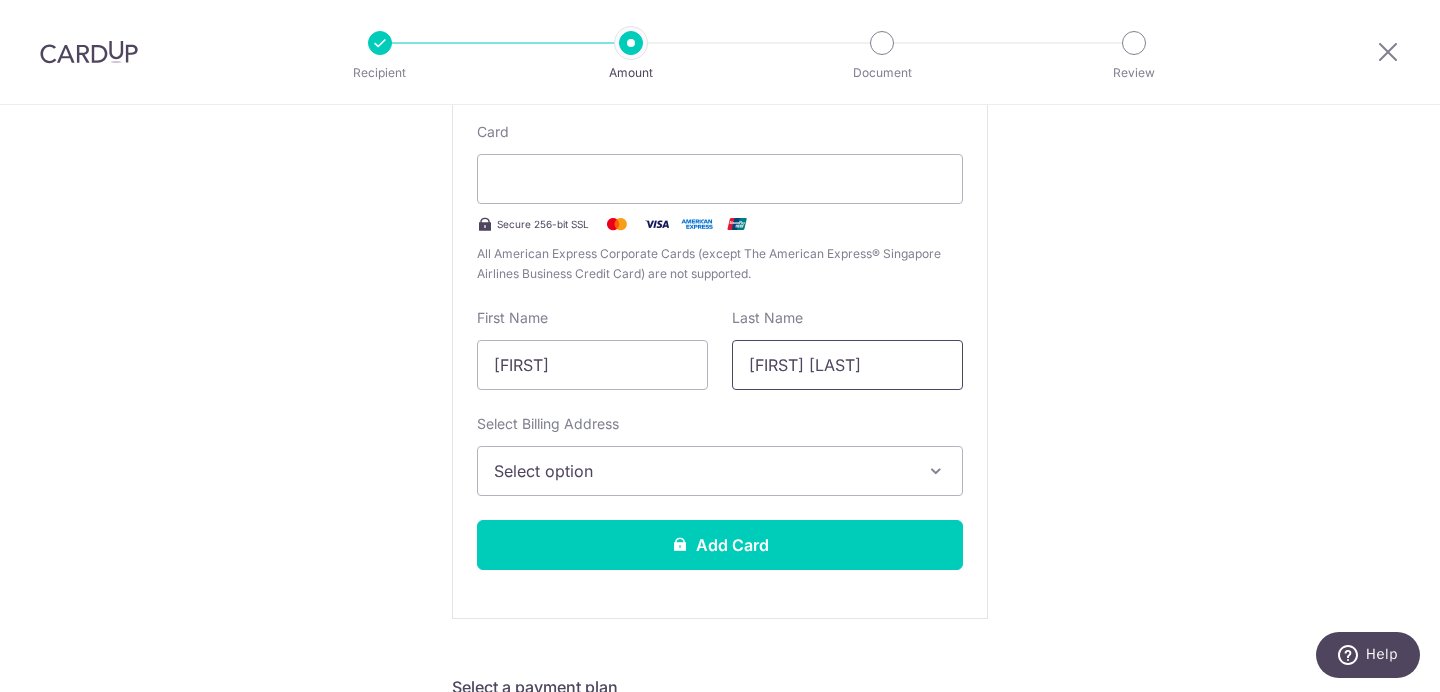 drag, startPoint x: 794, startPoint y: 358, endPoint x: 940, endPoint y: 362, distance: 146.05478 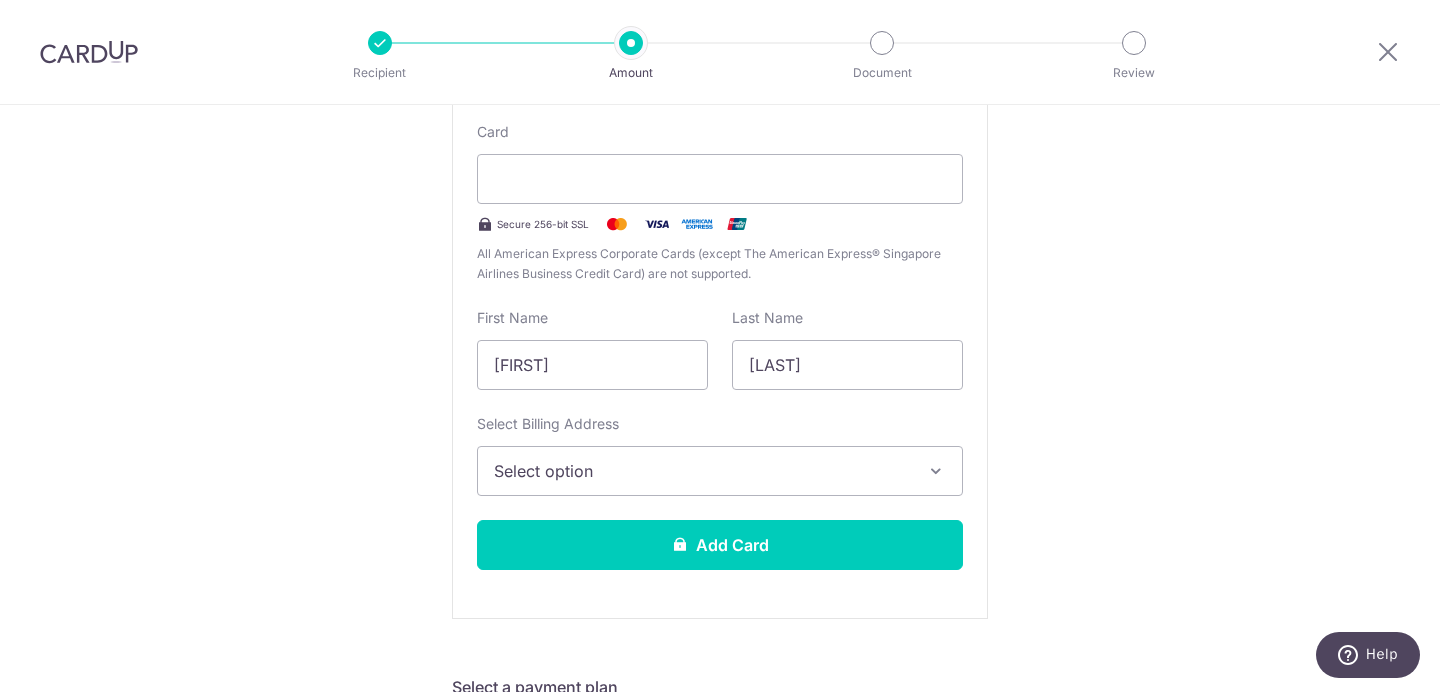 click on "Tell us more about your payment
Enter payment amount
SGD
1,097.20
1097.20
Select Card
Add new card
Add credit card
Secure 256-bit SSL
Text
New card details
Card
Secure 256-bit SSL" at bounding box center [720, 855] 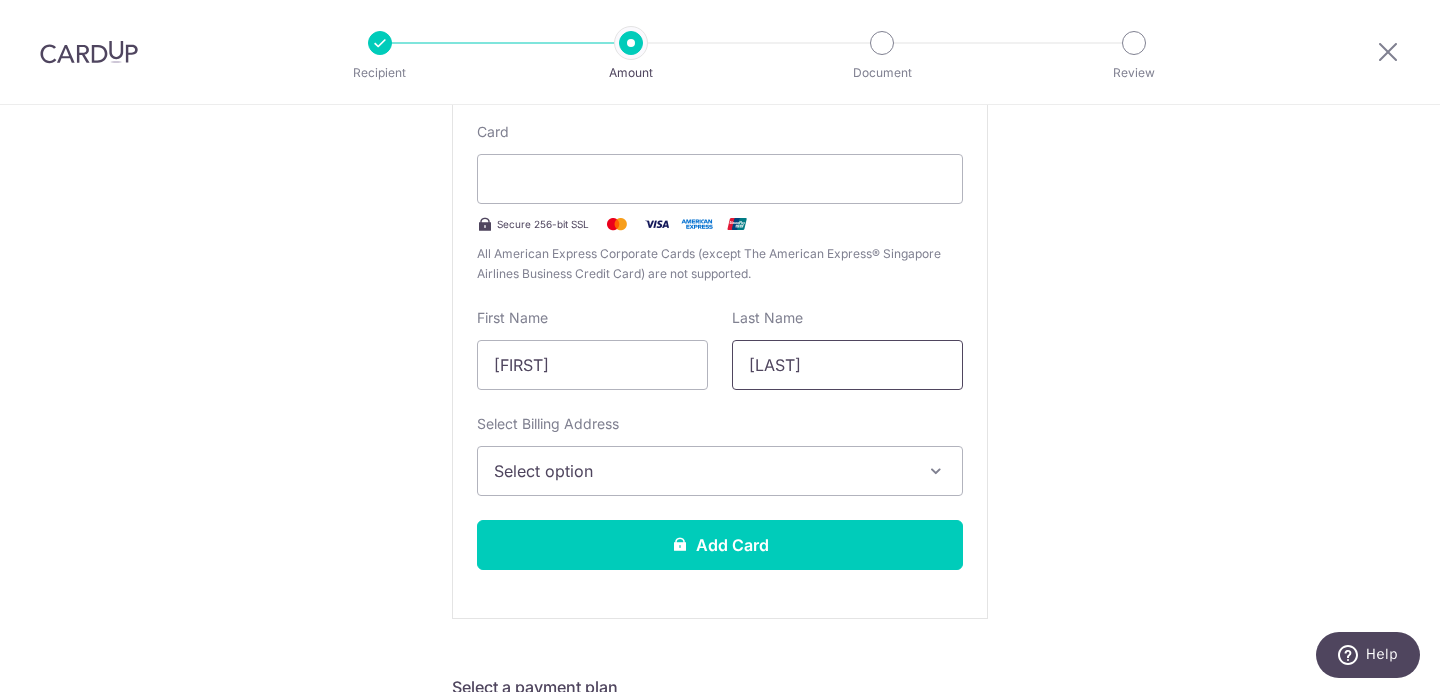 click on "Kow" at bounding box center [847, 365] 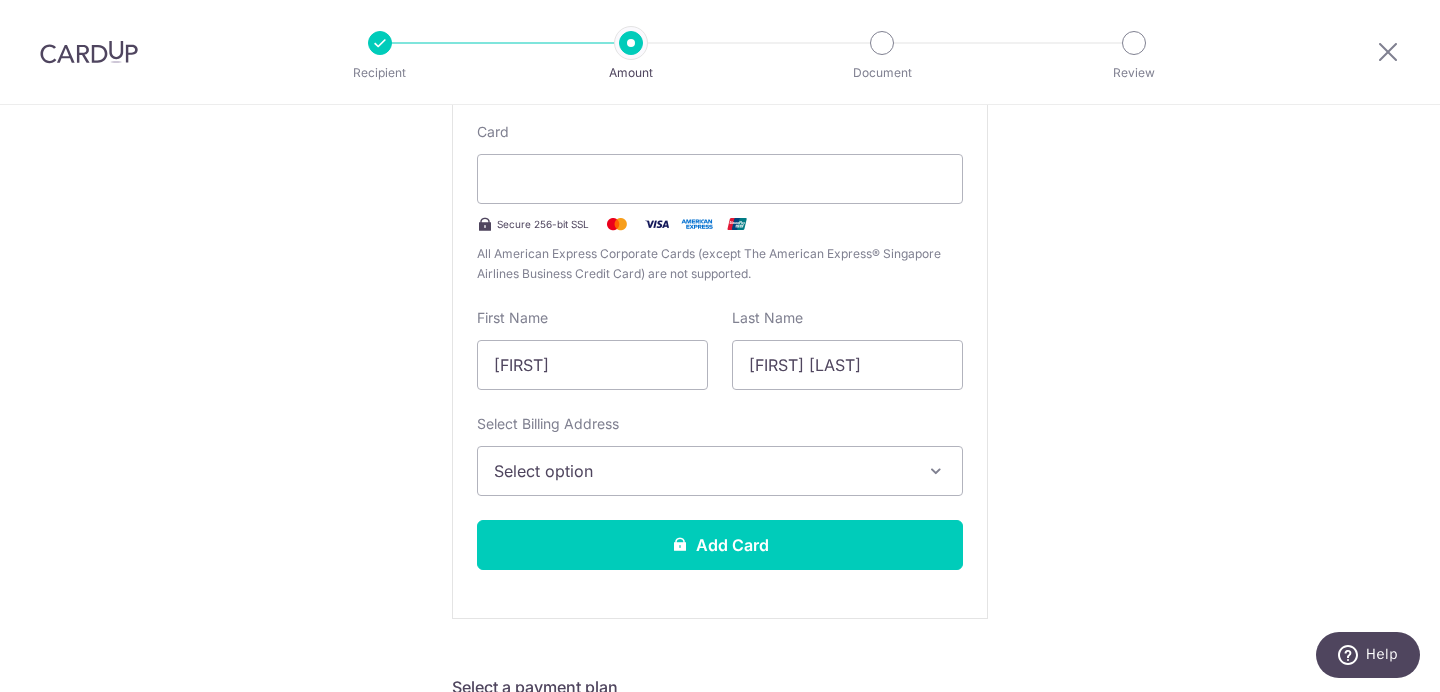 click on "Select option" at bounding box center [702, 471] 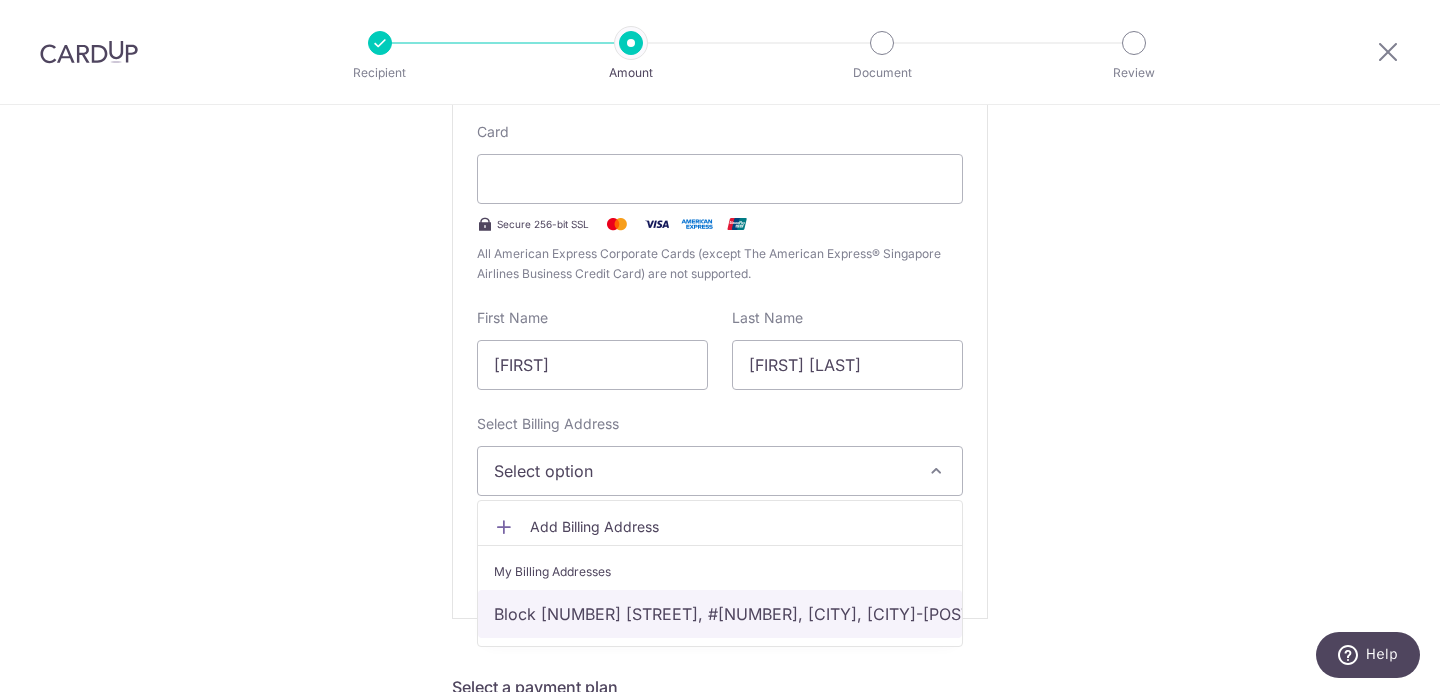 click on "Block [NUMBER] [STREET], #[NUMBER]-[NUMBER], [CITY], [CITY]-[POSTALCODE]" at bounding box center [720, 614] 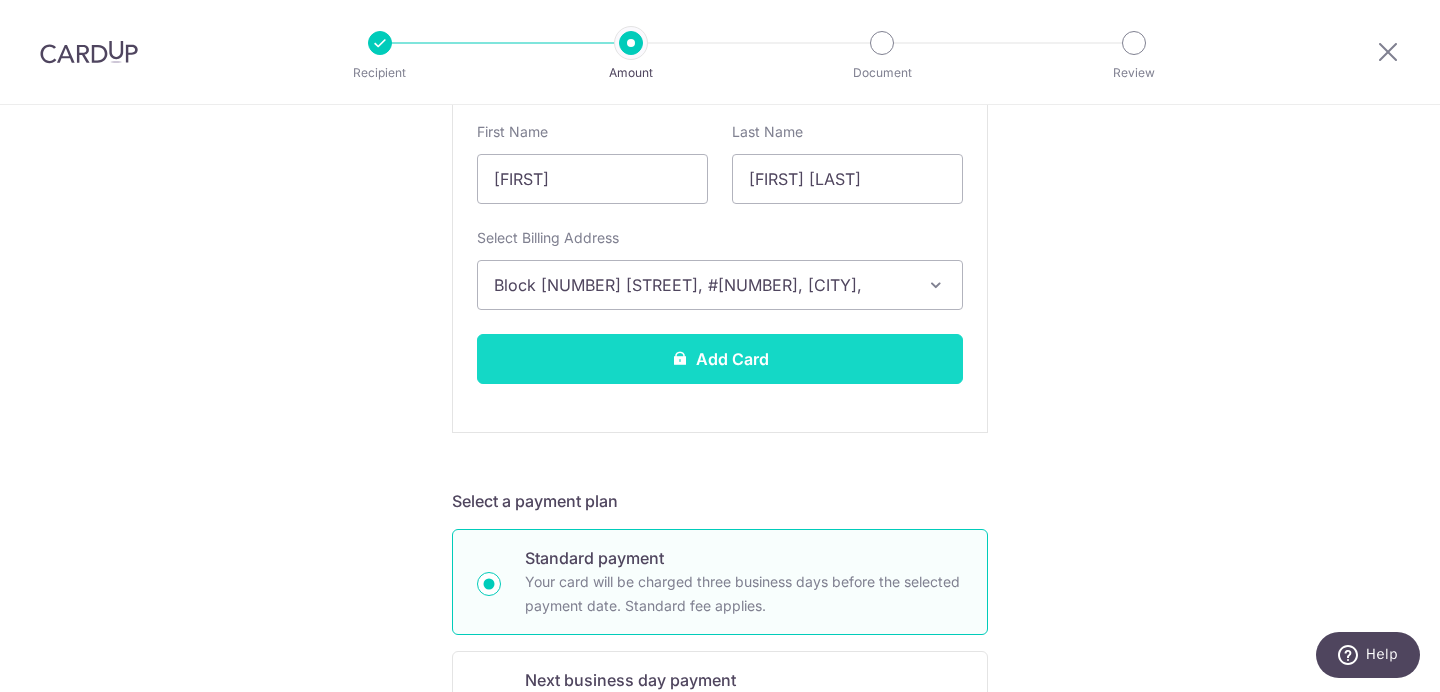click on "Add Card" at bounding box center [720, 359] 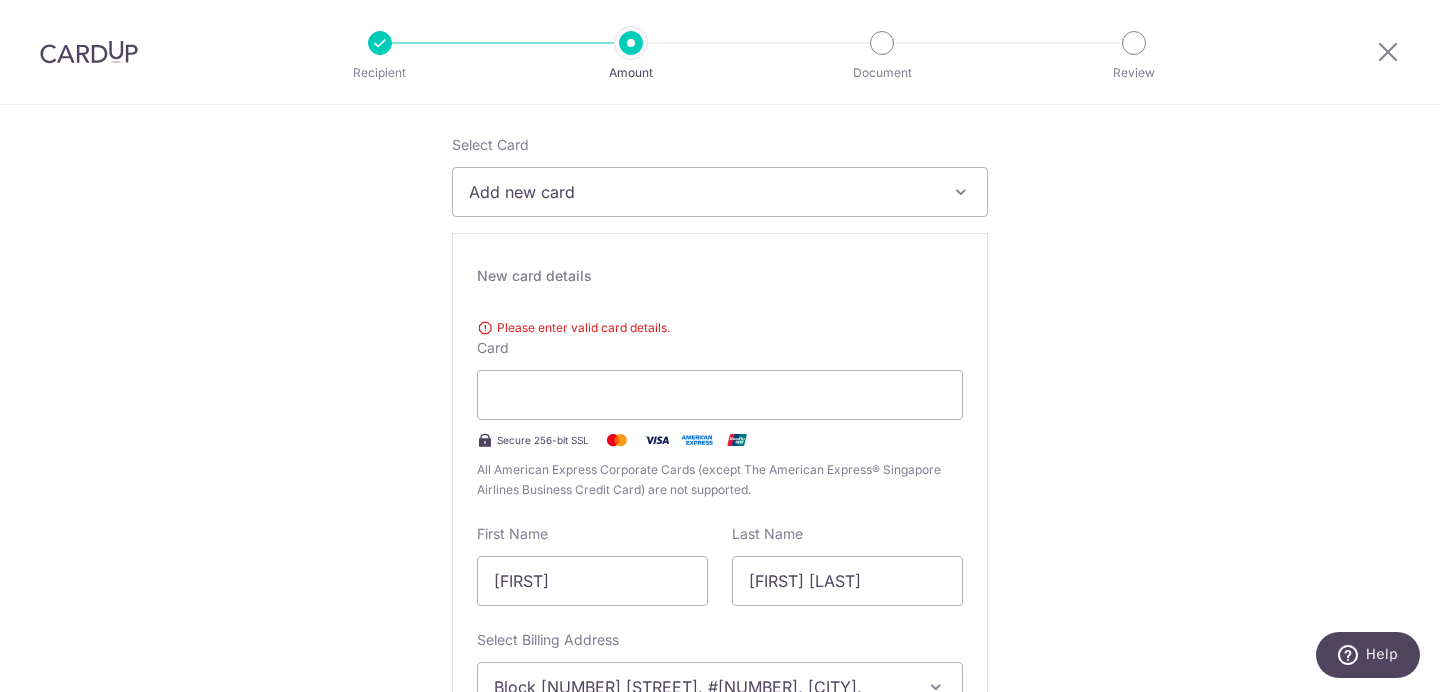 scroll, scrollTop: 243, scrollLeft: 0, axis: vertical 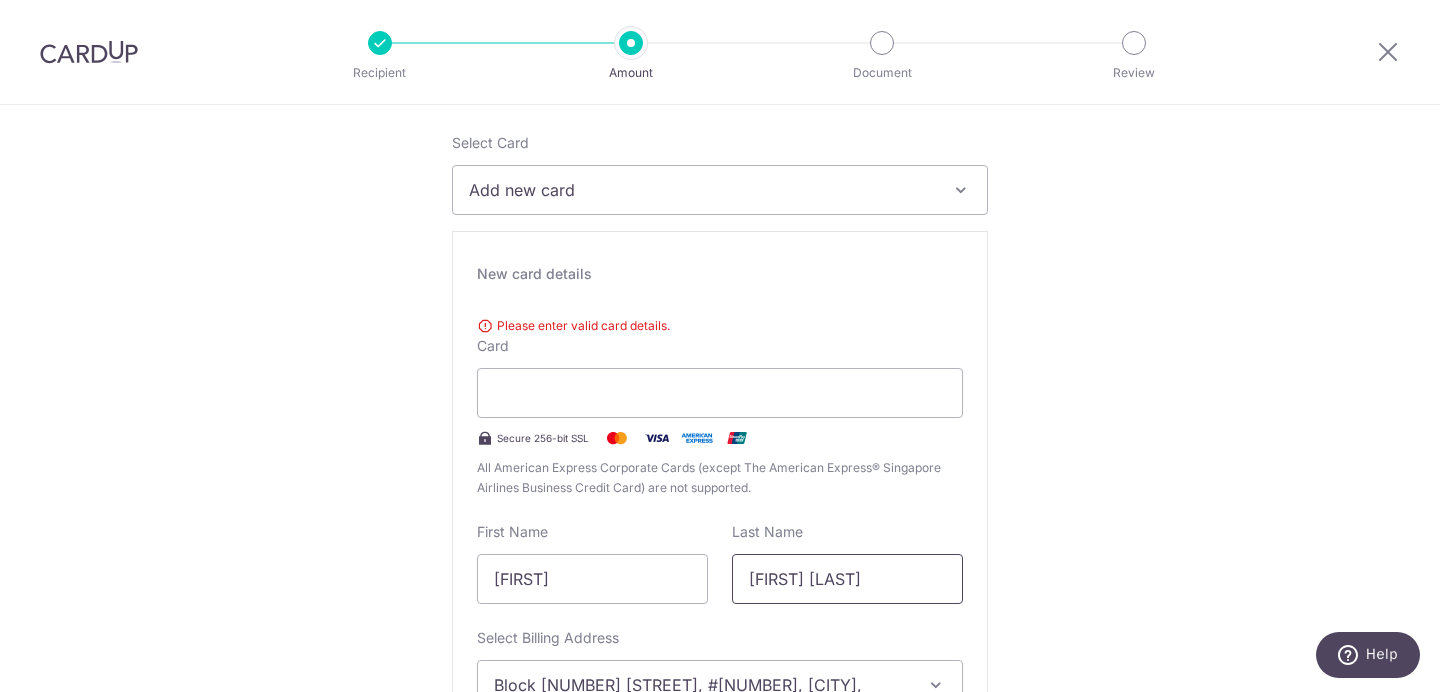 drag, startPoint x: 784, startPoint y: 572, endPoint x: 1024, endPoint y: 593, distance: 240.91699 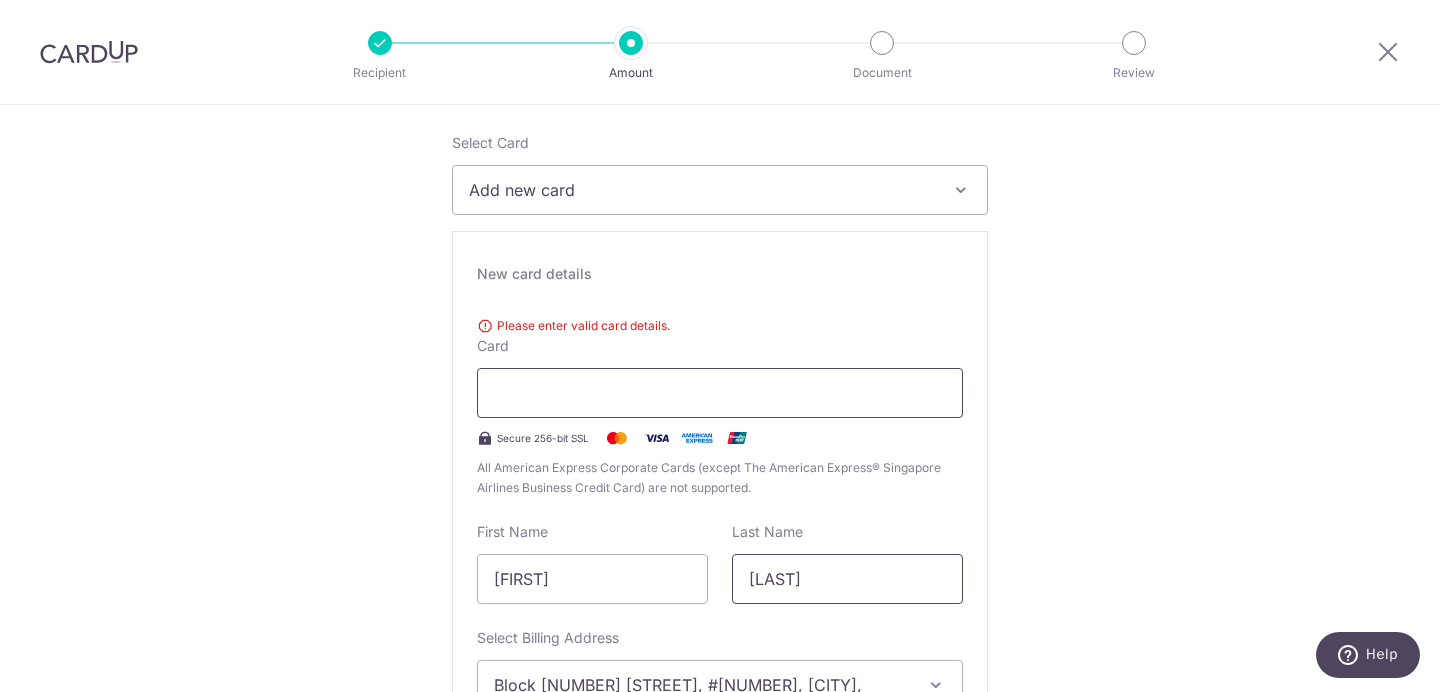type on "Kow" 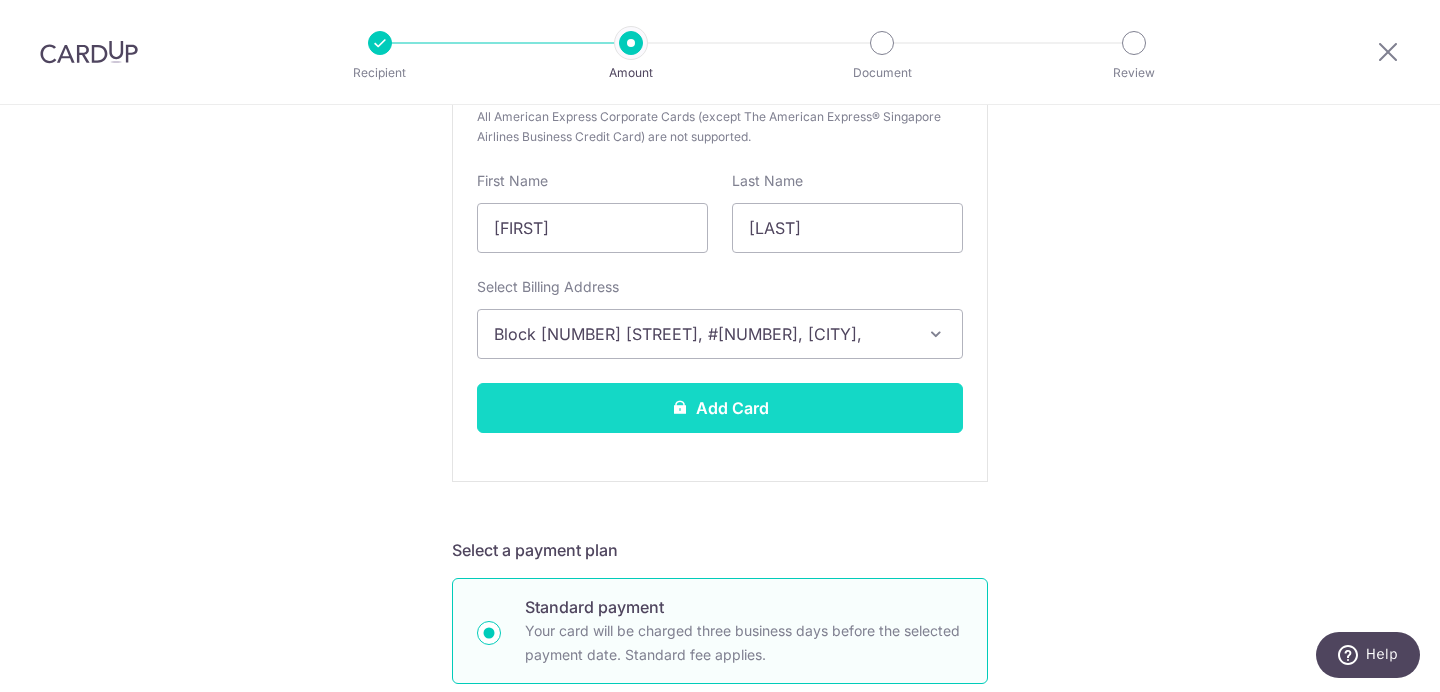 click on "Add Card" at bounding box center (720, 408) 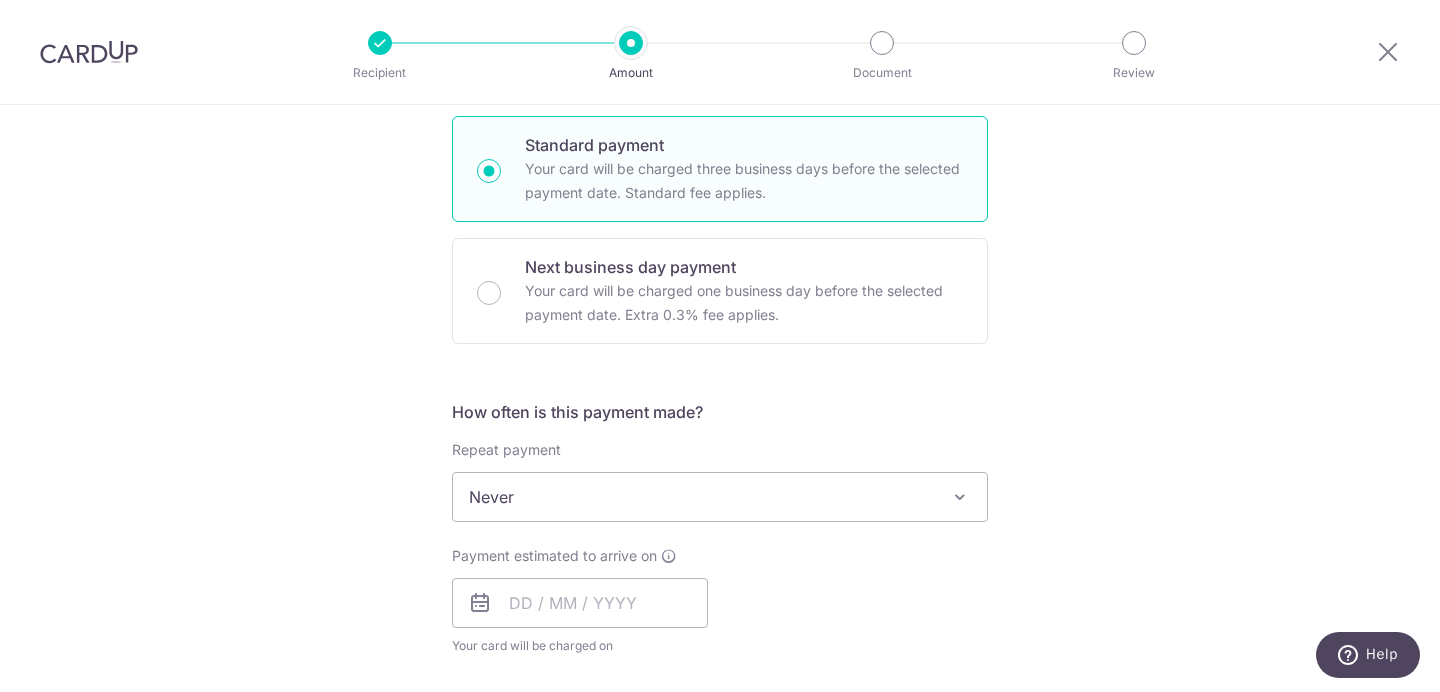 scroll, scrollTop: 1063, scrollLeft: 0, axis: vertical 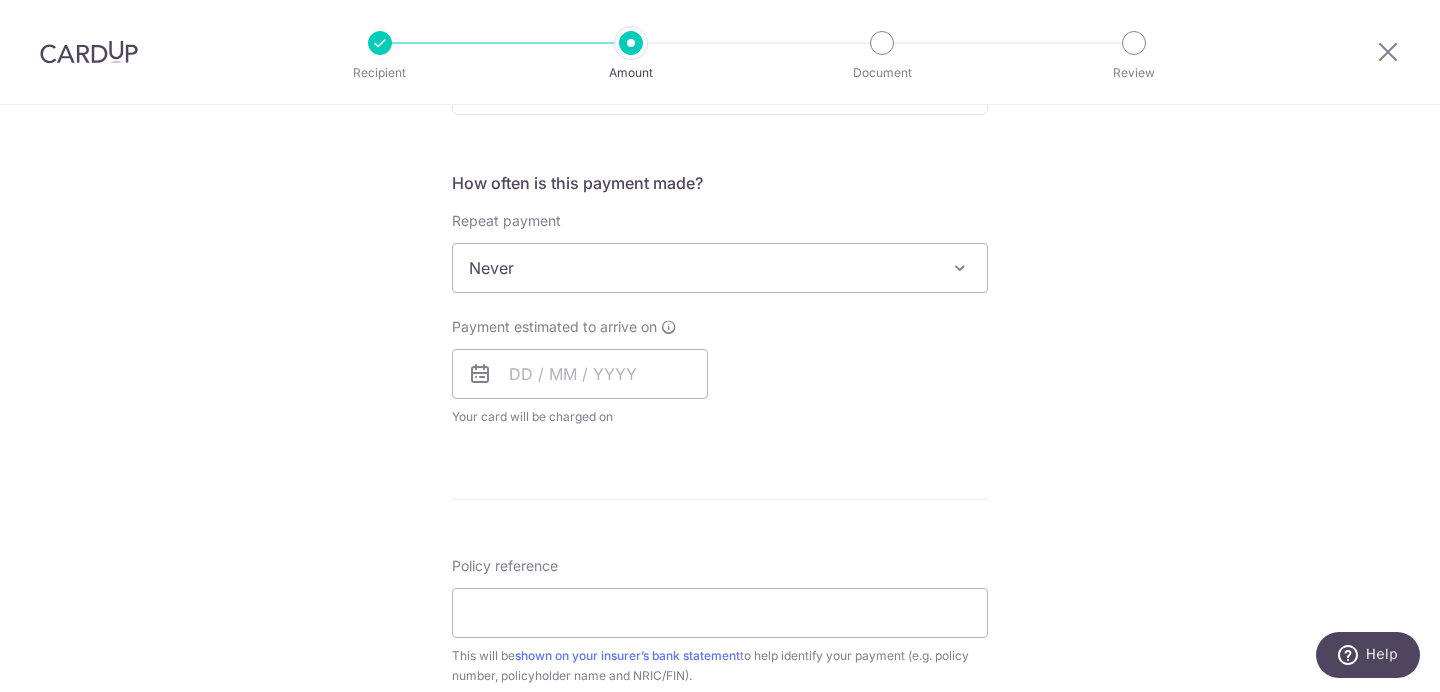click on "Never" at bounding box center (720, 268) 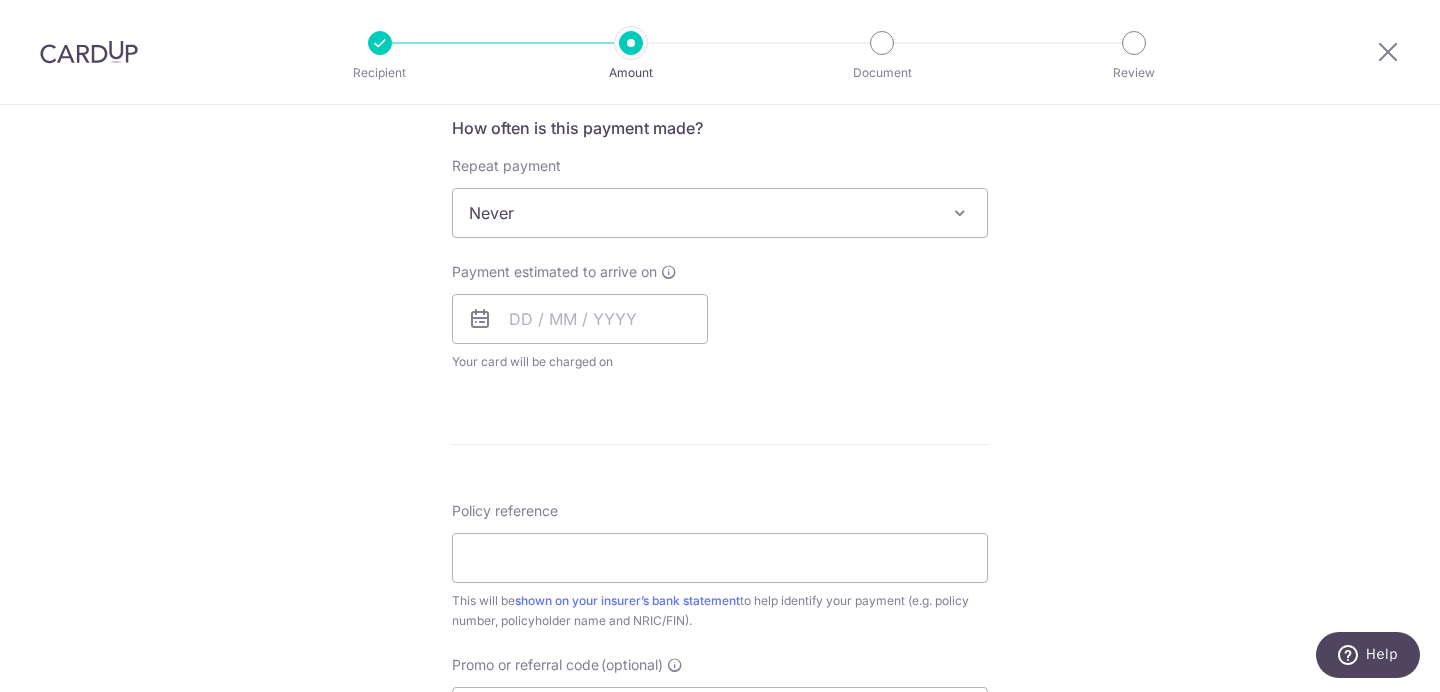 scroll, scrollTop: 771, scrollLeft: 0, axis: vertical 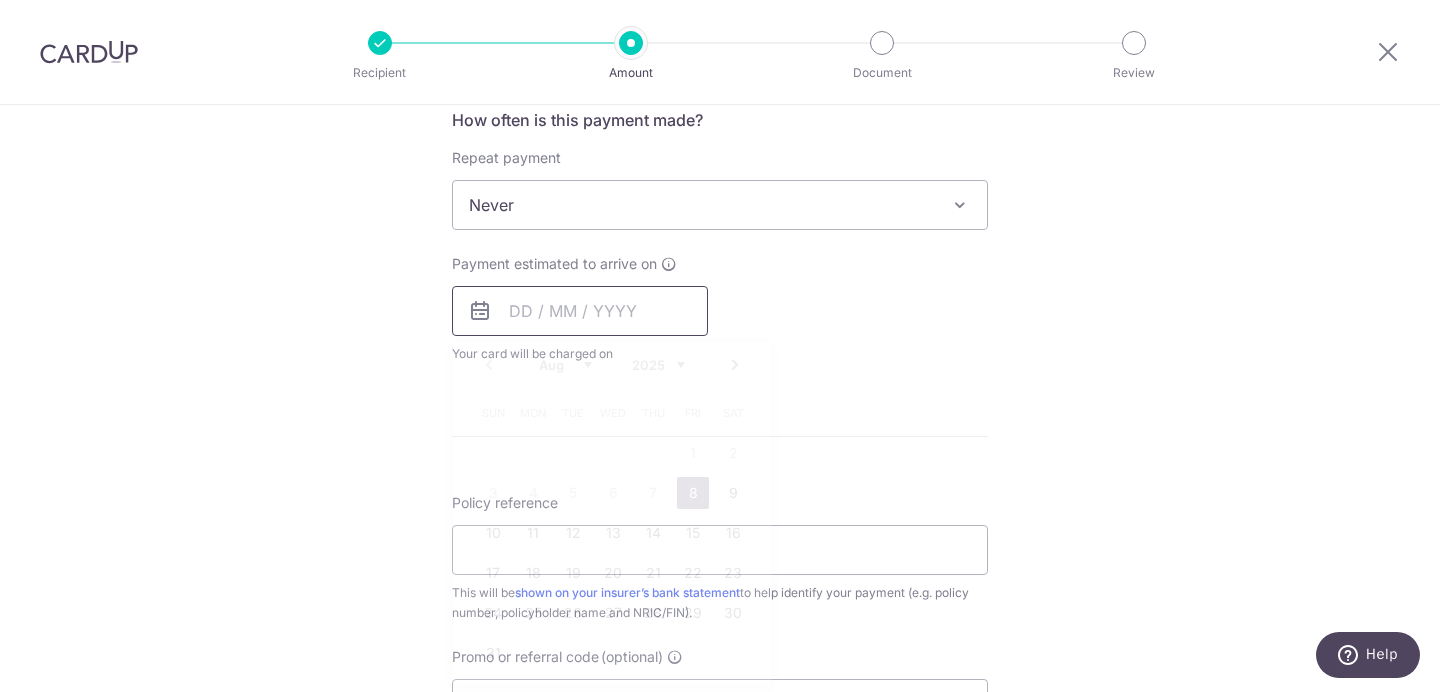 click at bounding box center [580, 311] 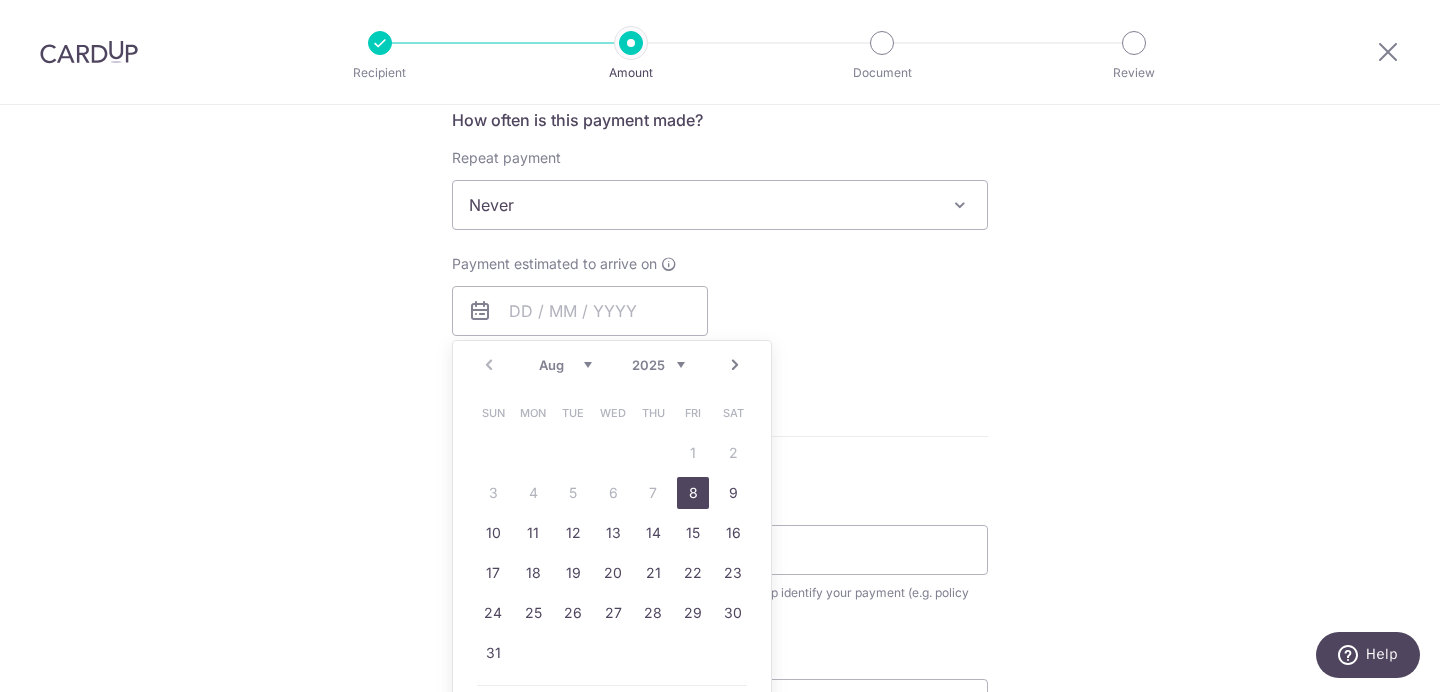 click on "8" at bounding box center [693, 493] 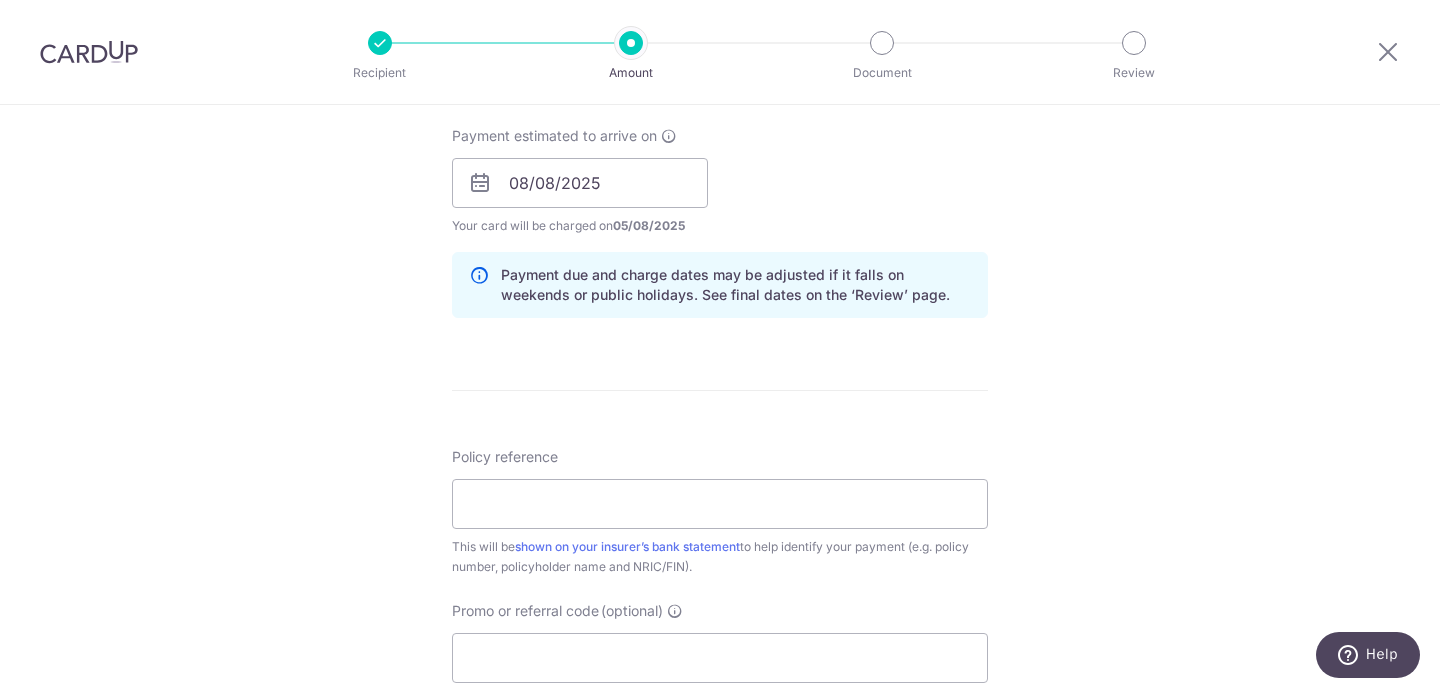 scroll, scrollTop: 919, scrollLeft: 0, axis: vertical 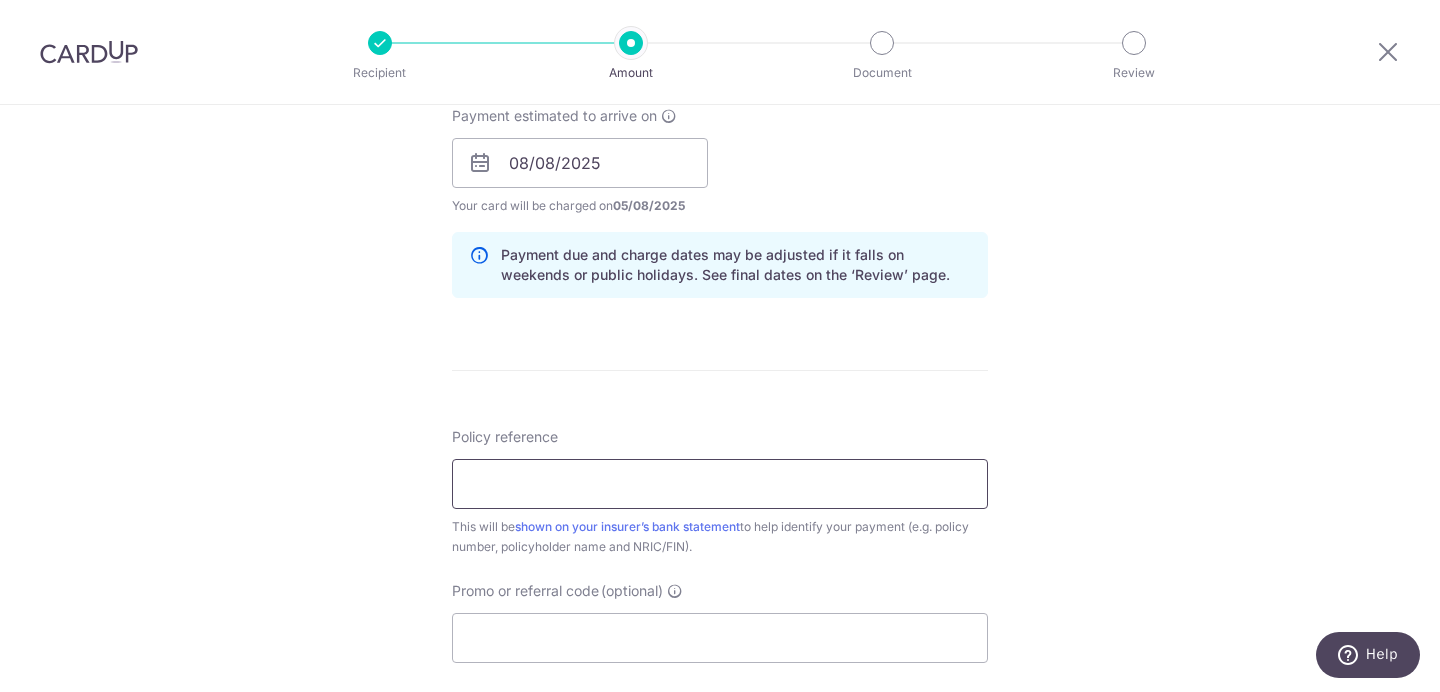 click on "Policy reference" at bounding box center (720, 484) 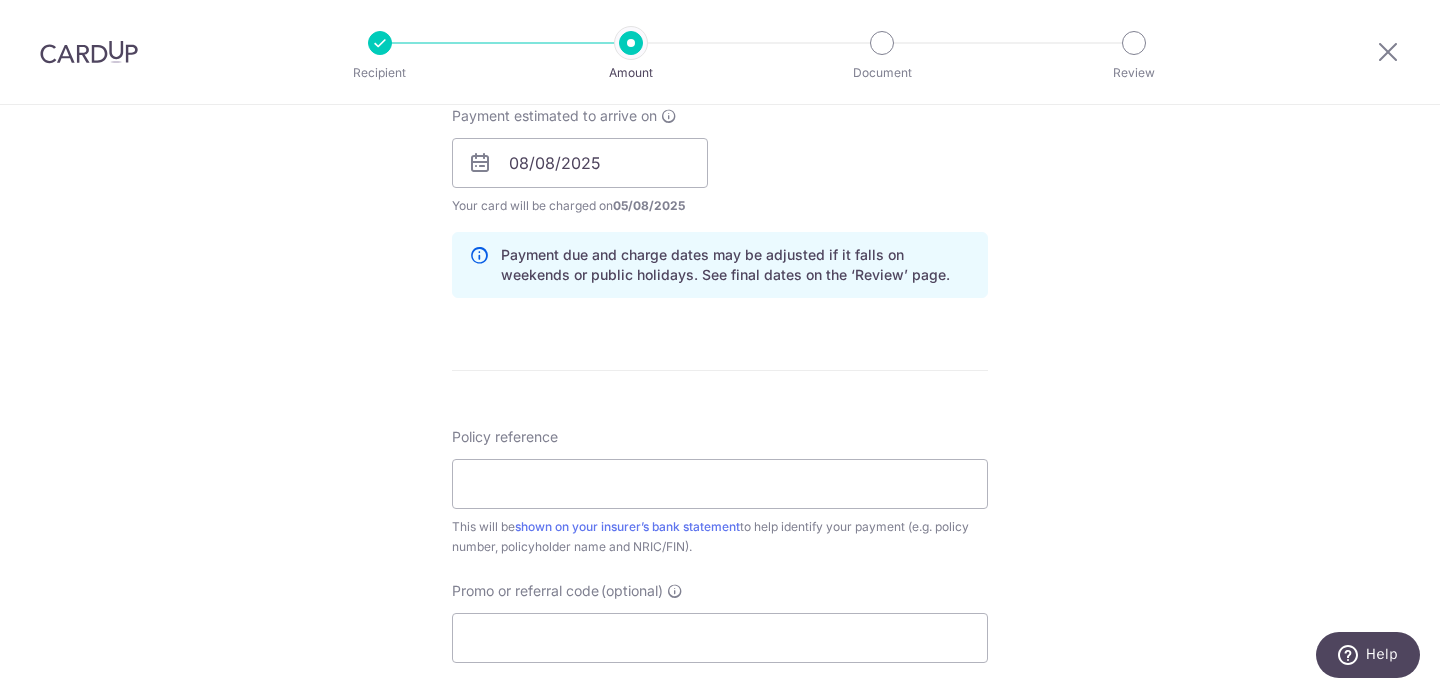 click on "Enter payment amount
SGD
1,097.20
1097.20
Card added successfully
Select Card
**** 4584
Add credit card
Your Cards
**** 4584
Secure 256-bit SSL
Text
New card details
Card
Secure 256-bit SSL" at bounding box center [720, 150] 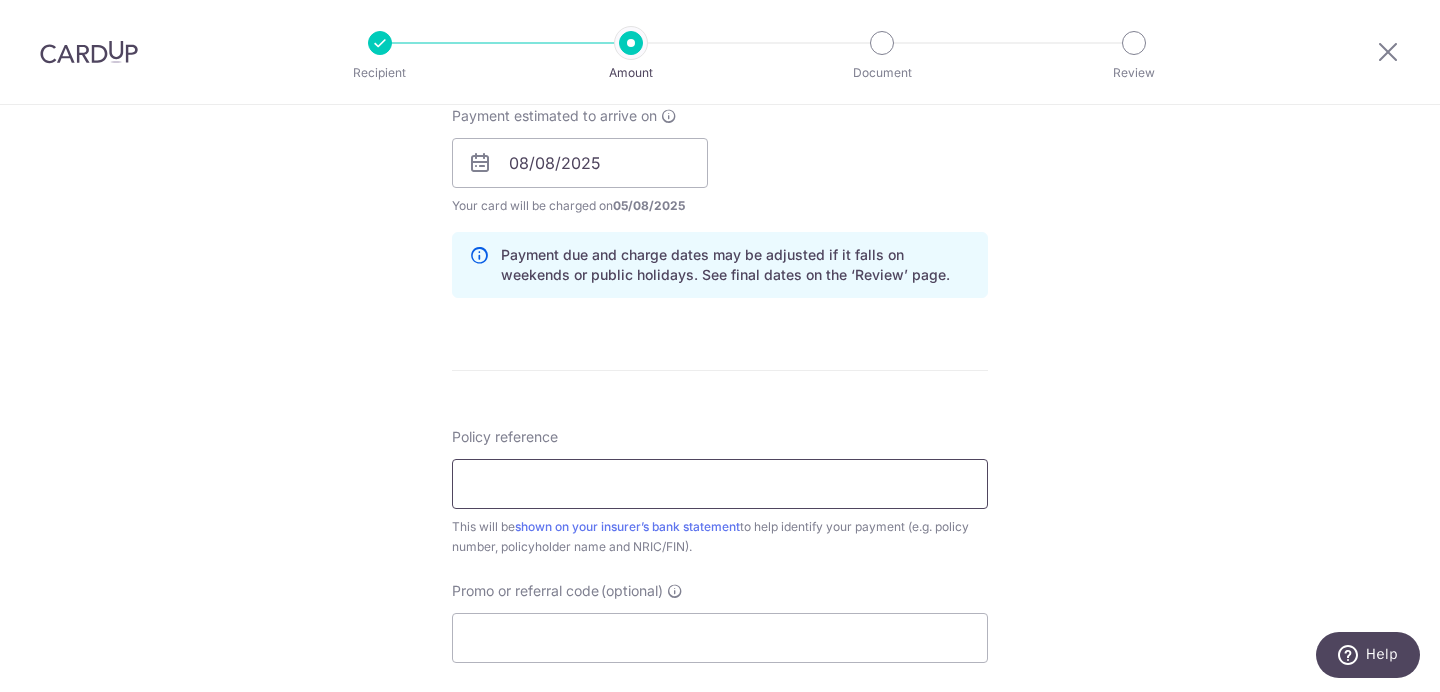 click on "Policy reference" at bounding box center (720, 484) 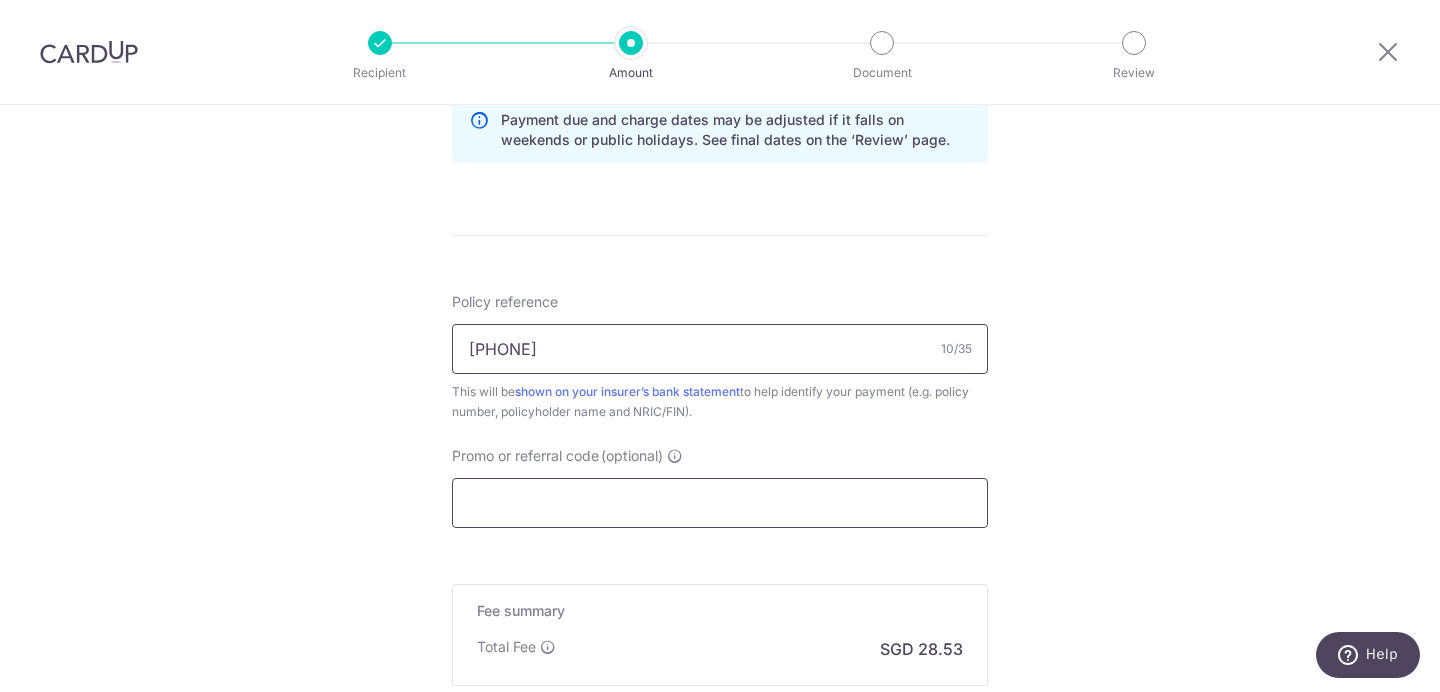 type on "[PHONE]" 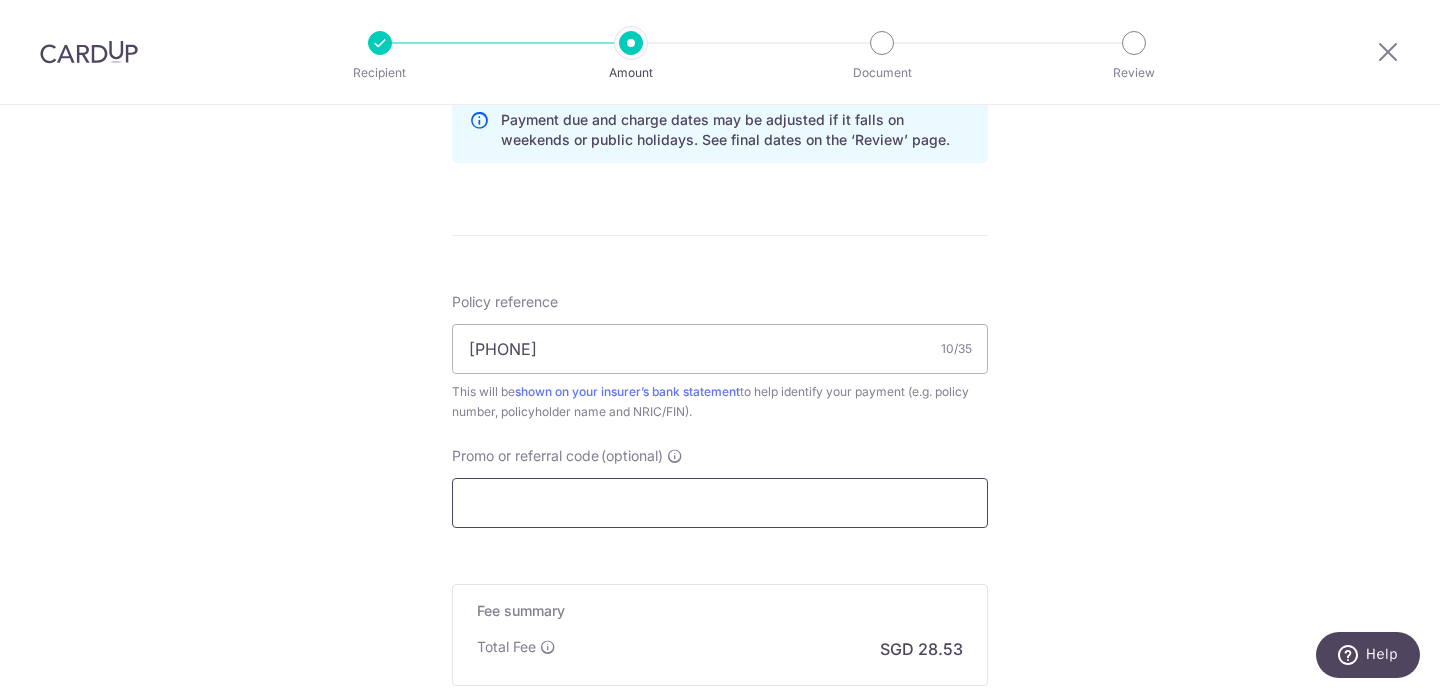 click on "Promo or referral code
(optional)" at bounding box center (720, 503) 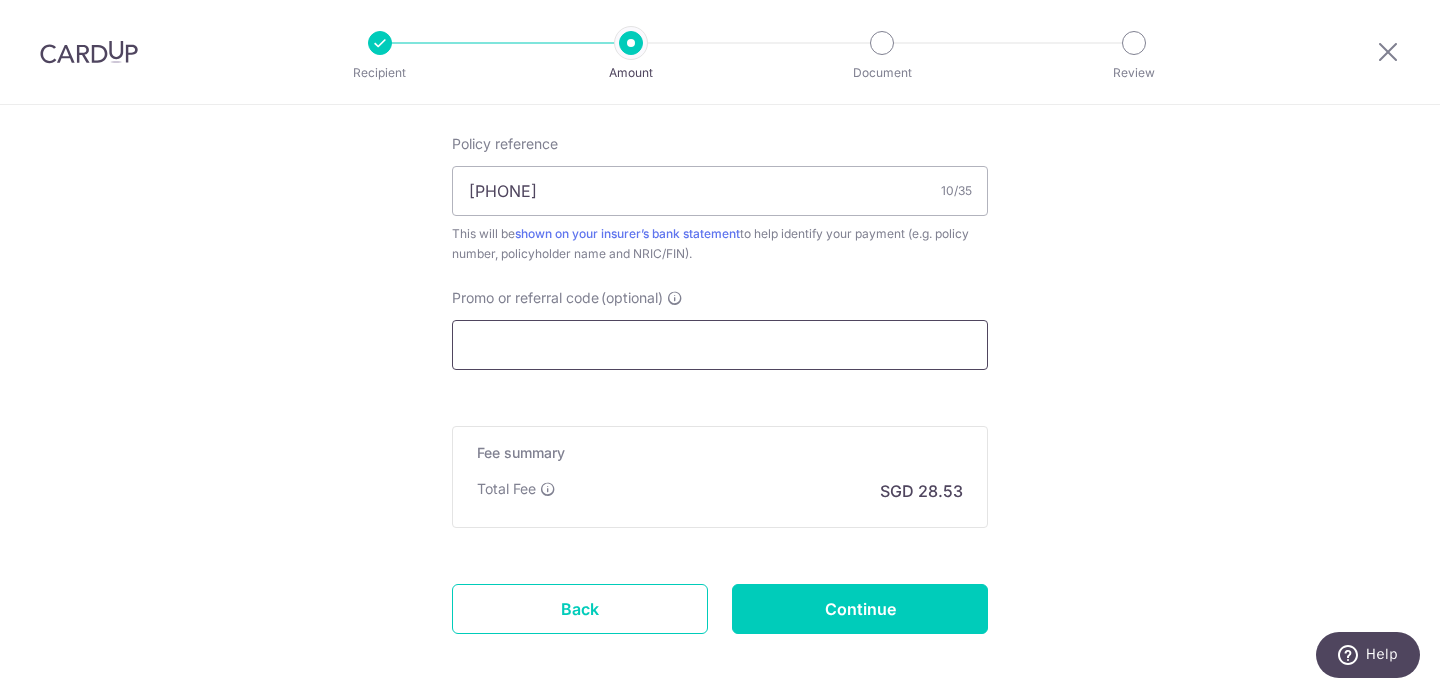 scroll, scrollTop: 1207, scrollLeft: 0, axis: vertical 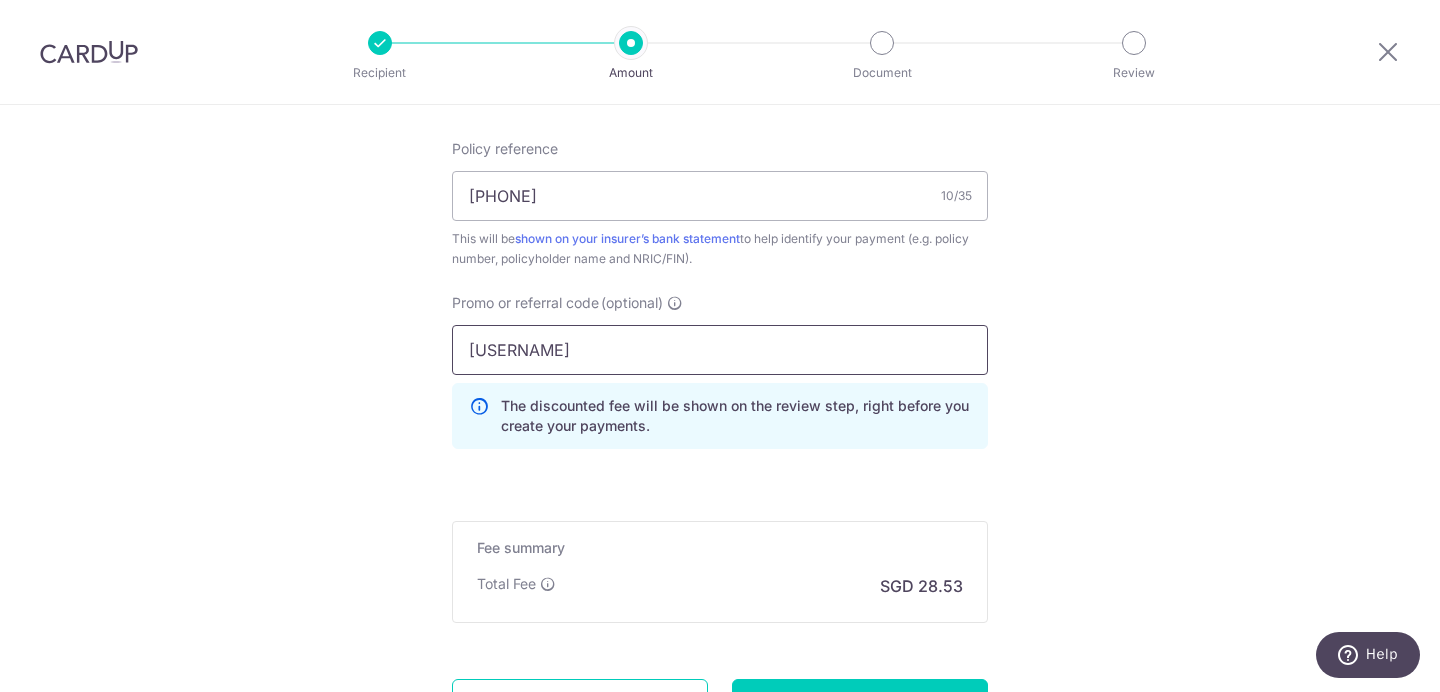type on "sgnew14" 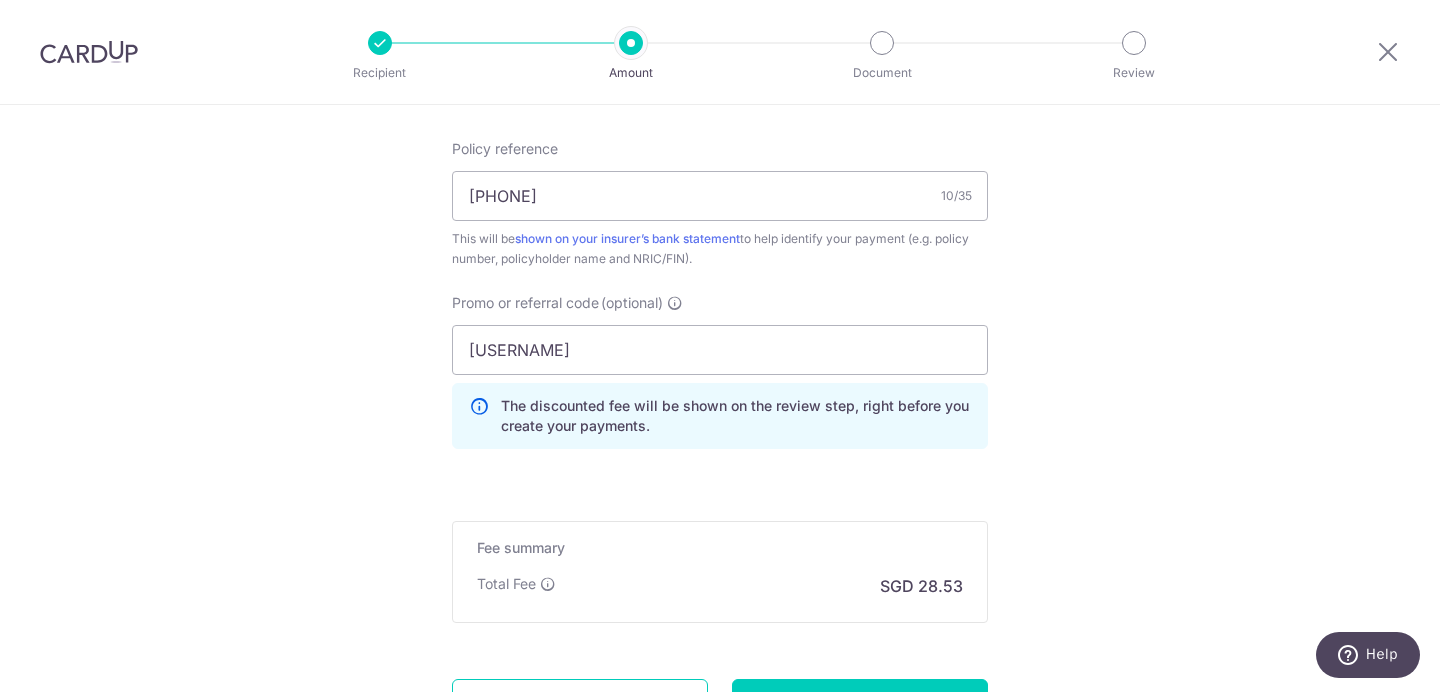 click on "Tell us more about your payment
Enter payment amount
SGD
1,097.20
1097.20
Card added successfully
Select Card
**** 4584
Add credit card
Your Cards
**** 4584
Secure 256-bit SSL
Text
New card details
Card
Secure 256-bit SSL" at bounding box center [720, -112] 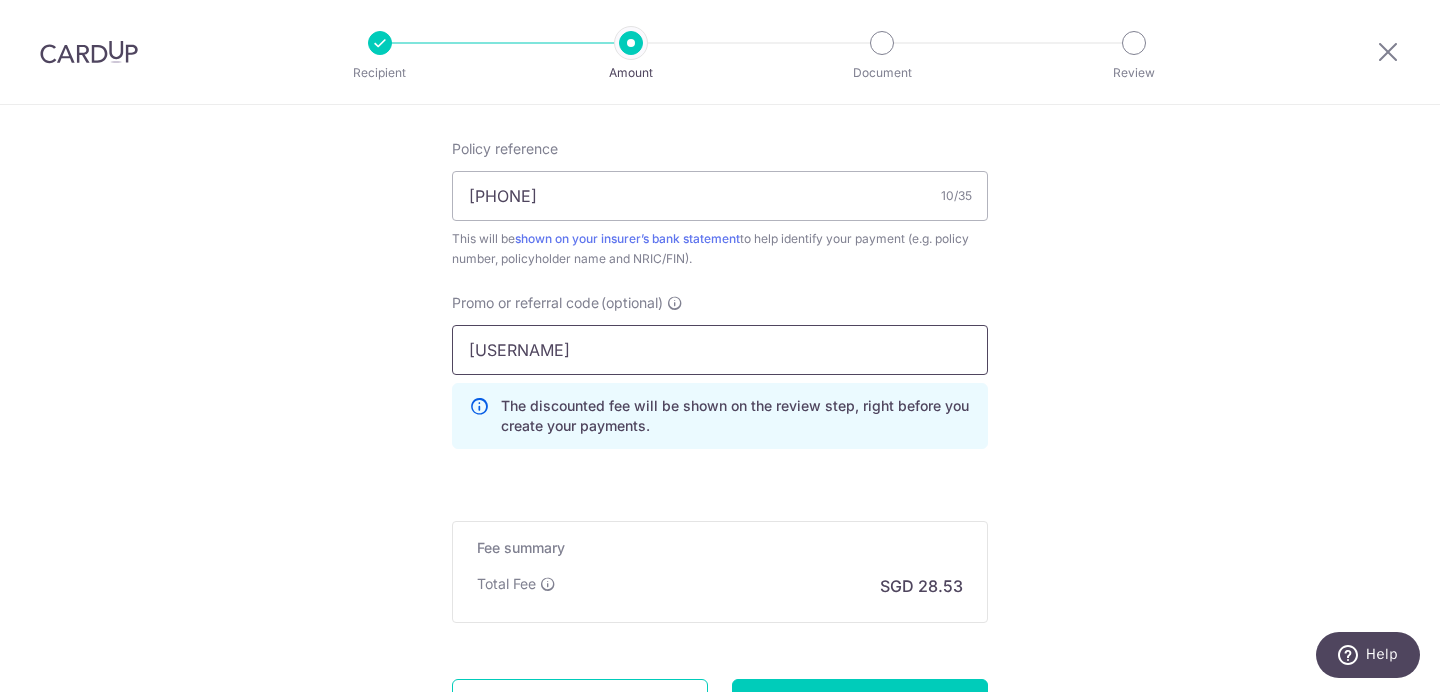 click on "sgnew14" at bounding box center [720, 350] 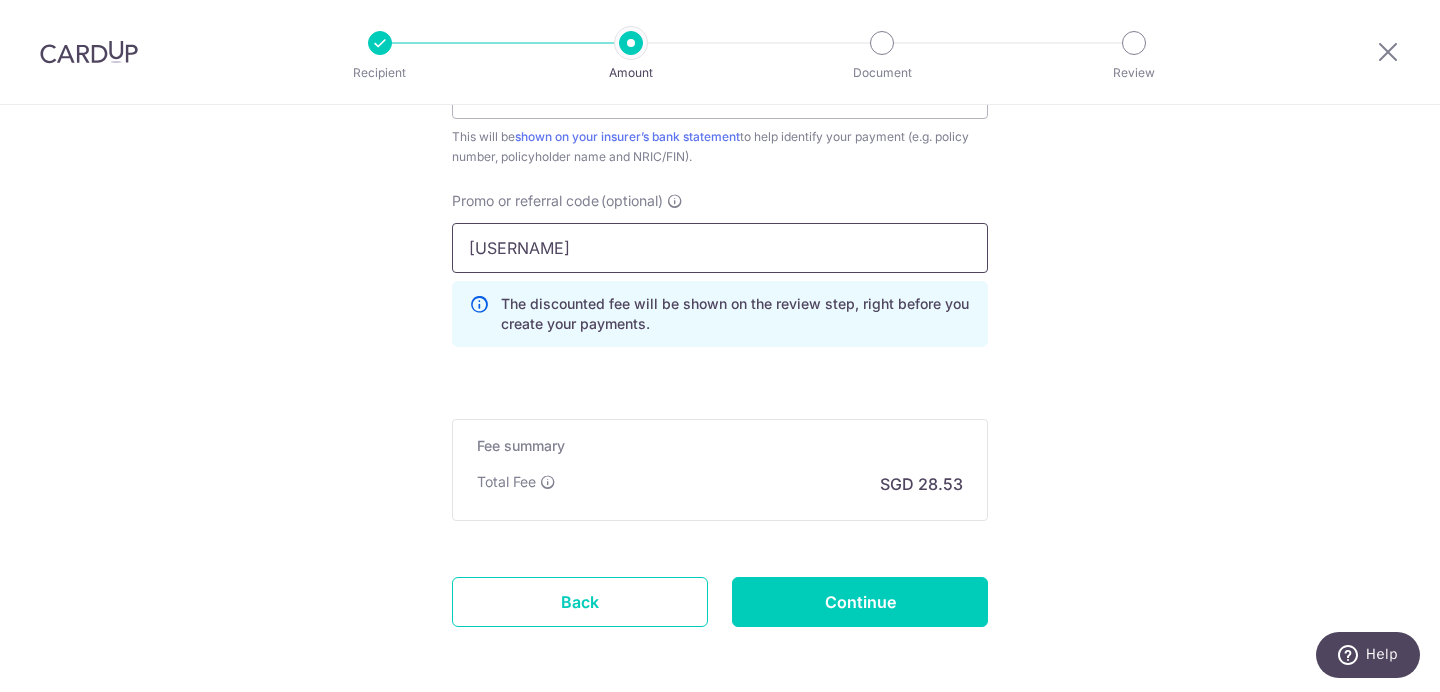 click on "sgnew14" at bounding box center (720, 248) 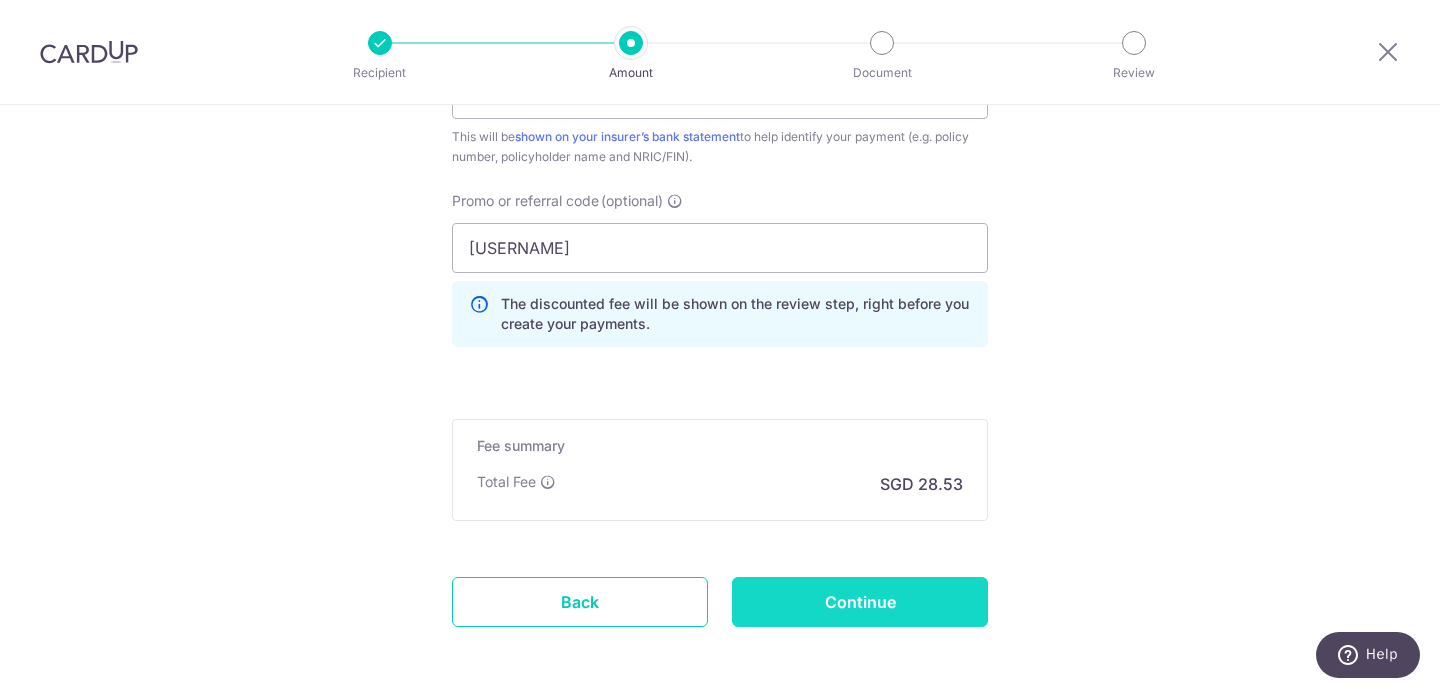 click on "Continue" at bounding box center (860, 602) 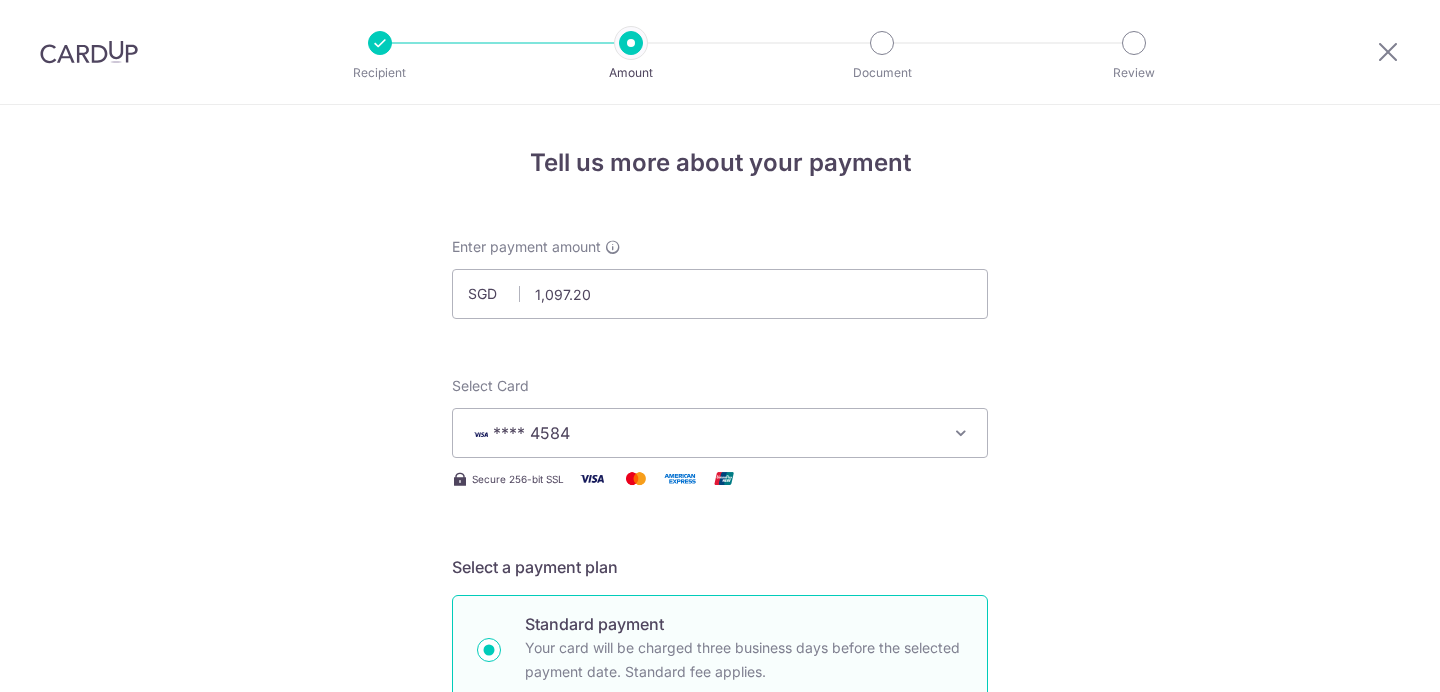 scroll, scrollTop: 0, scrollLeft: 0, axis: both 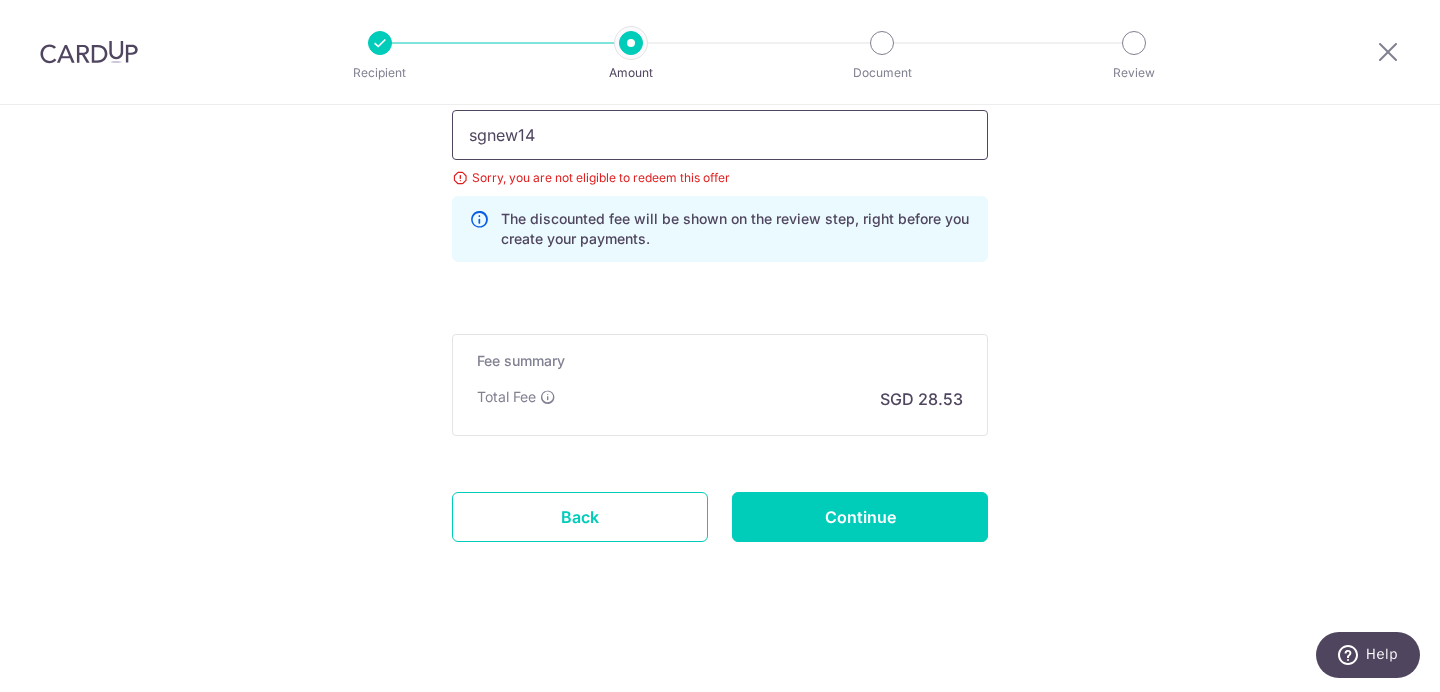 click on "sgnew14" at bounding box center (720, 135) 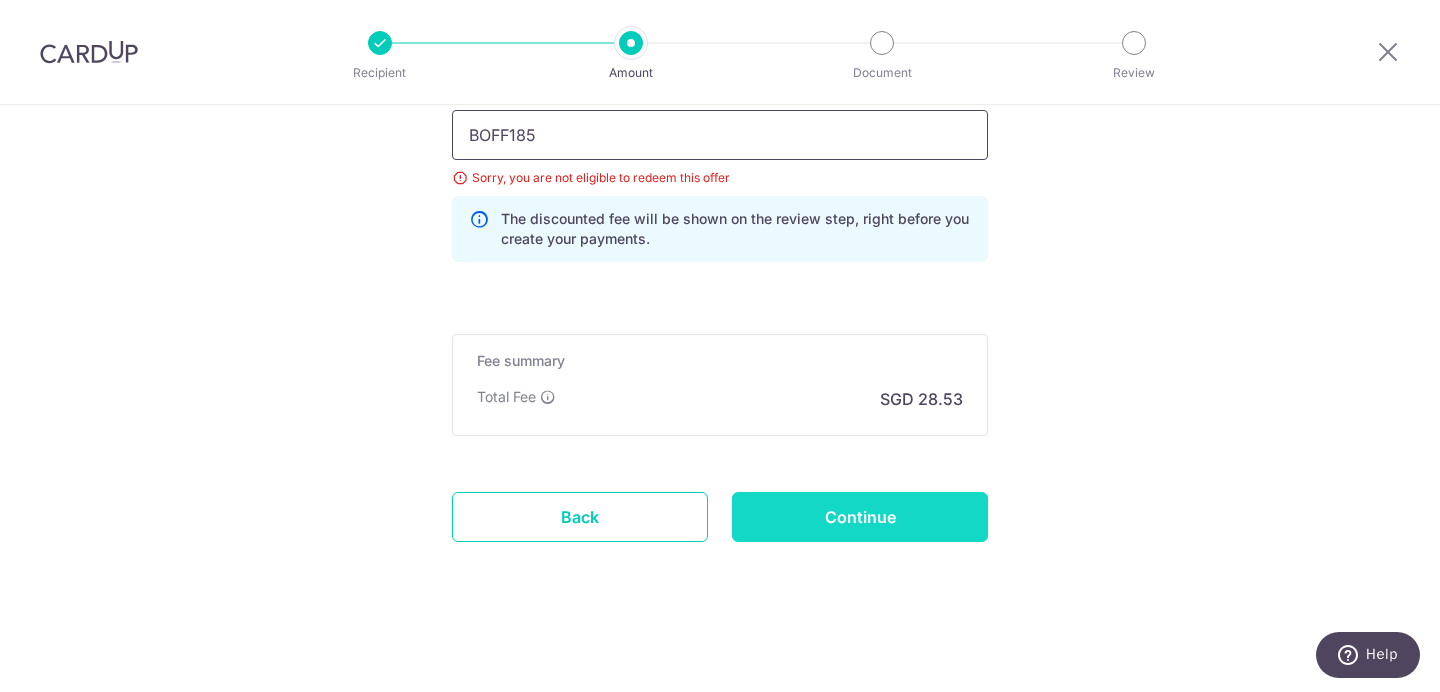 type on "BOFF185" 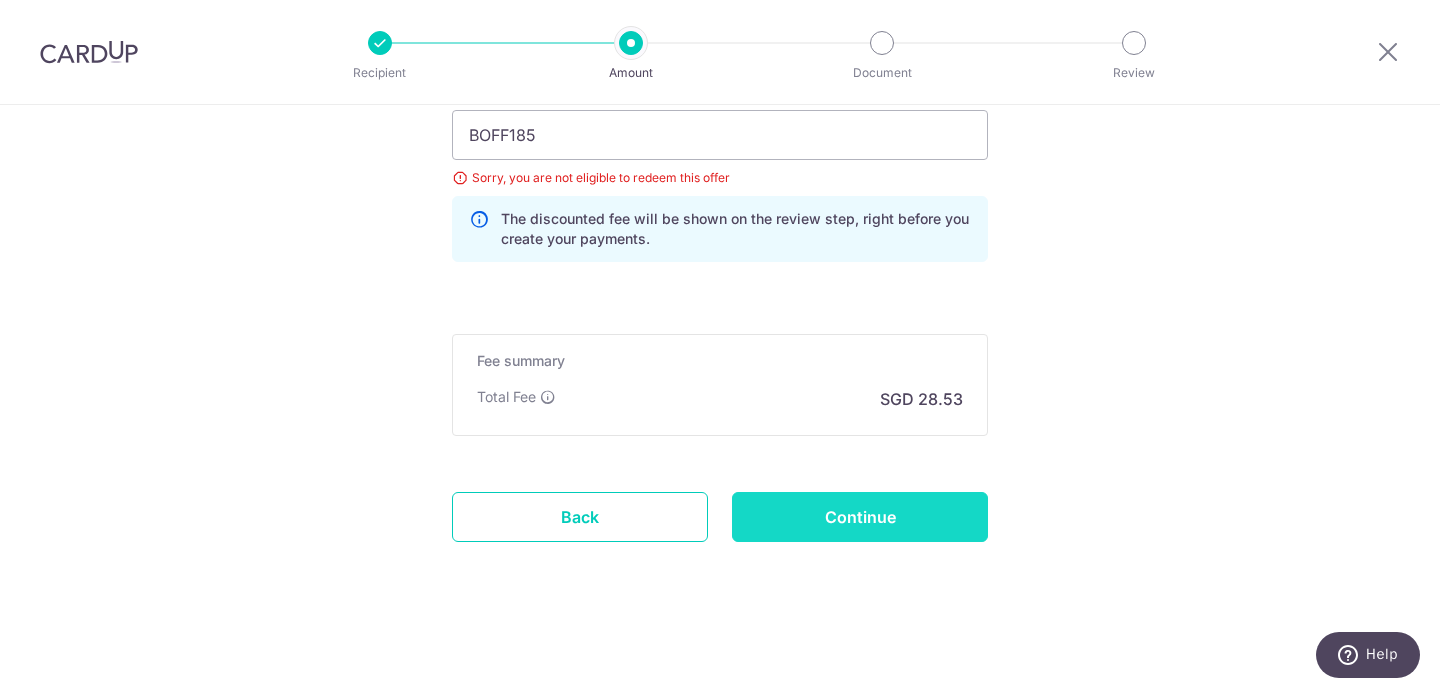click on "Continue" at bounding box center (860, 517) 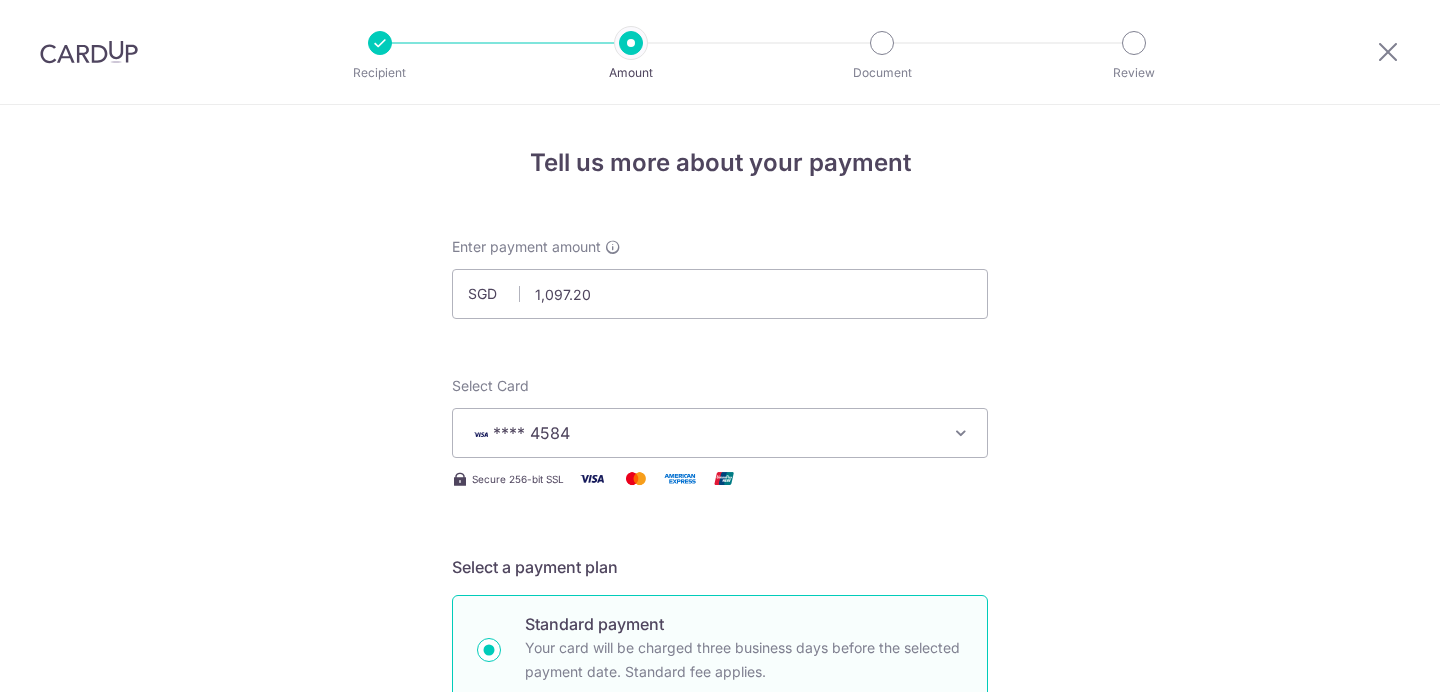 scroll, scrollTop: 0, scrollLeft: 0, axis: both 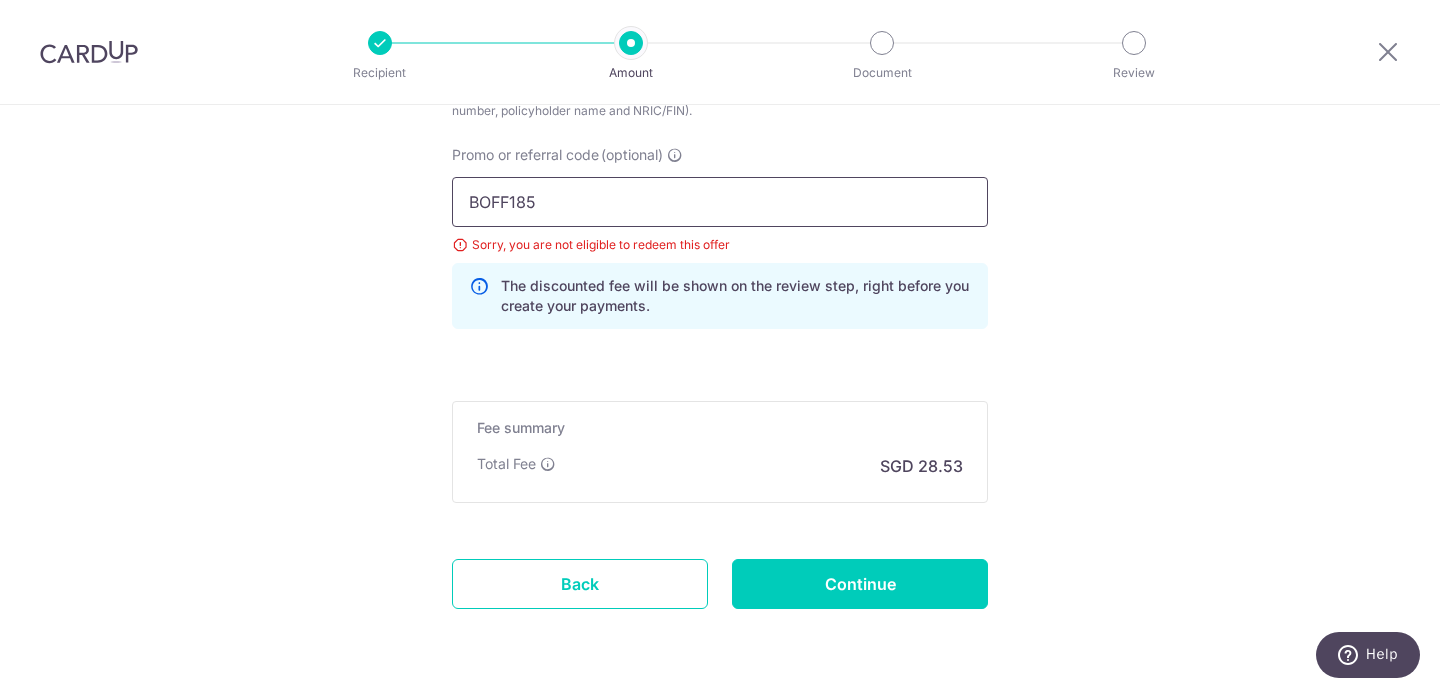 click on "BOFF185" at bounding box center (720, 202) 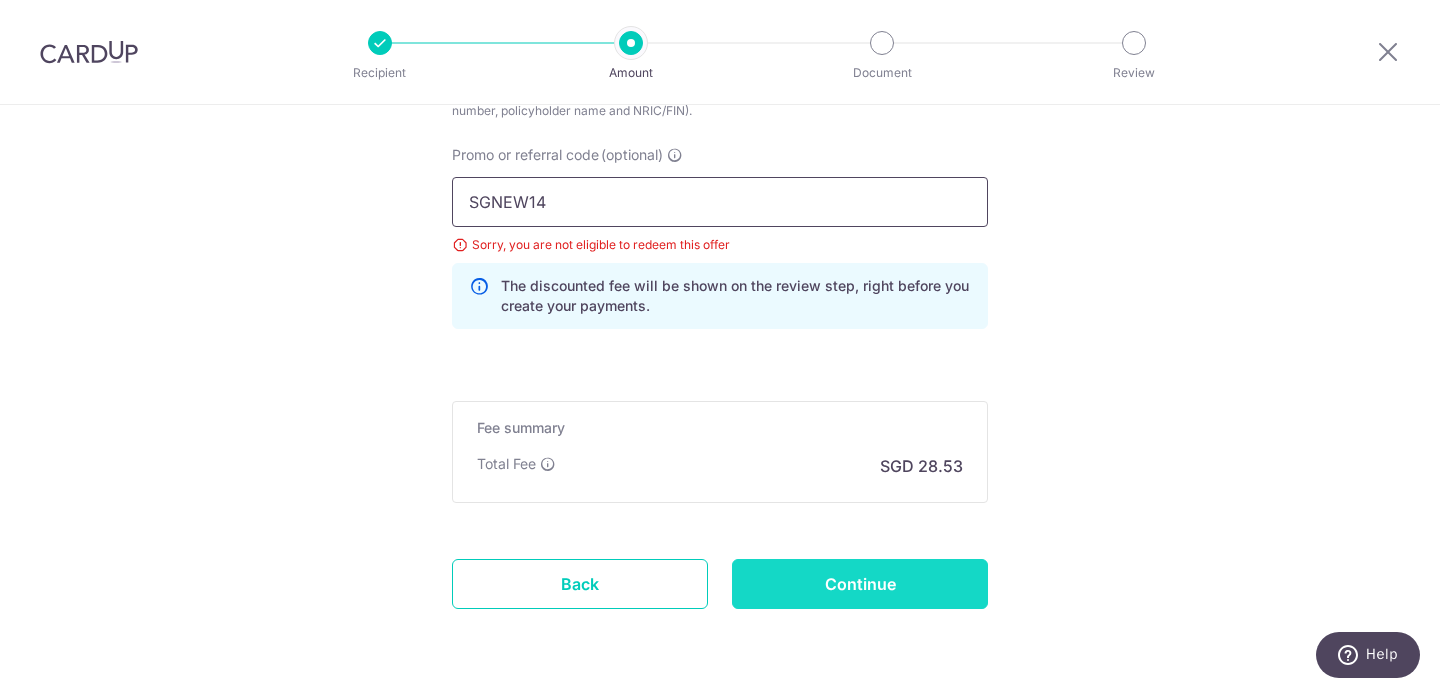 type on "SGNEW14" 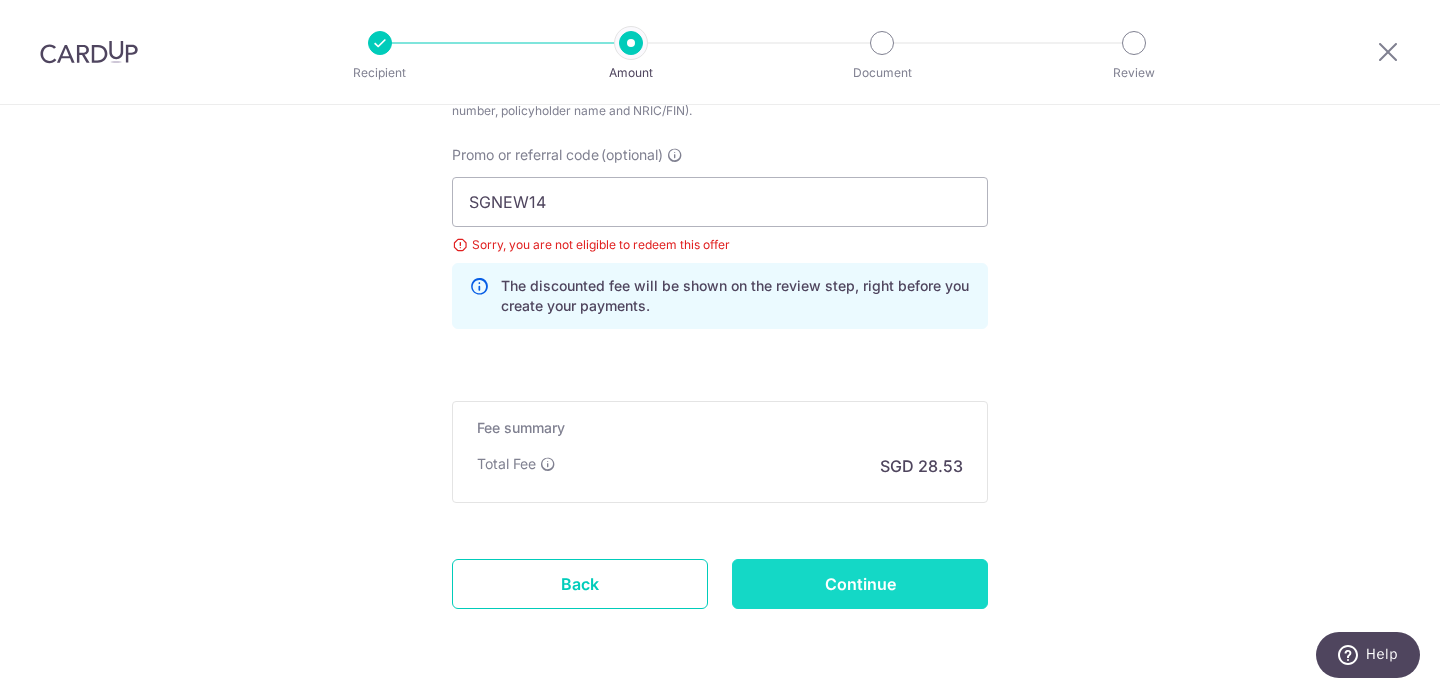 click on "Continue" at bounding box center (860, 584) 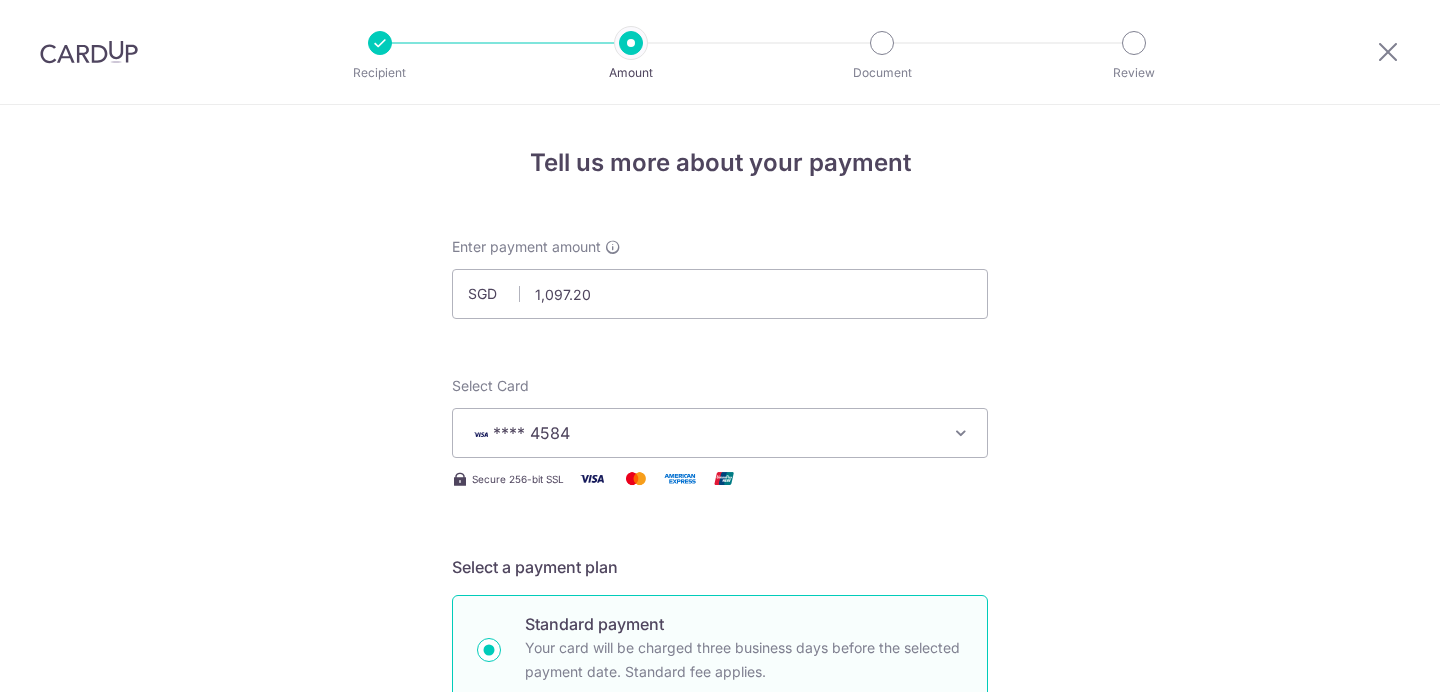 scroll, scrollTop: 0, scrollLeft: 0, axis: both 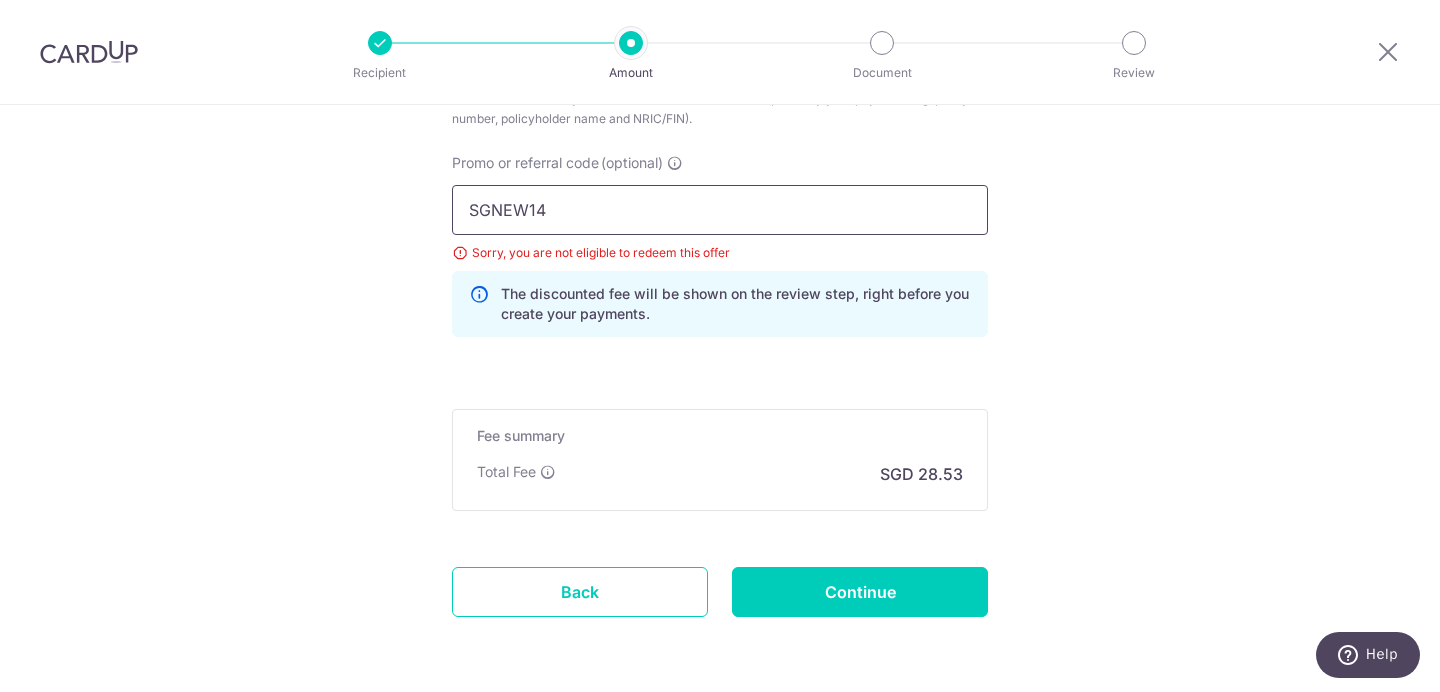 click on "SGNEW14" at bounding box center (720, 210) 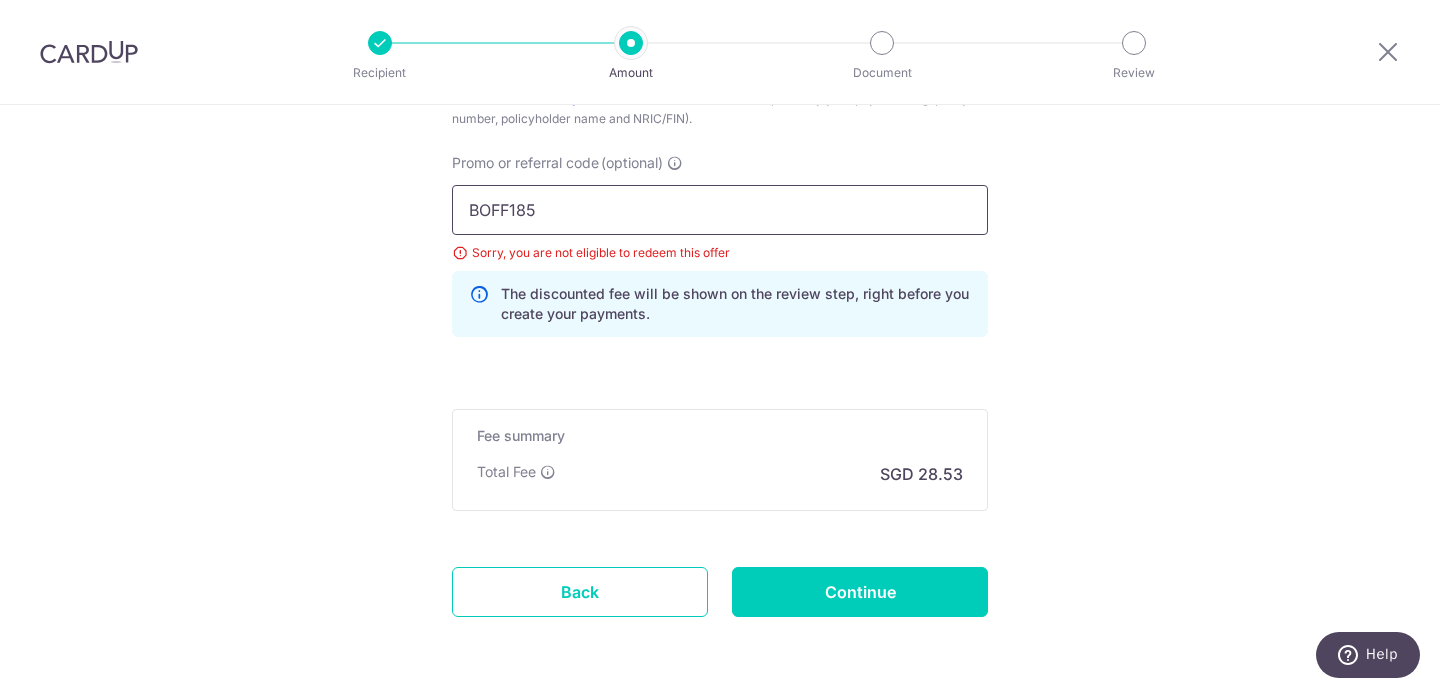 type on "BOFF185" 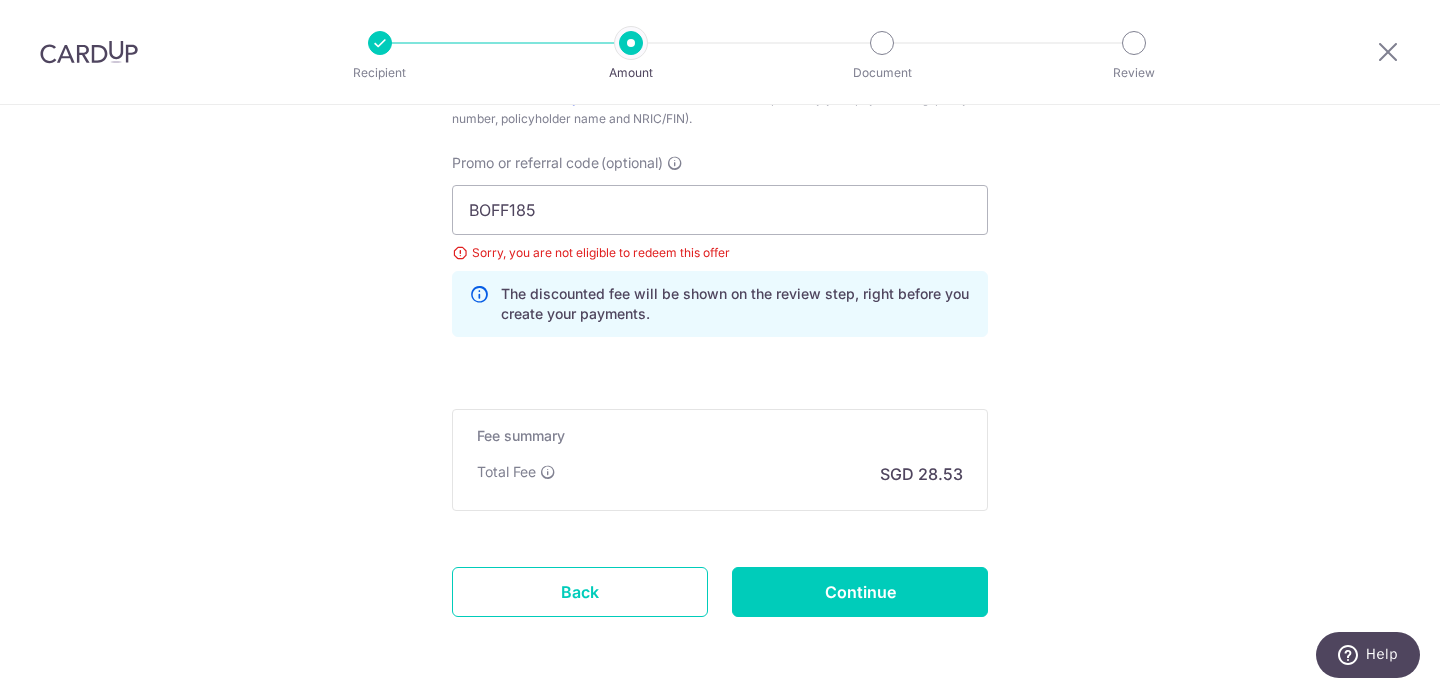 click on "Enter payment amount
SGD
1,097.20
1097.20
Select Card
**** 4584
Add credit card
Your Cards
**** 4584
Secure 256-bit SSL
Text
New card details
Card
Secure 256-bit SSL" at bounding box center (720, -219) 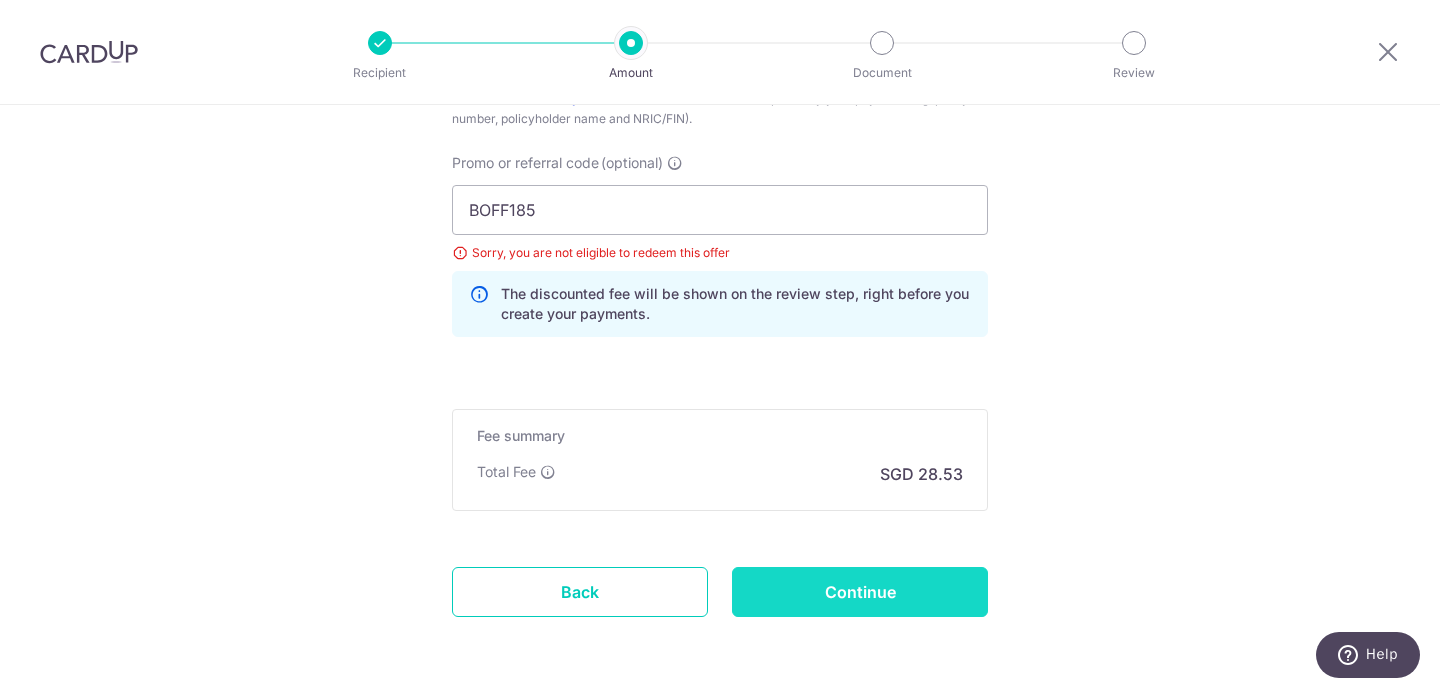click on "Continue" at bounding box center (860, 592) 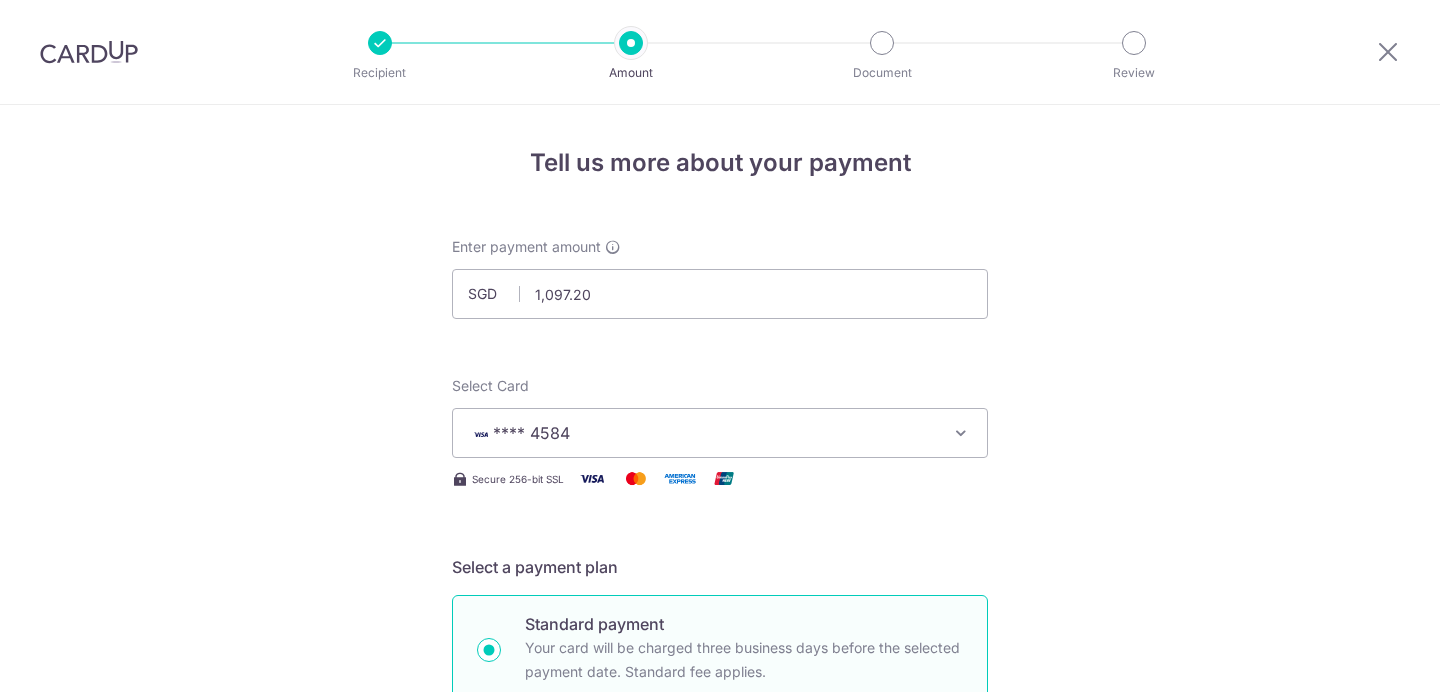 scroll, scrollTop: 0, scrollLeft: 0, axis: both 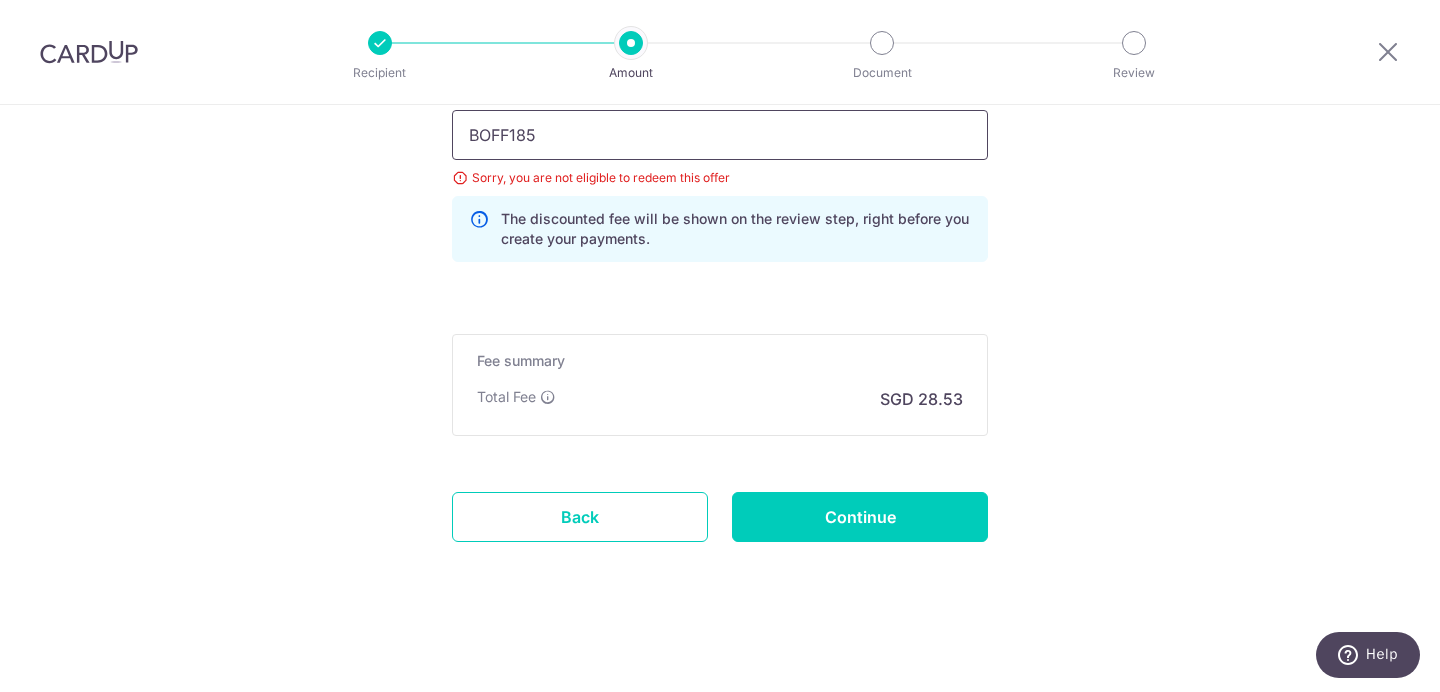 click on "BOFF185" at bounding box center [720, 135] 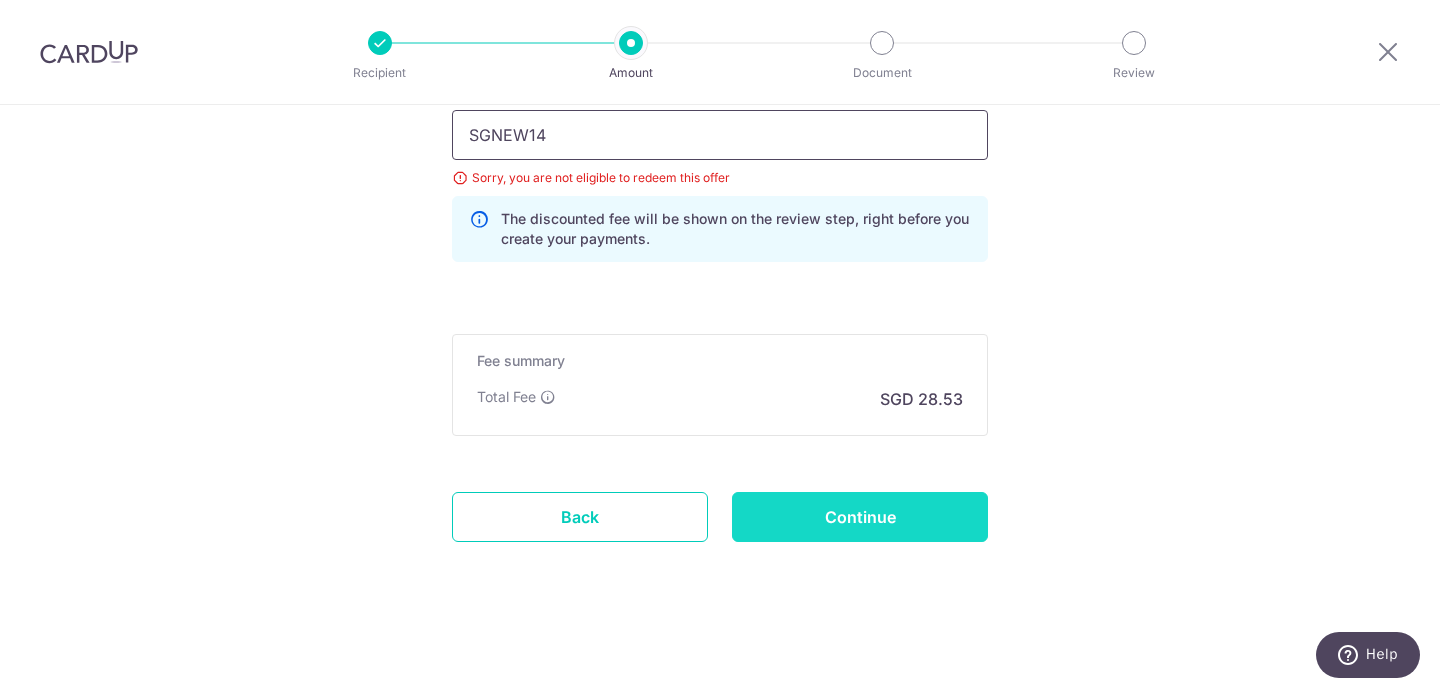 type on "SGNEW14" 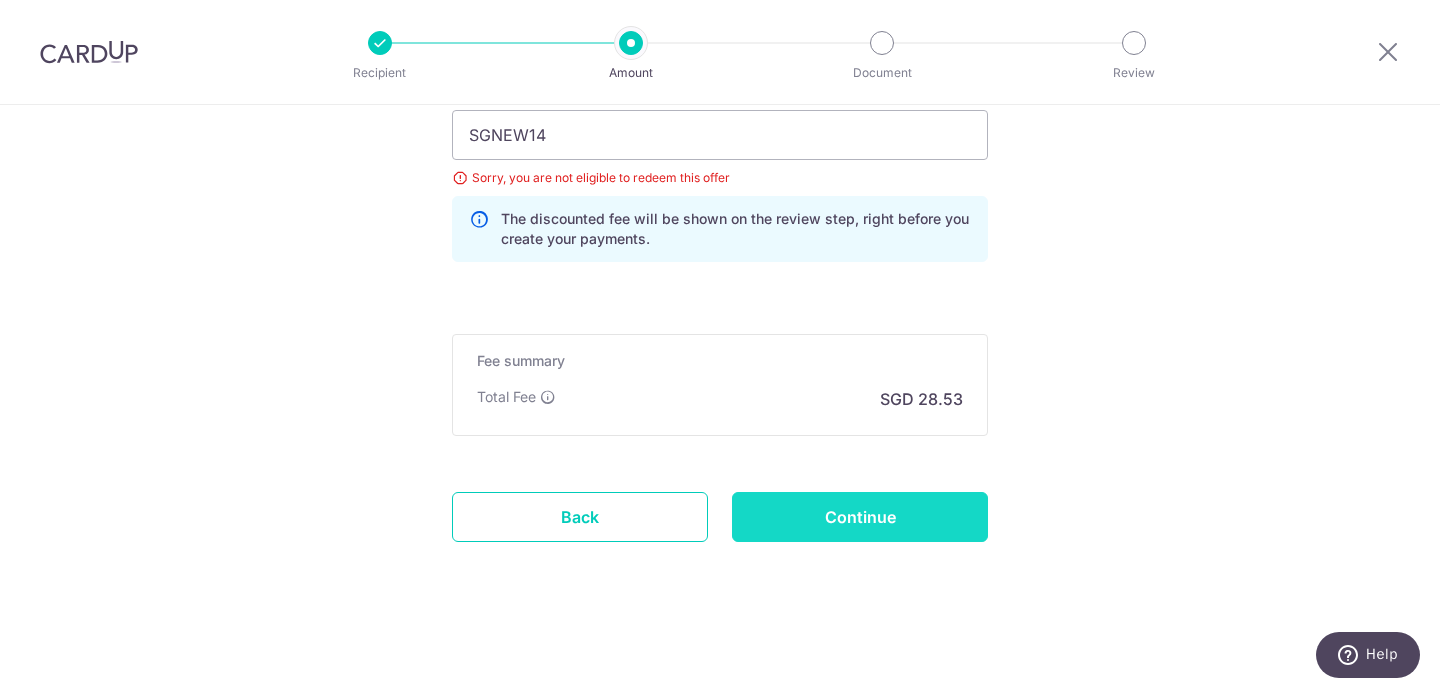 click on "Continue" at bounding box center (860, 517) 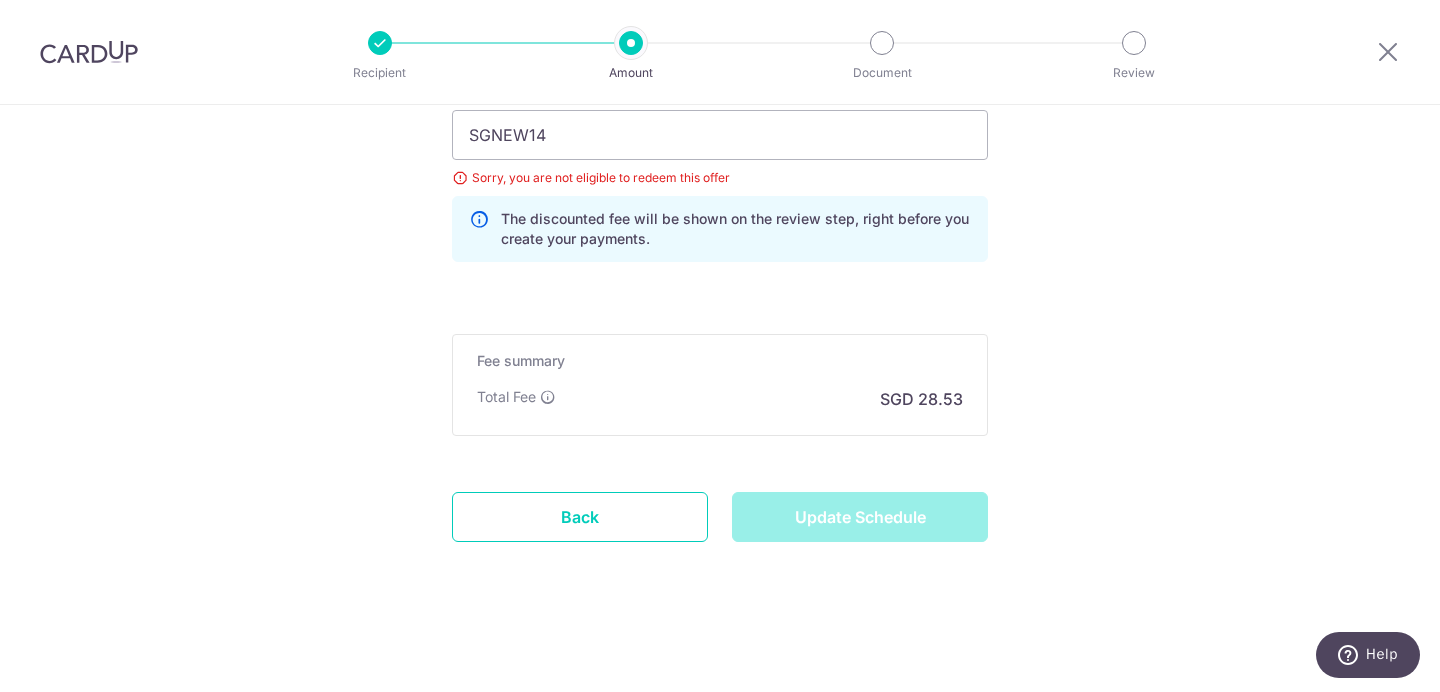 type on "Update Schedule" 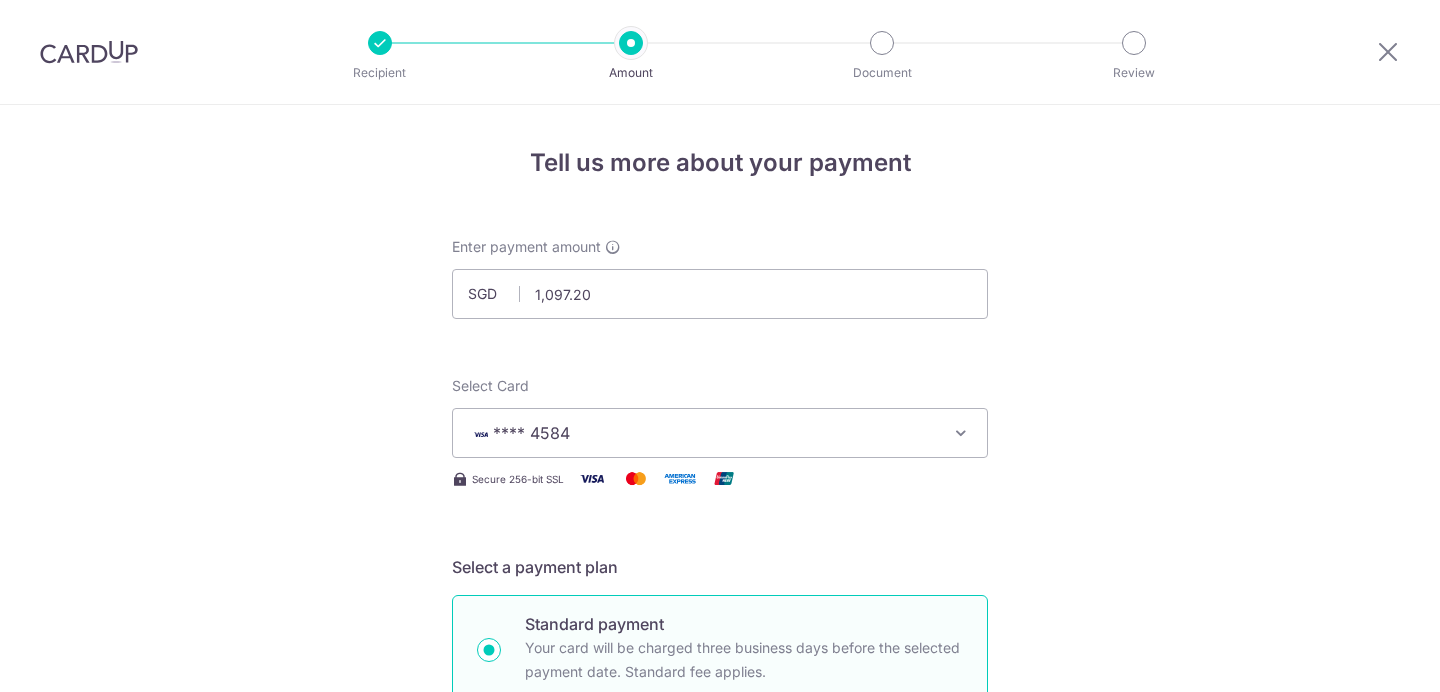 scroll, scrollTop: 0, scrollLeft: 0, axis: both 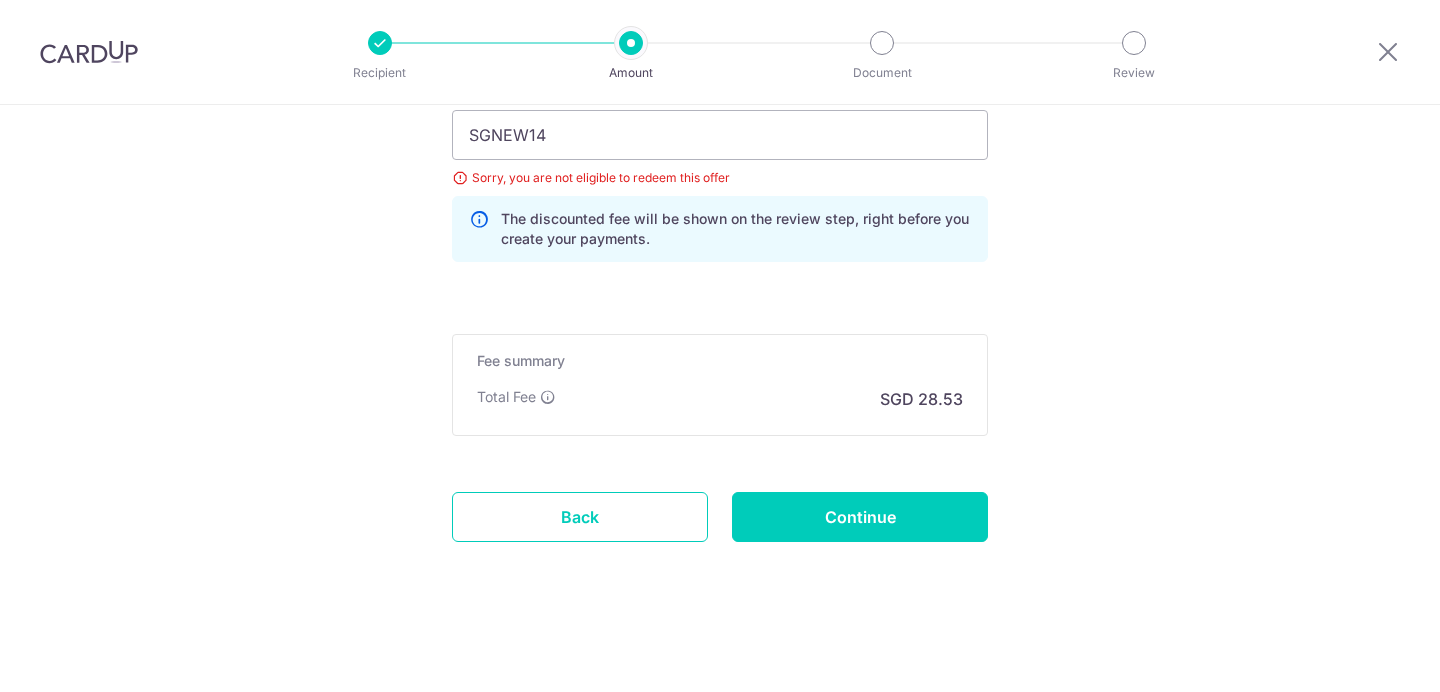 click on "SGD
1,097.20
1097.20
Select Card
**** 4584
Add credit card
Your Cards
**** 4584
Secure 256-bit SSL
Text
New card details
Card
Secure 256-bit SSL" at bounding box center [720, -313] 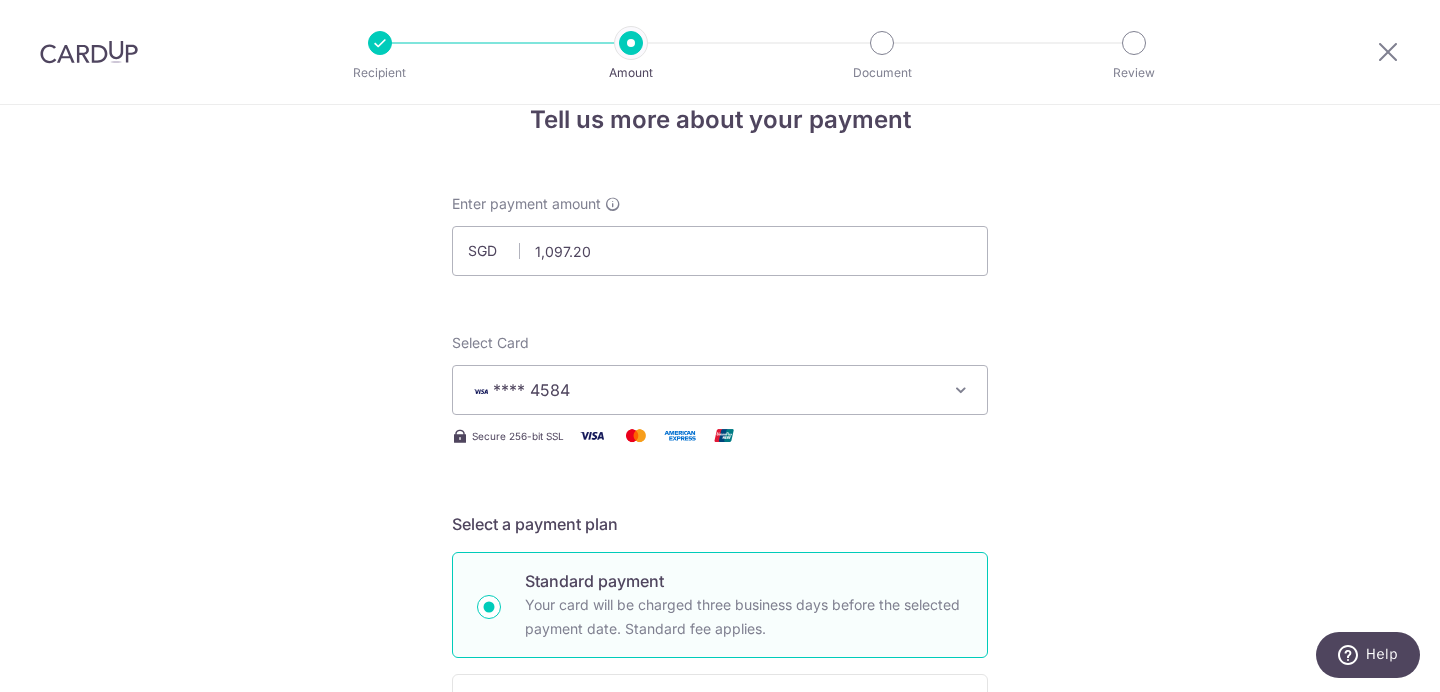 scroll, scrollTop: 0, scrollLeft: 0, axis: both 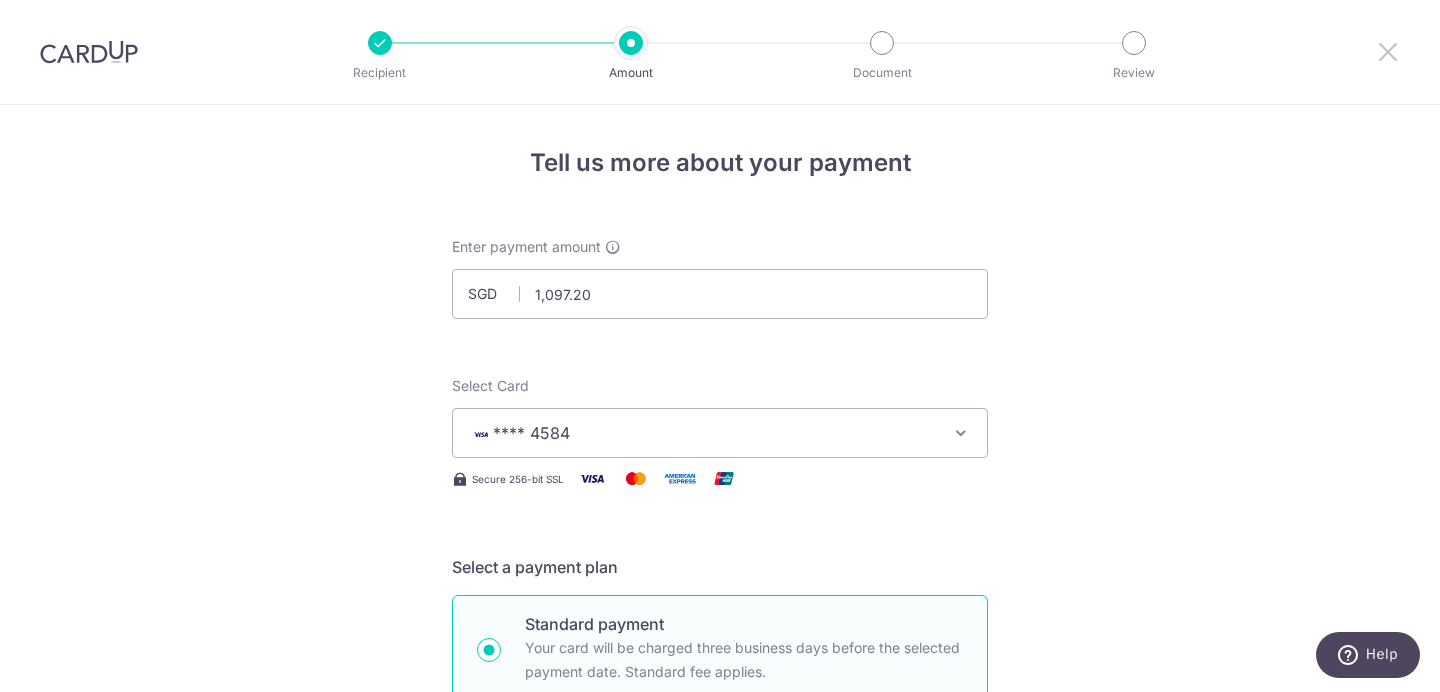 click at bounding box center (1388, 51) 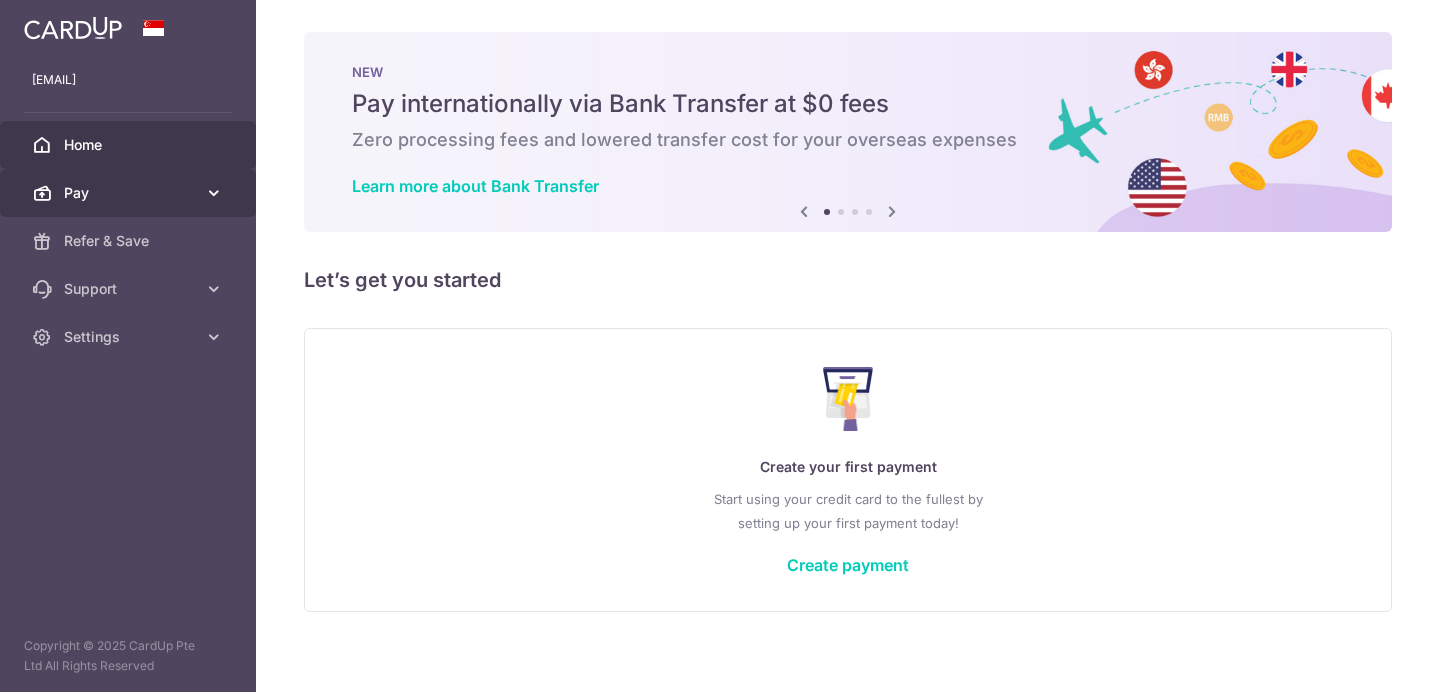 click on "Pay" at bounding box center (130, 193) 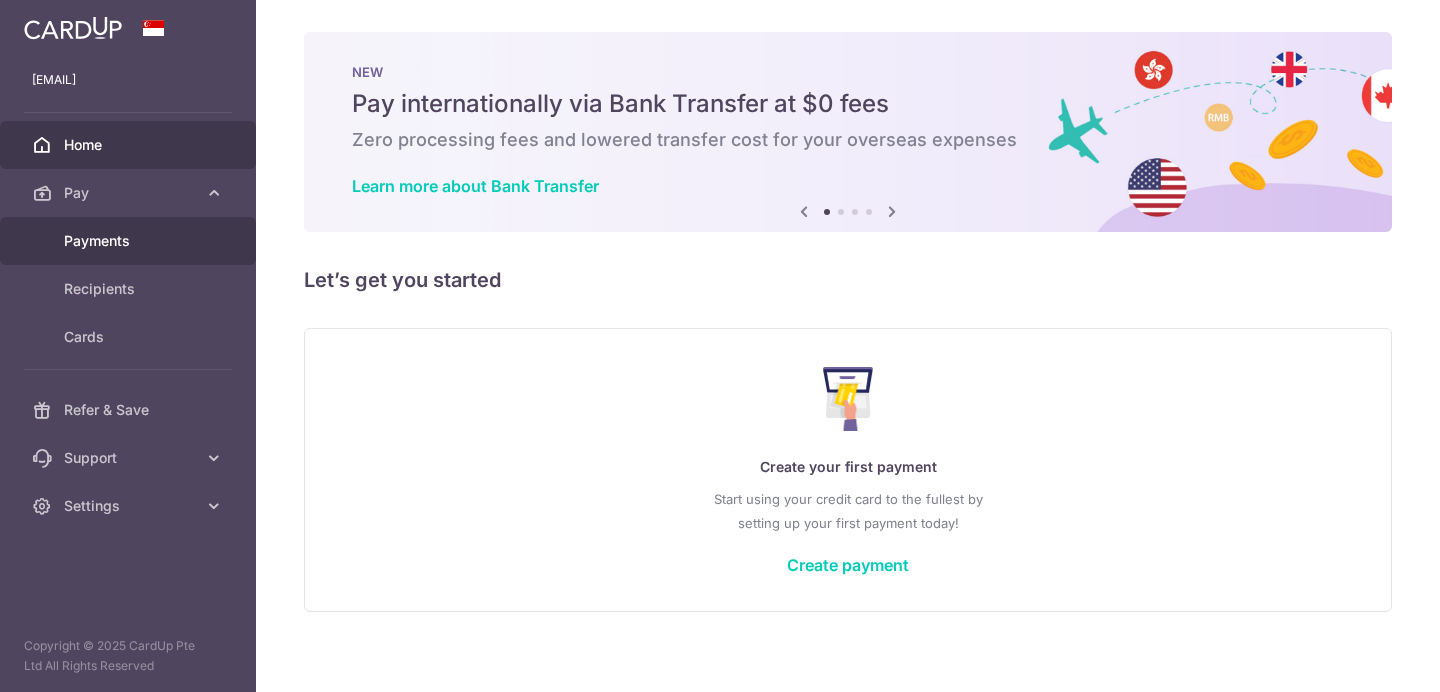 click on "Payments" at bounding box center [130, 241] 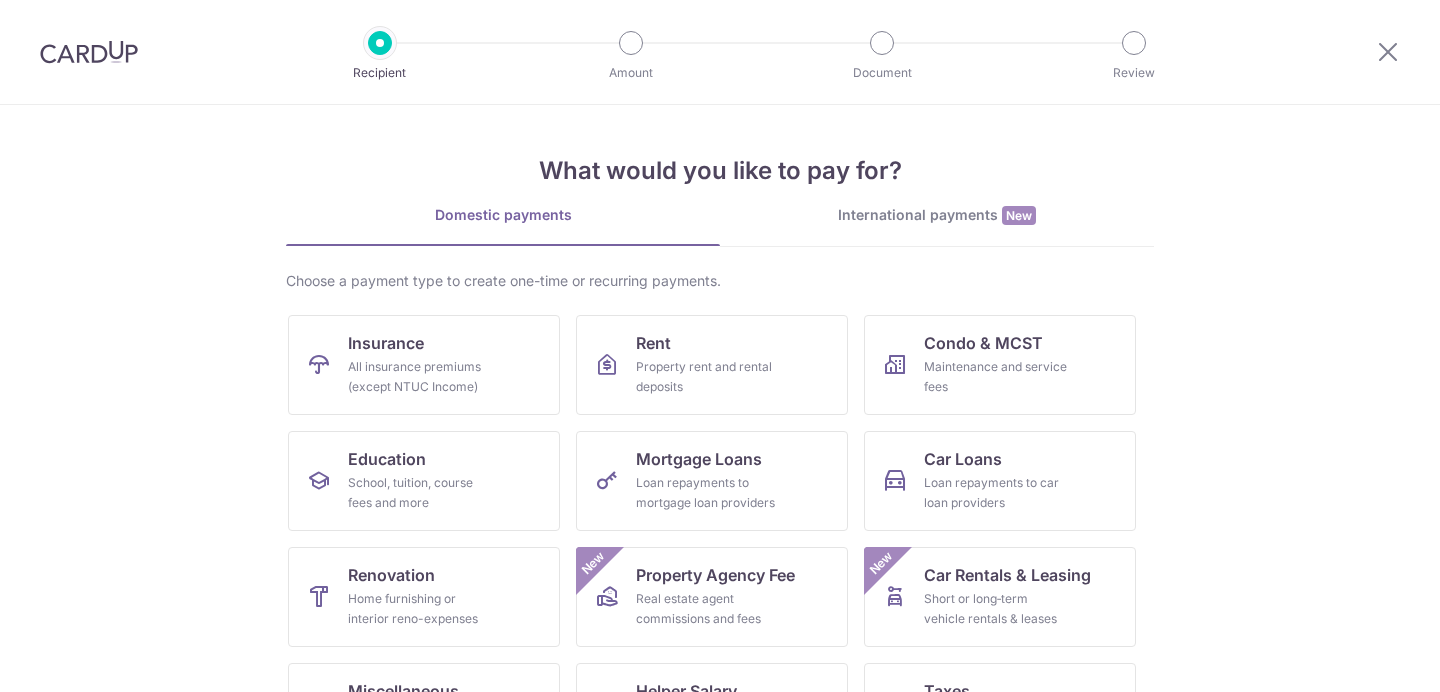 scroll, scrollTop: 0, scrollLeft: 0, axis: both 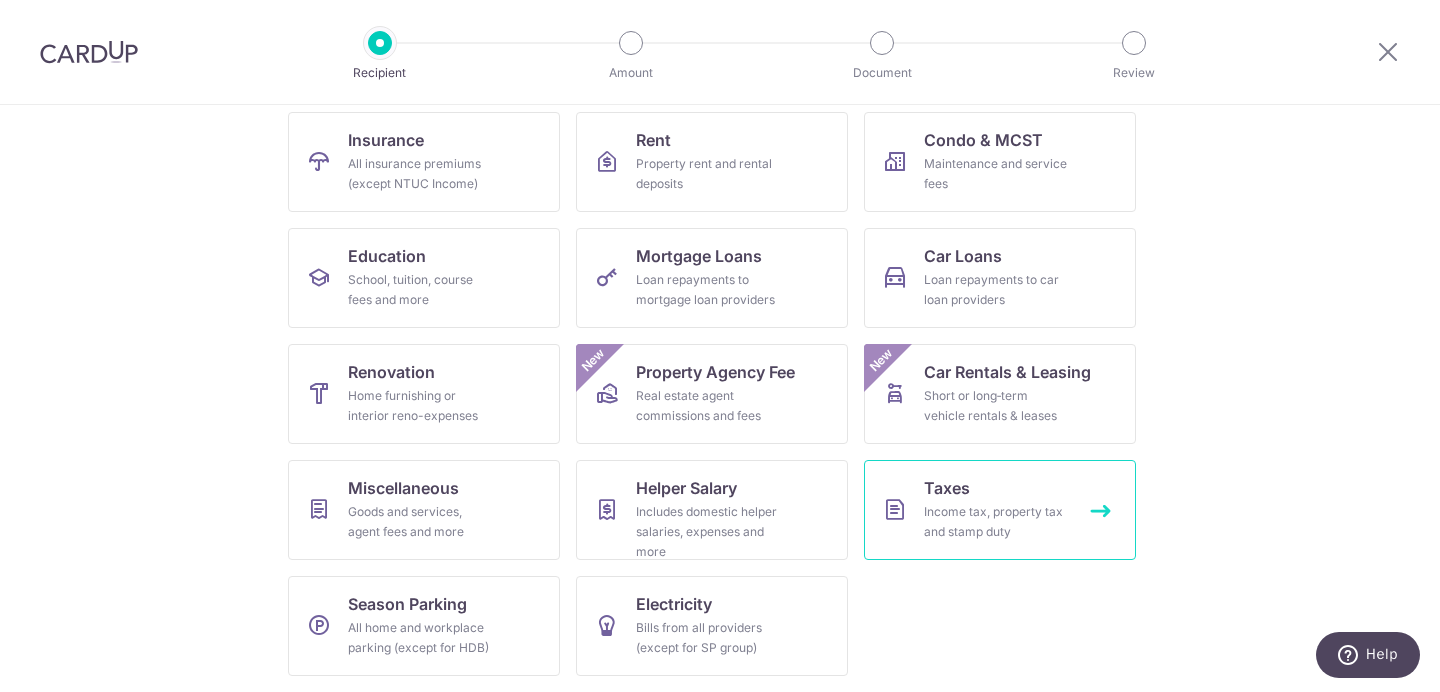 click on "Taxes" at bounding box center (947, 488) 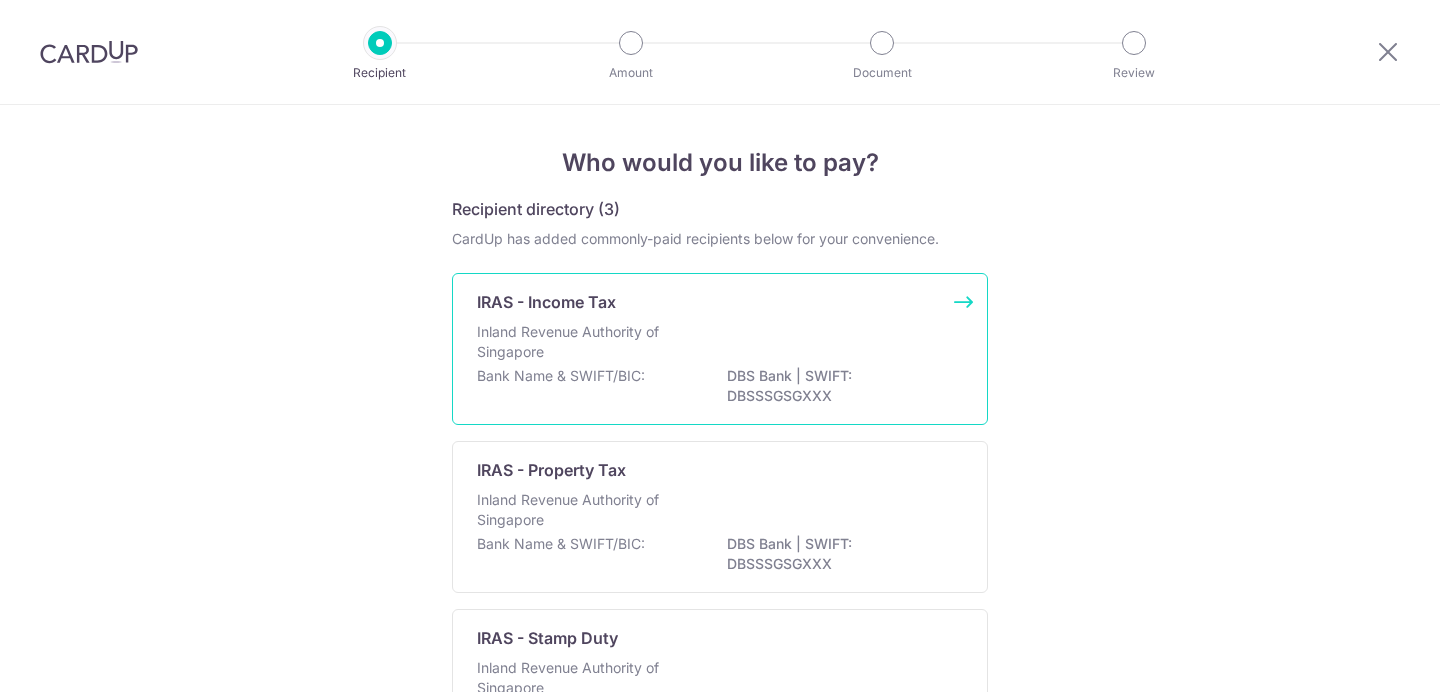 scroll, scrollTop: 0, scrollLeft: 0, axis: both 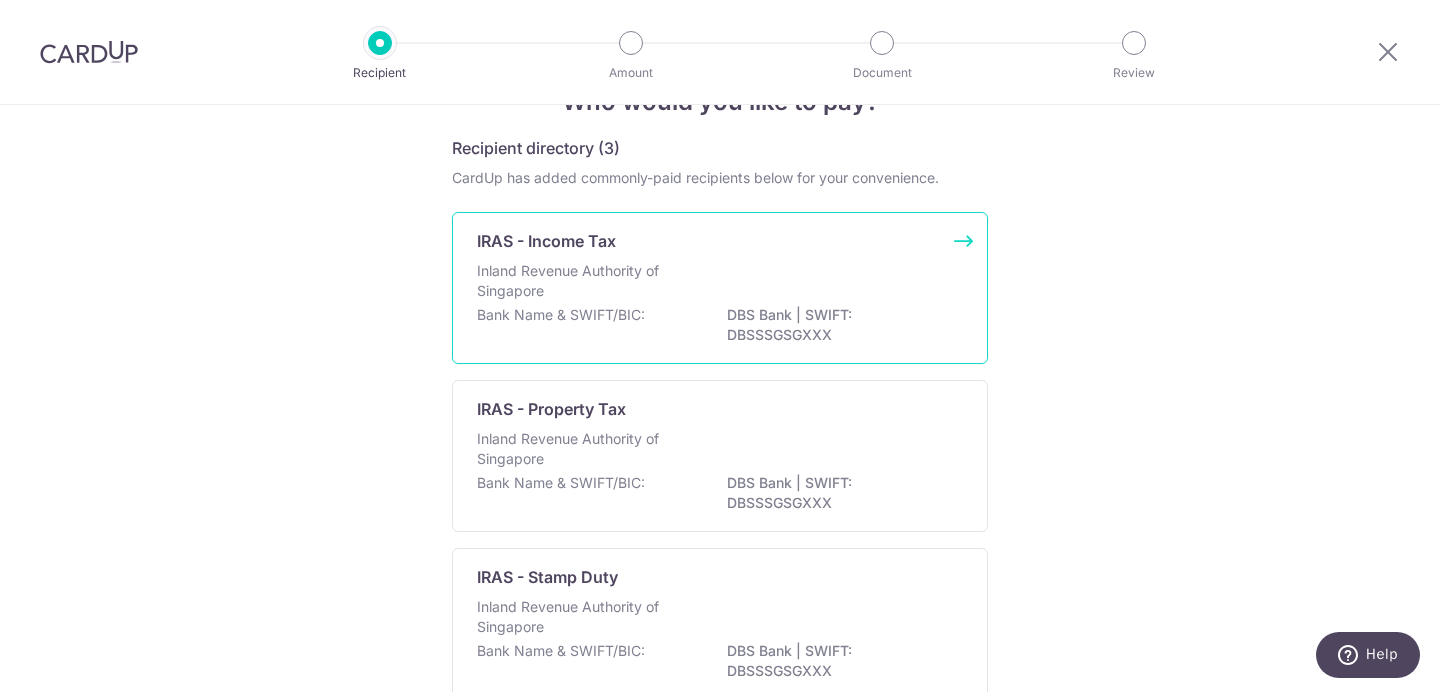 click on "IRAS - Income Tax
Inland Revenue Authority of Singapore
Bank Name & SWIFT/BIC:
DBS Bank | SWIFT: DBSSSGSGXXX" at bounding box center (720, 288) 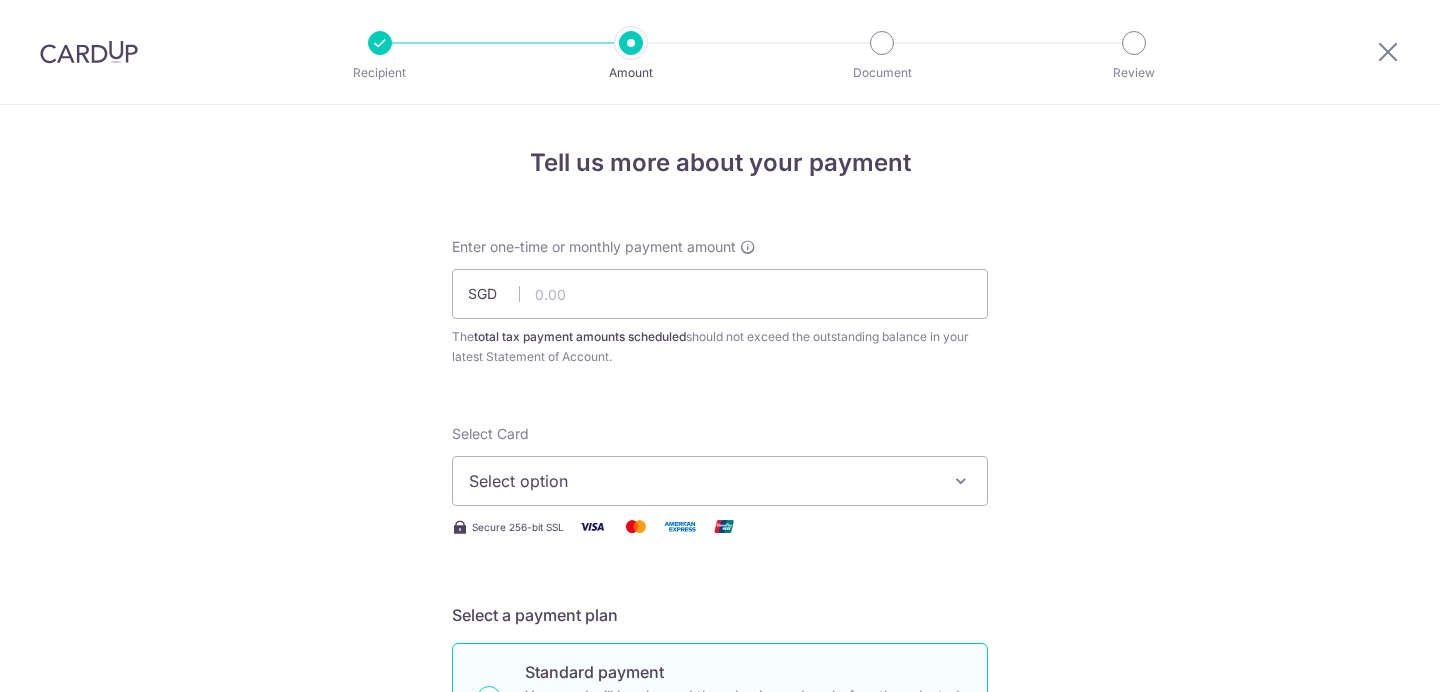 scroll, scrollTop: 0, scrollLeft: 0, axis: both 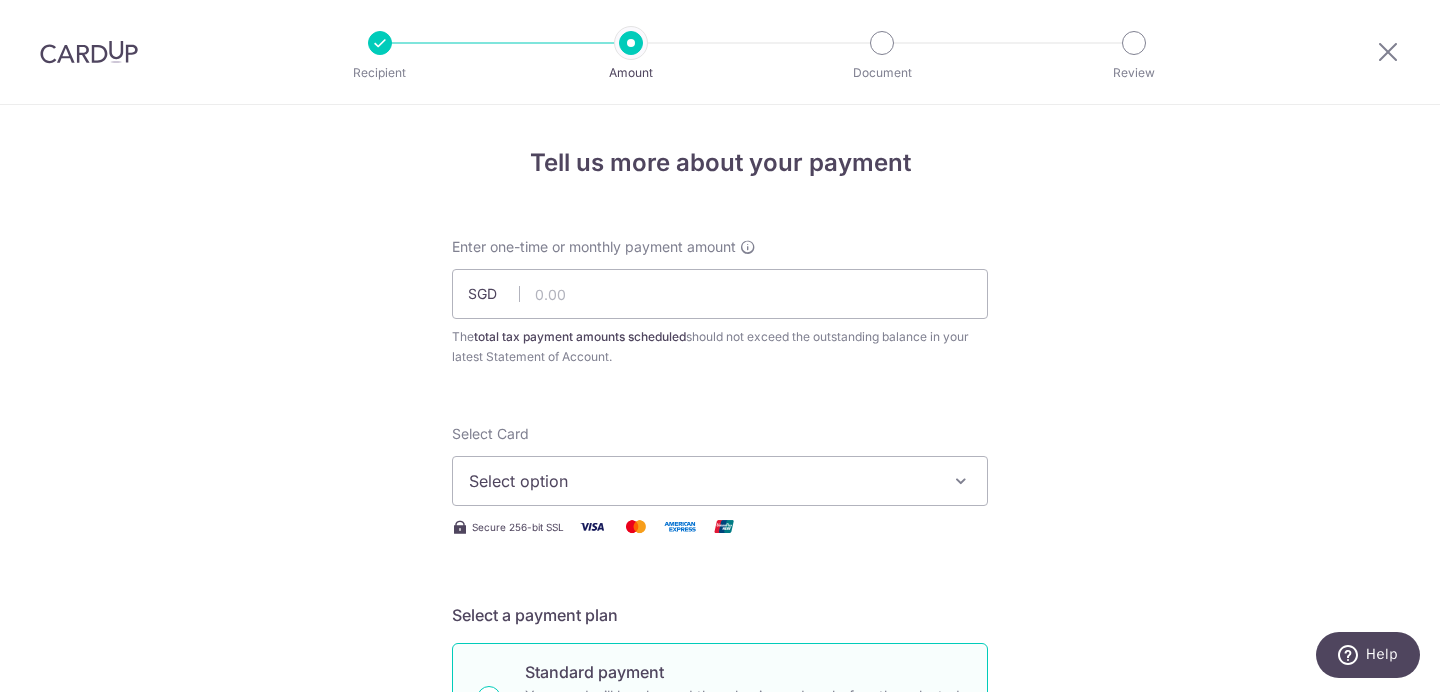click on "Tell us more about your payment
Enter one-time or monthly payment amount
SGD
The  total tax payment amounts scheduled  should not exceed the outstanding balance in your latest Statement of Account.
Select Card
Select option
Add credit card
Your Cards
**** 4584
Secure 256-bit SSL
Text
New card details" at bounding box center (720, 1006) 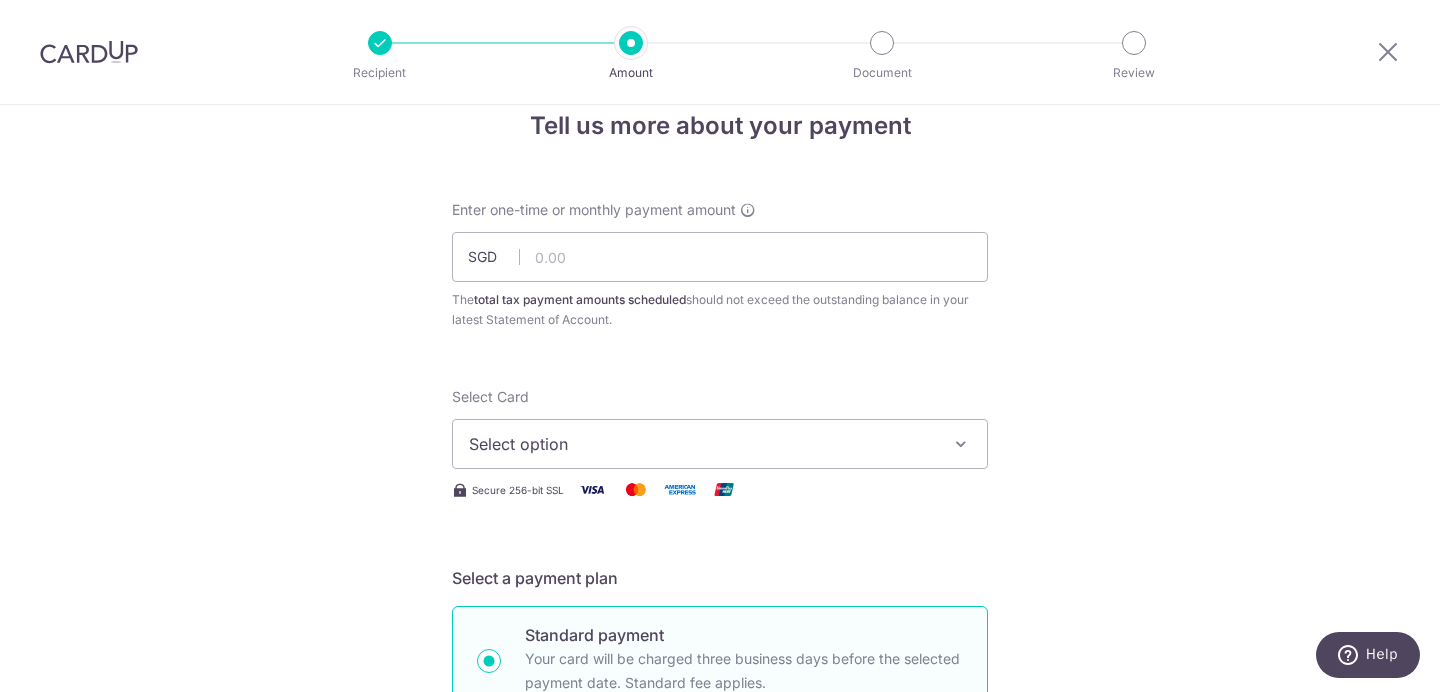 scroll, scrollTop: 44, scrollLeft: 0, axis: vertical 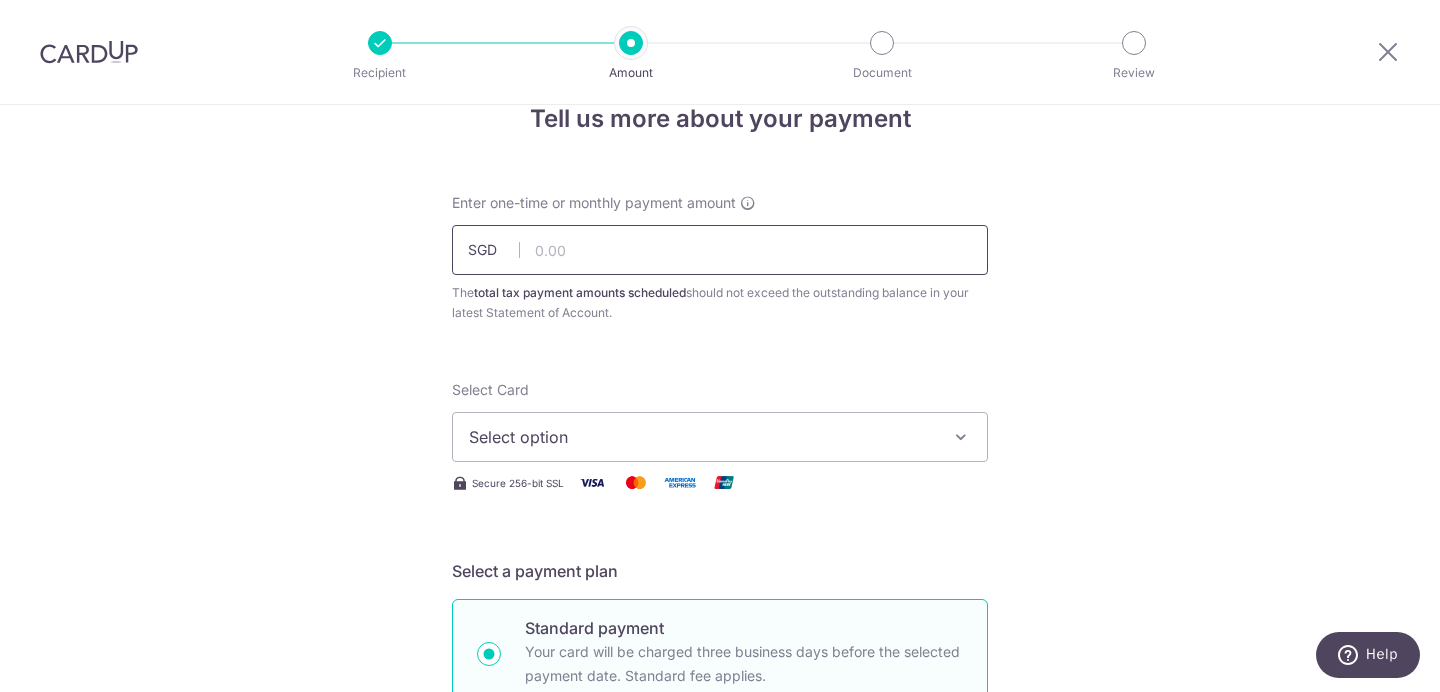 click at bounding box center [720, 250] 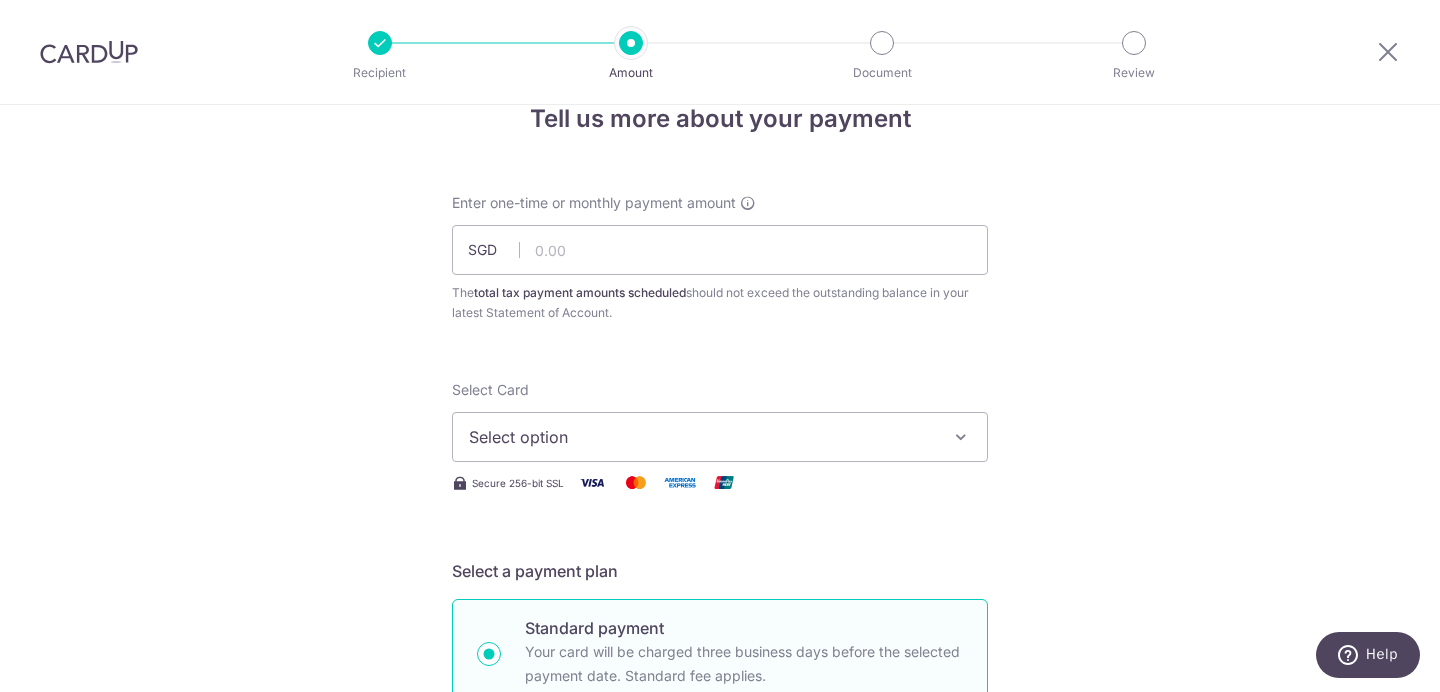 click on "Enter one-time or monthly payment amount
SGD
The  total tax payment amounts scheduled  should not exceed the outstanding balance in your latest Statement of Account." at bounding box center [720, 258] 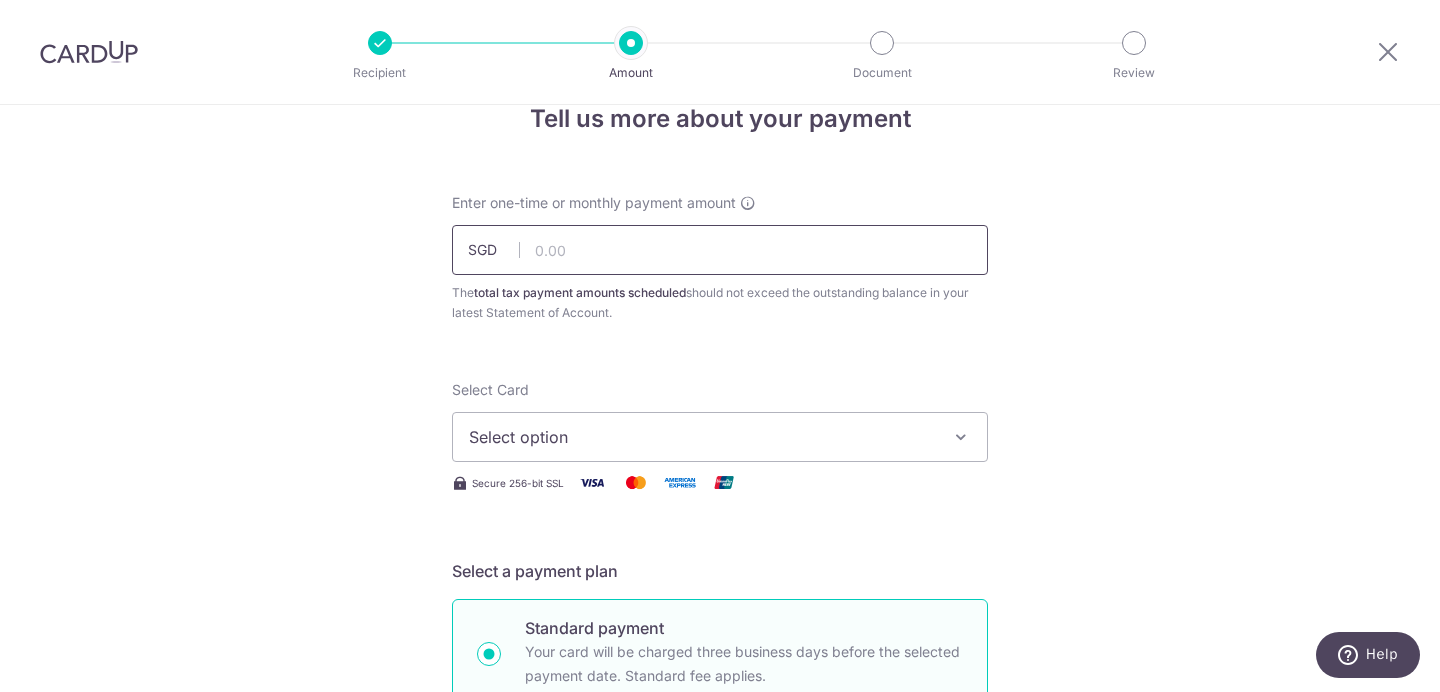 click at bounding box center [720, 250] 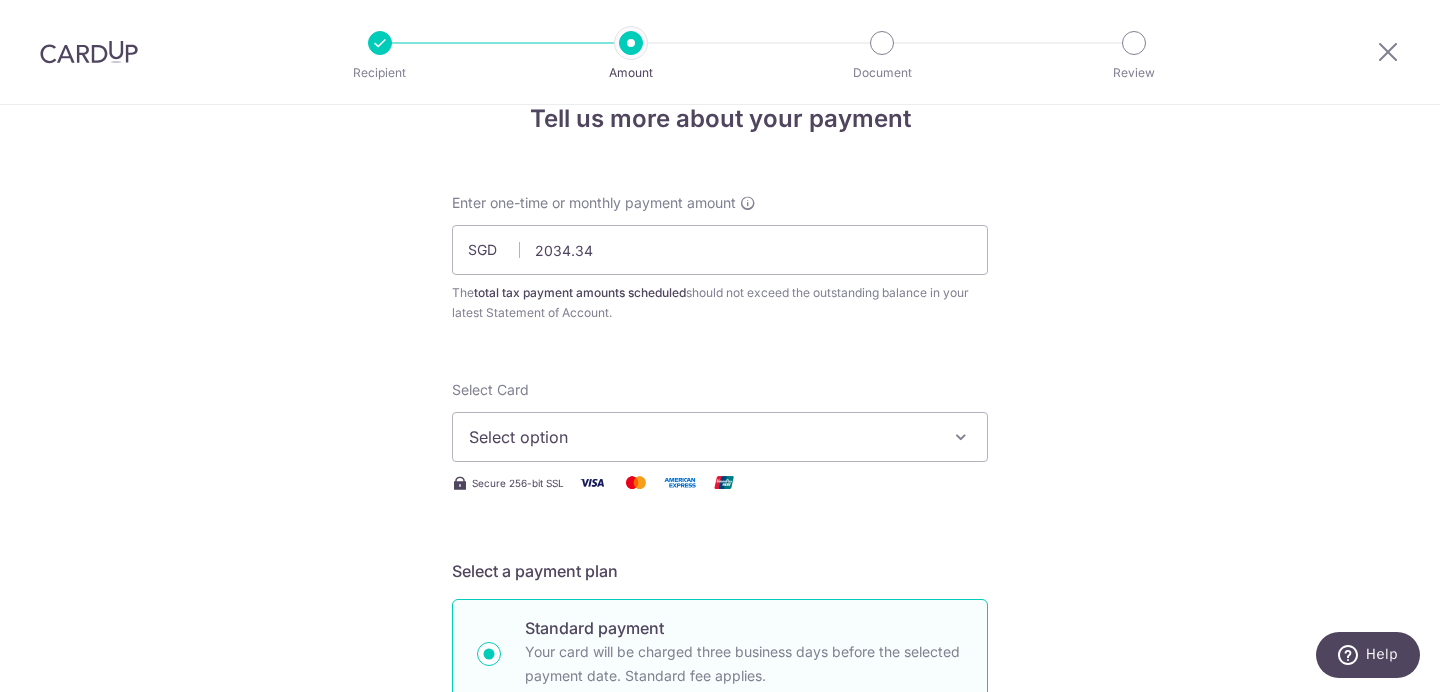type on "2,034.34" 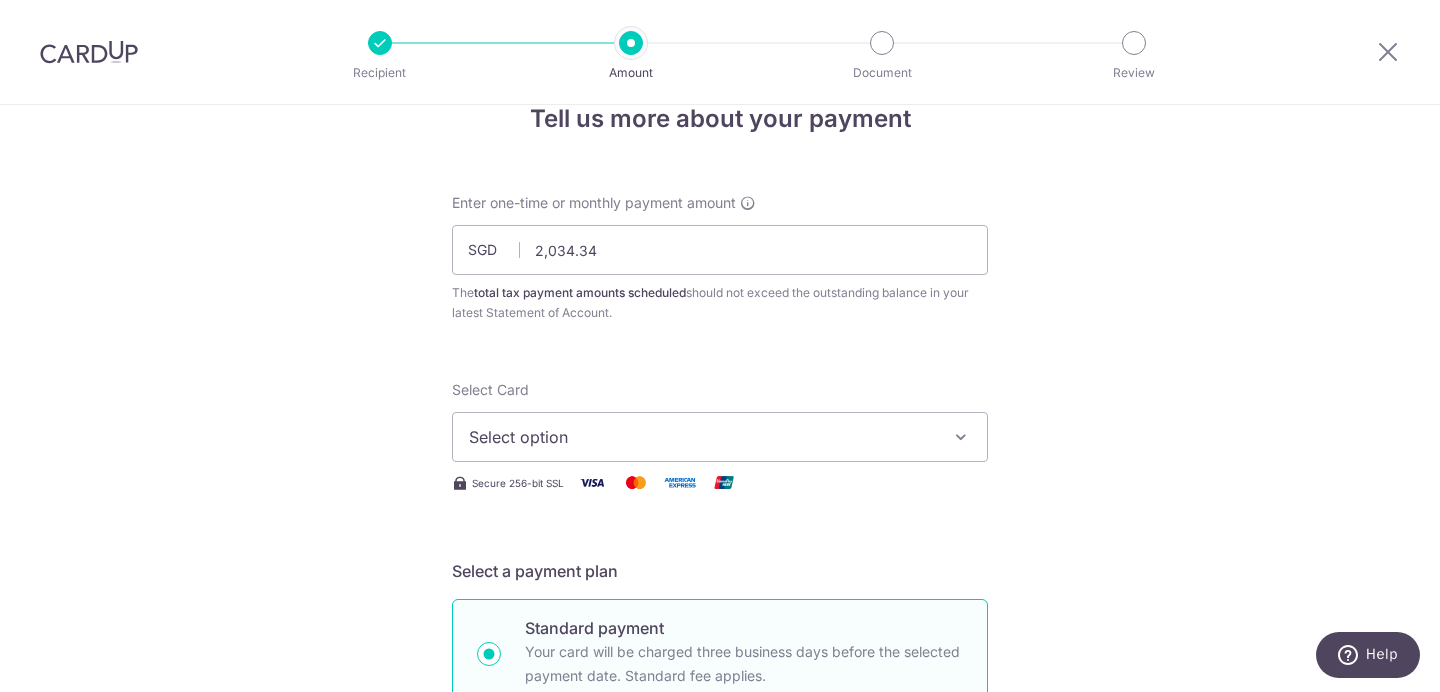 click on "Select option" at bounding box center [702, 437] 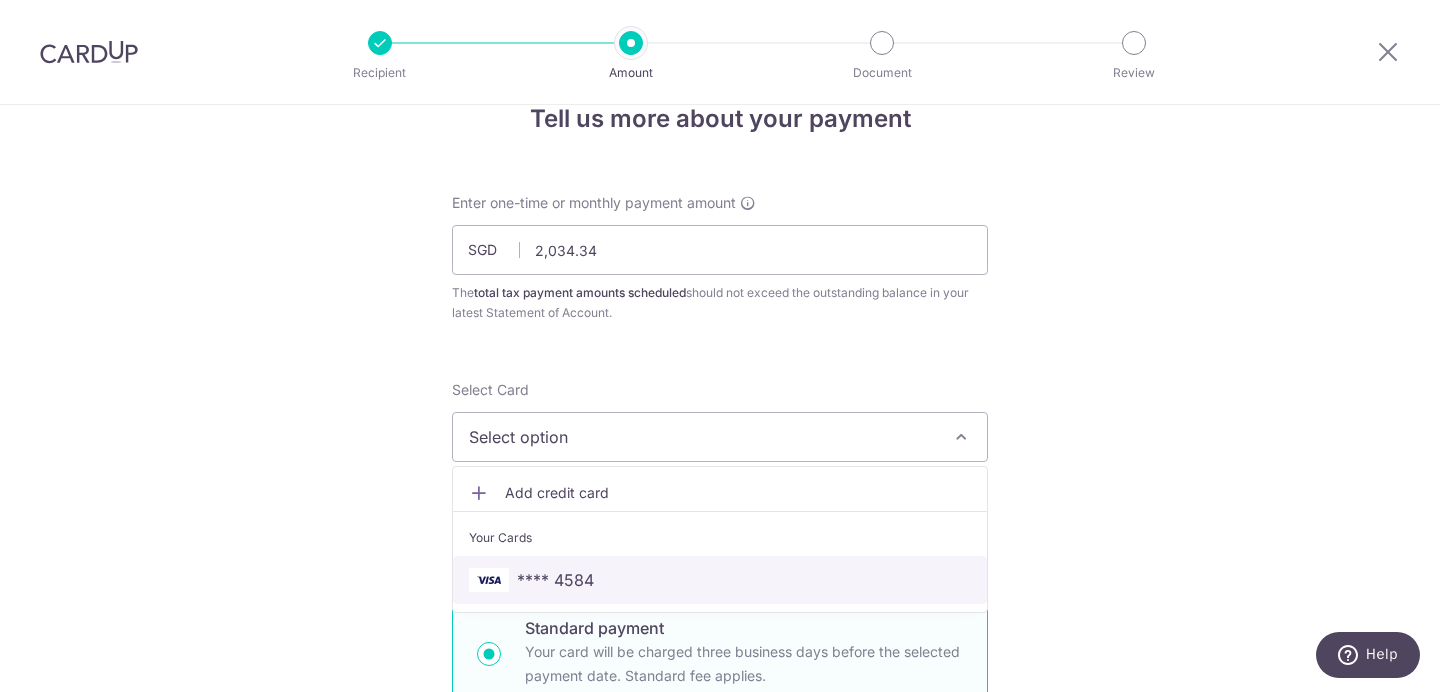 click on "**** 4584" at bounding box center (555, 580) 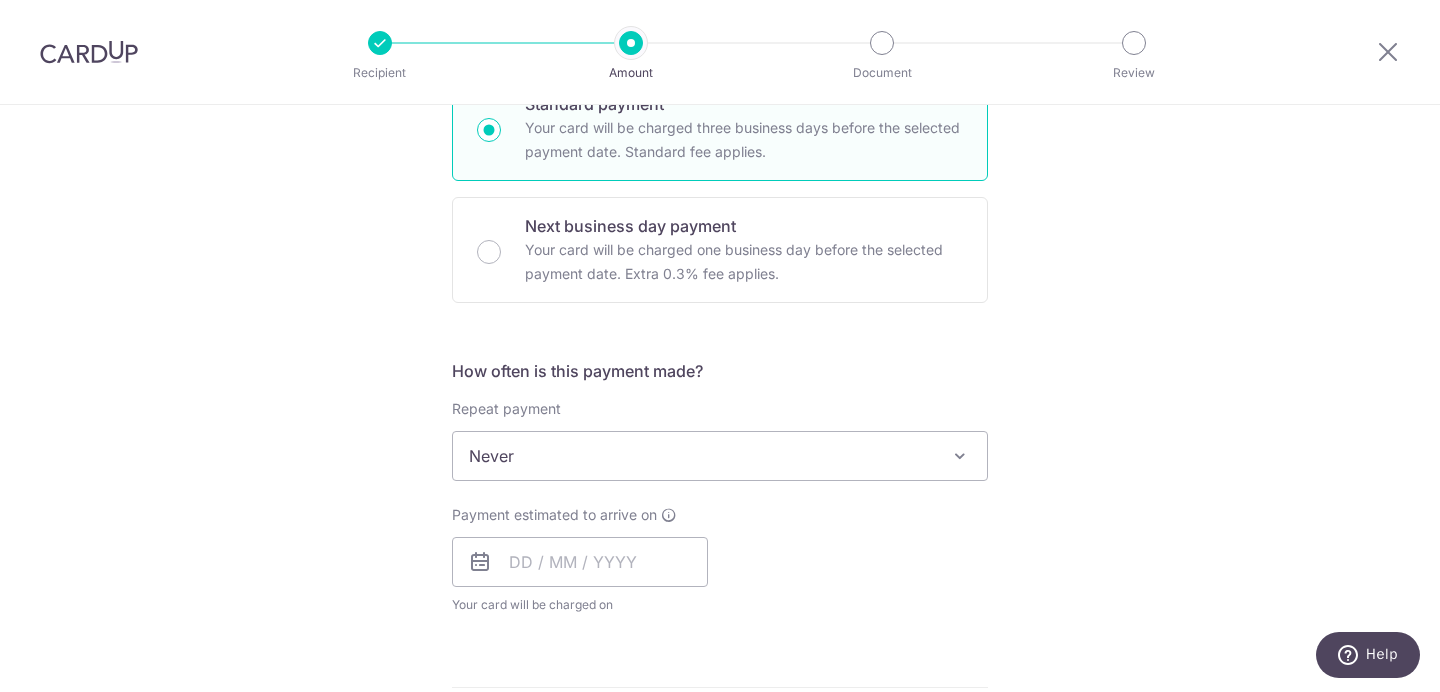 scroll, scrollTop: 569, scrollLeft: 0, axis: vertical 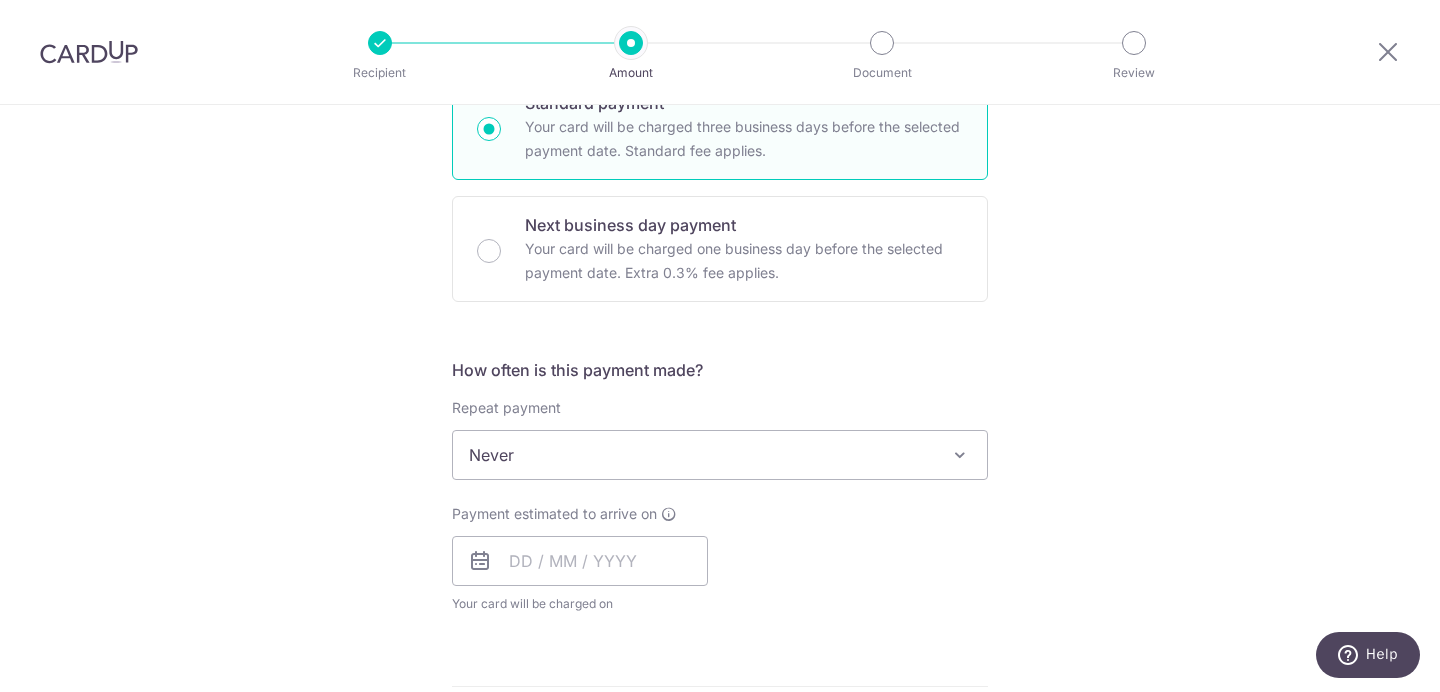 click on "Repeat payment
Never
Every month Never
To set up monthly income tax payments on CardUp, please ensure the following:     Keep GIRO active   First payment through GIRO   Limit of 11 months scheduling   Upload Notice of Assessment    For more details, refer to this guide:  CardUp Help - Monthly Income Tax Payments" at bounding box center [720, 439] 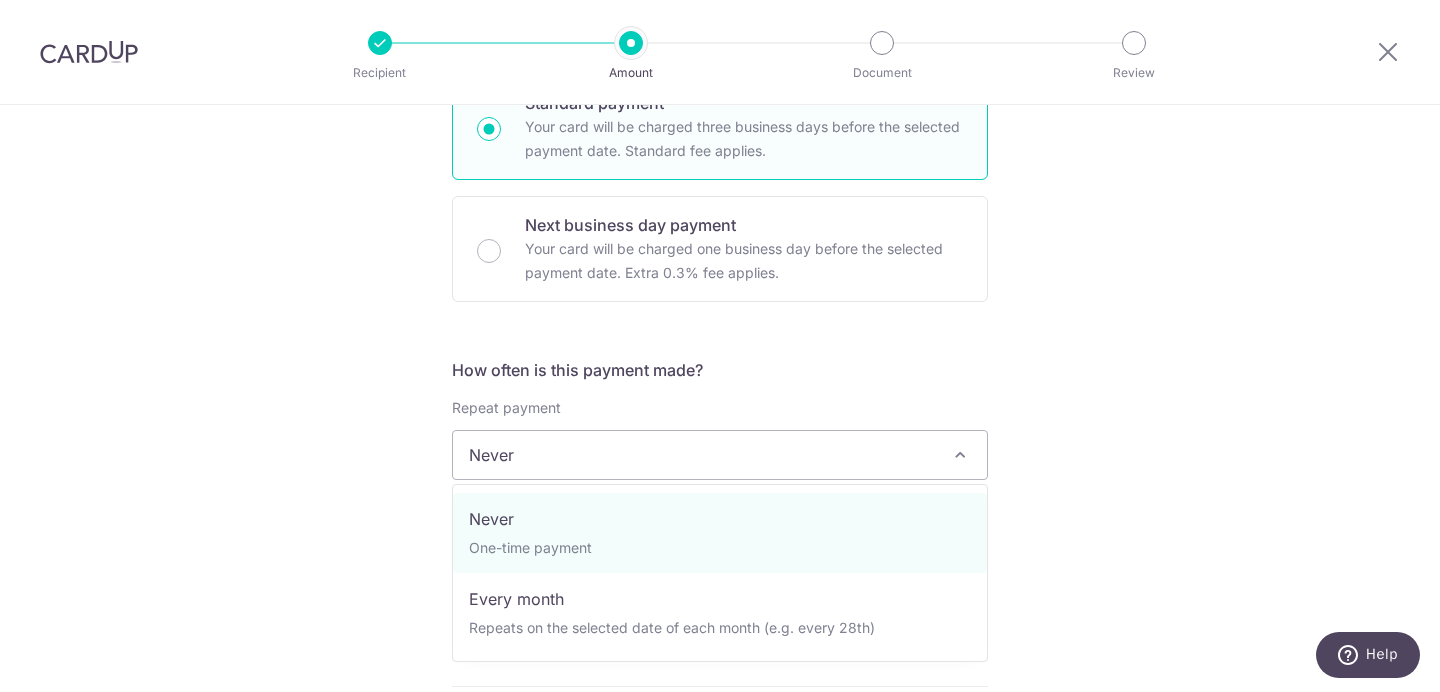 click on "Never" at bounding box center [720, 455] 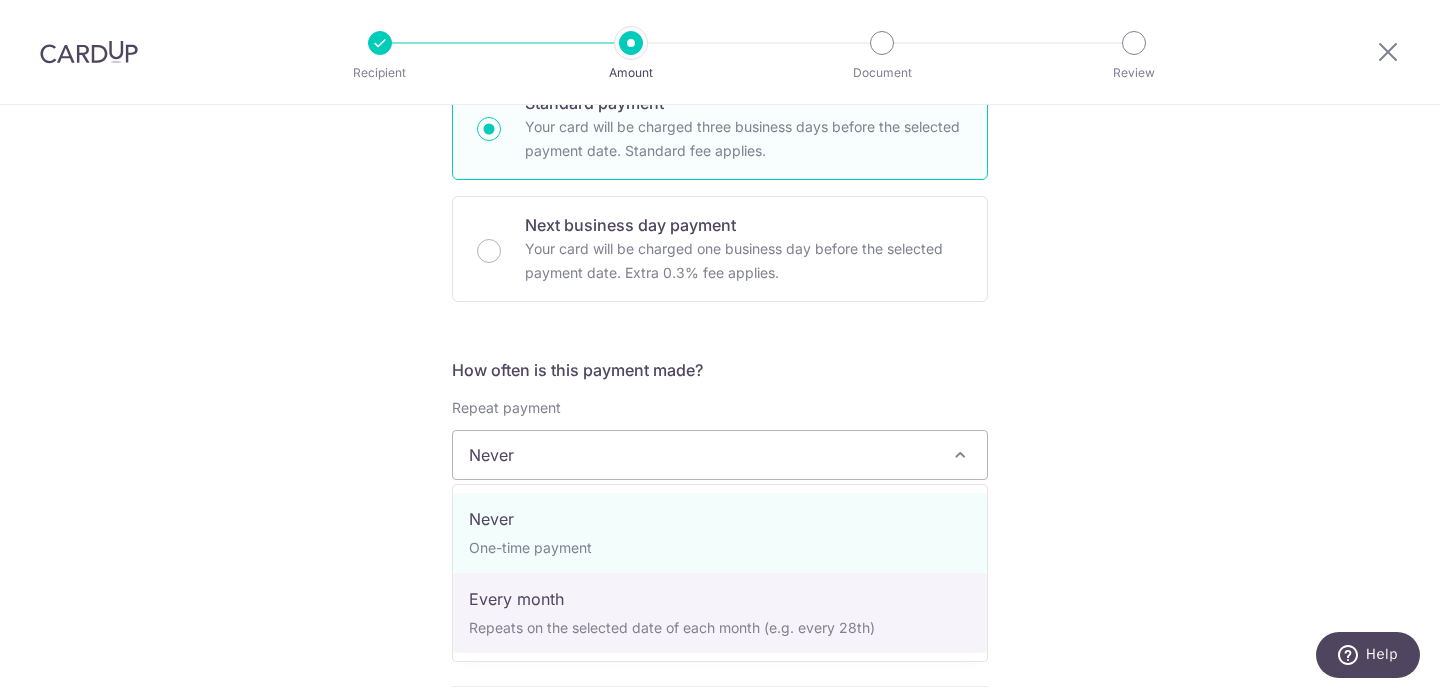 select on "3" 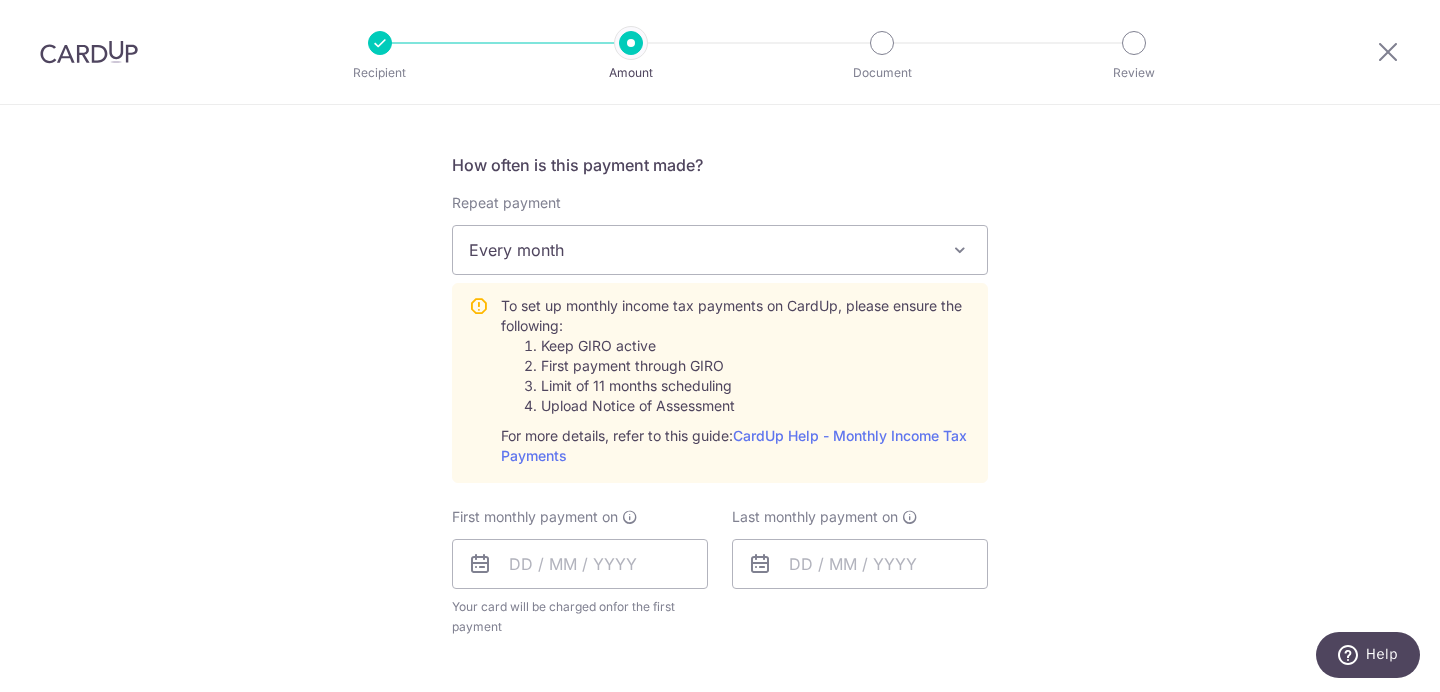 scroll, scrollTop: 805, scrollLeft: 0, axis: vertical 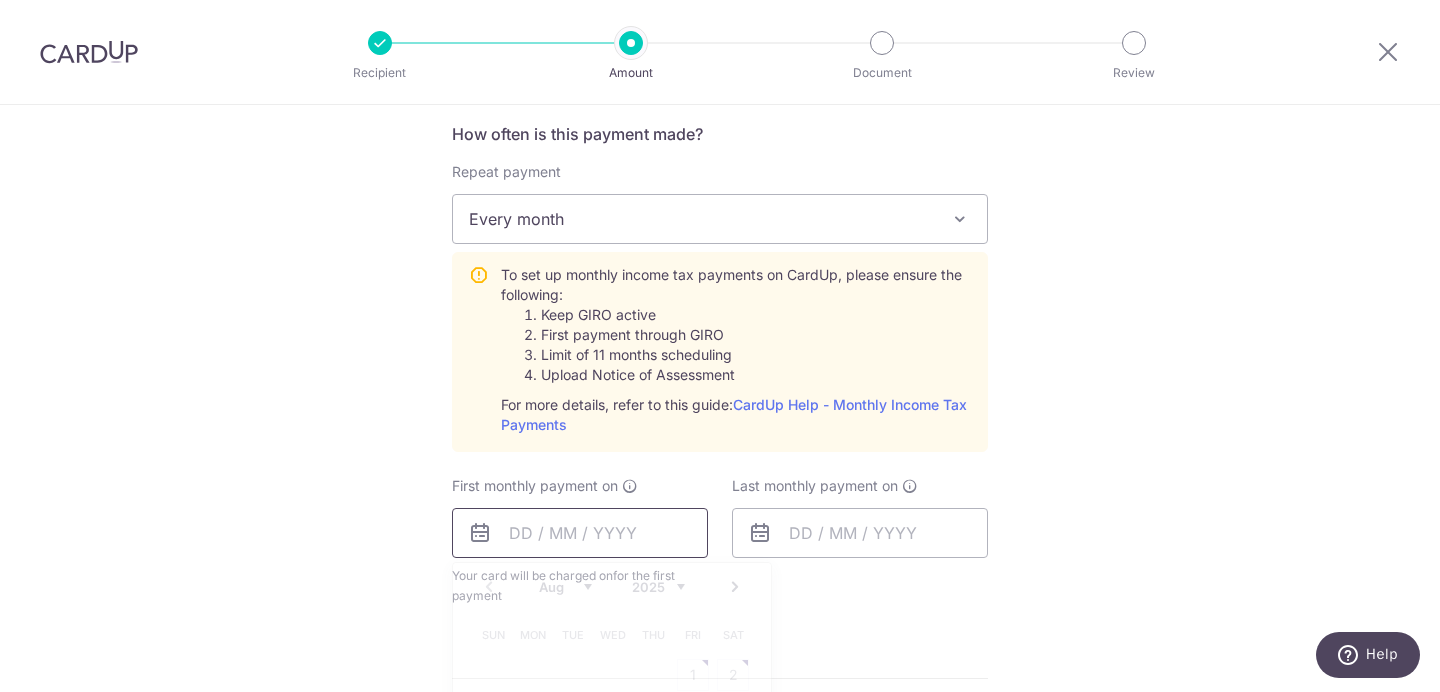 click at bounding box center (580, 533) 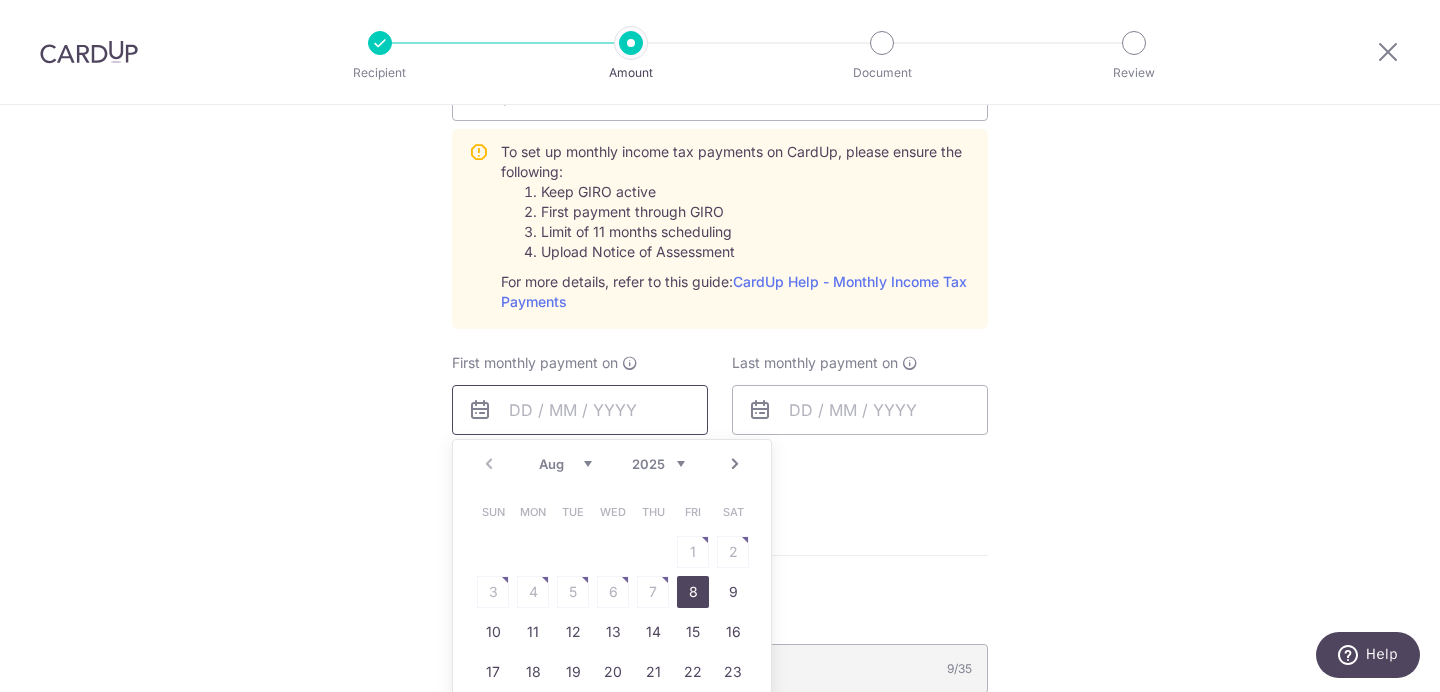 scroll, scrollTop: 964, scrollLeft: 0, axis: vertical 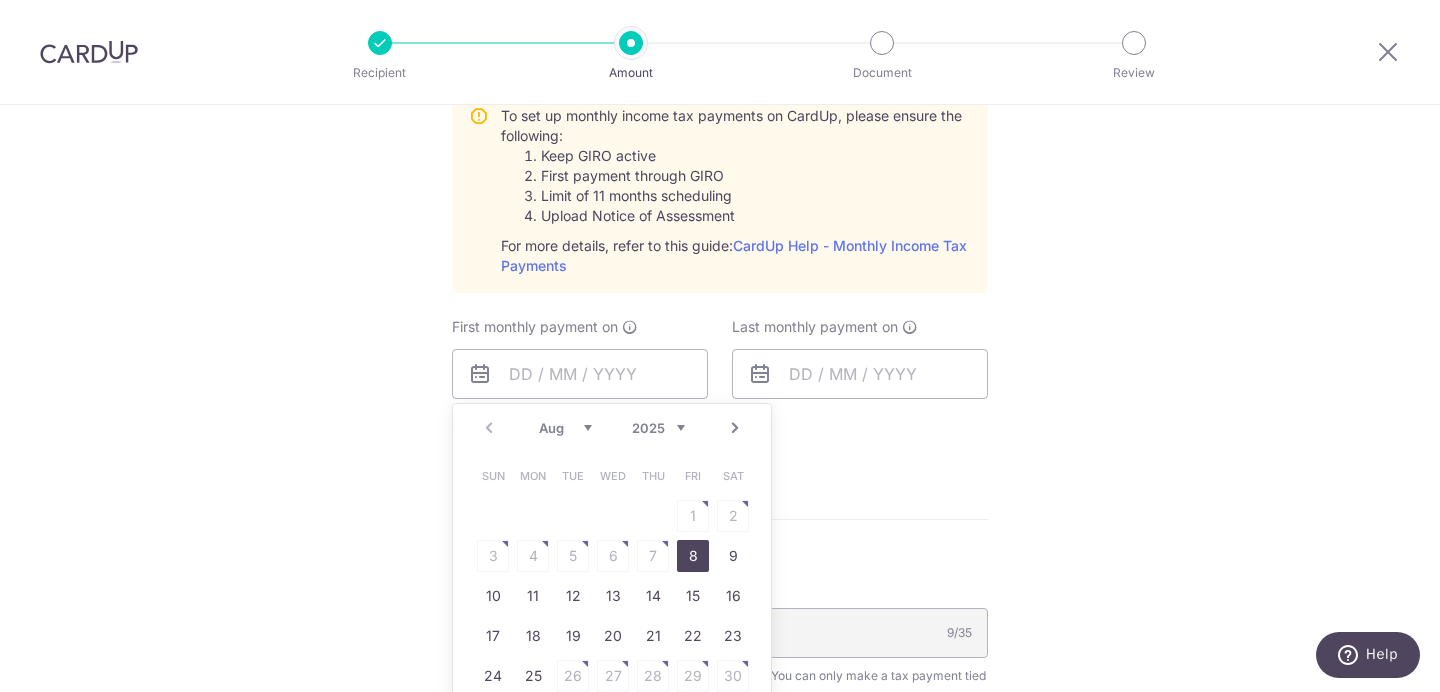 click on "8" at bounding box center [693, 556] 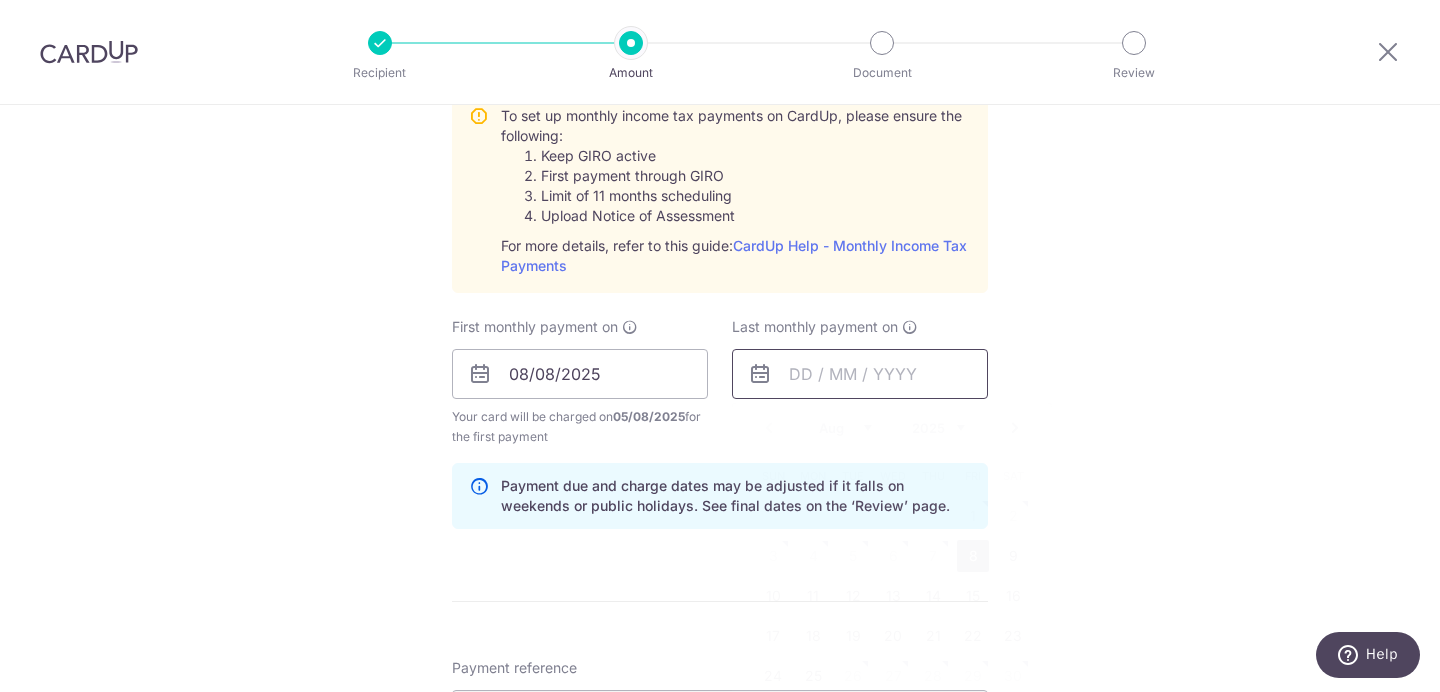click at bounding box center (860, 374) 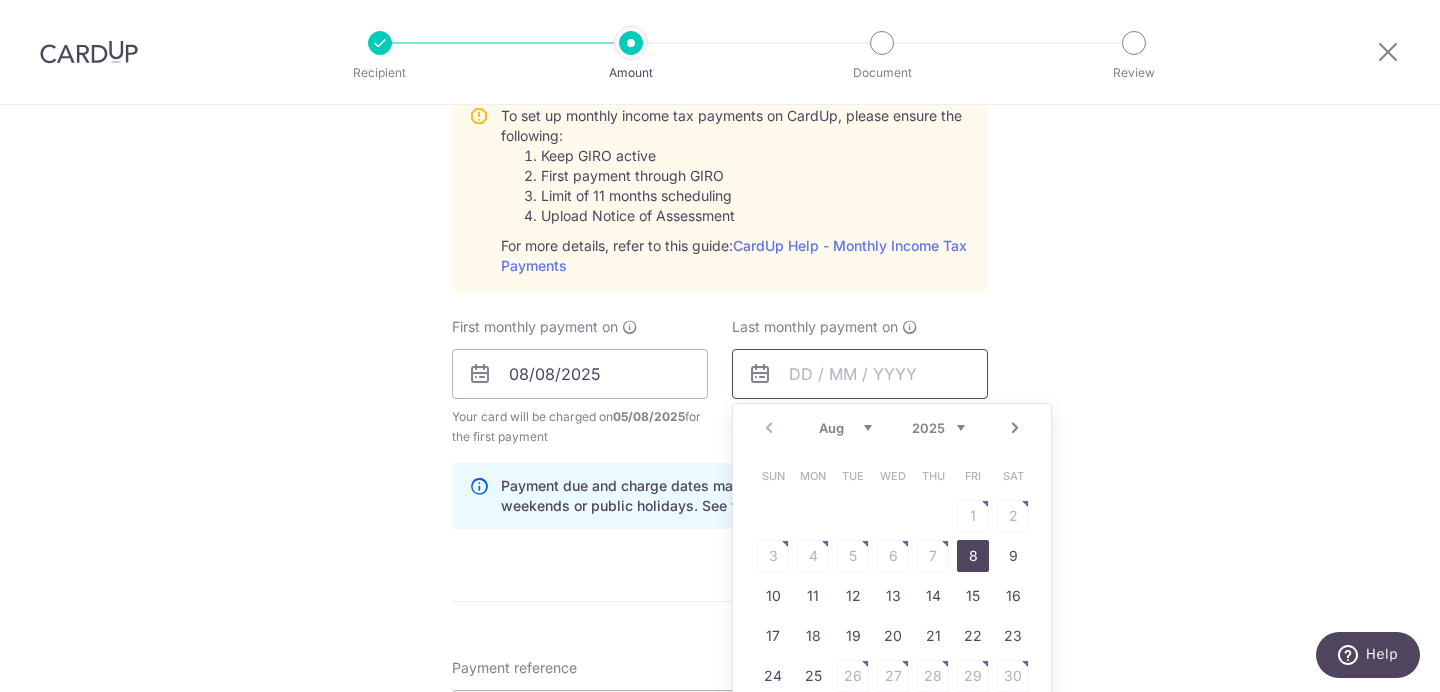 scroll, scrollTop: 1109, scrollLeft: 0, axis: vertical 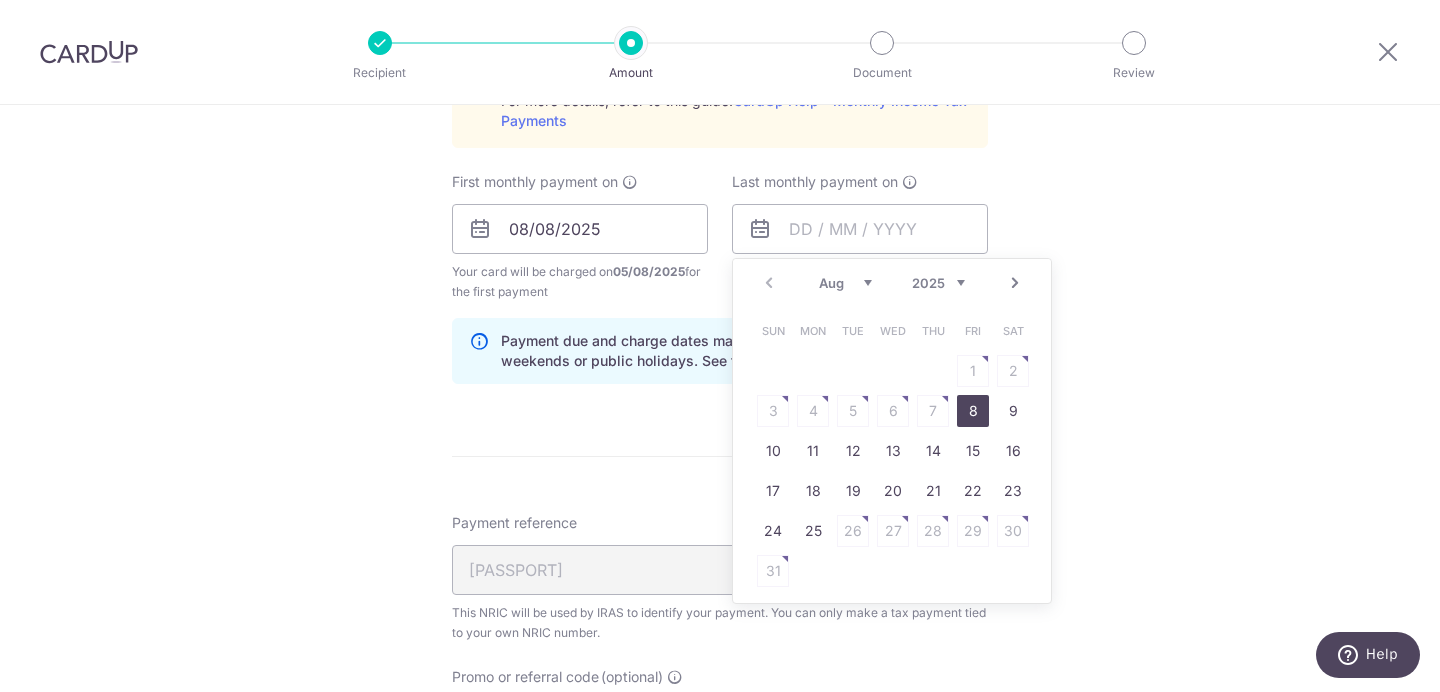 click on "Next" at bounding box center [1015, 283] 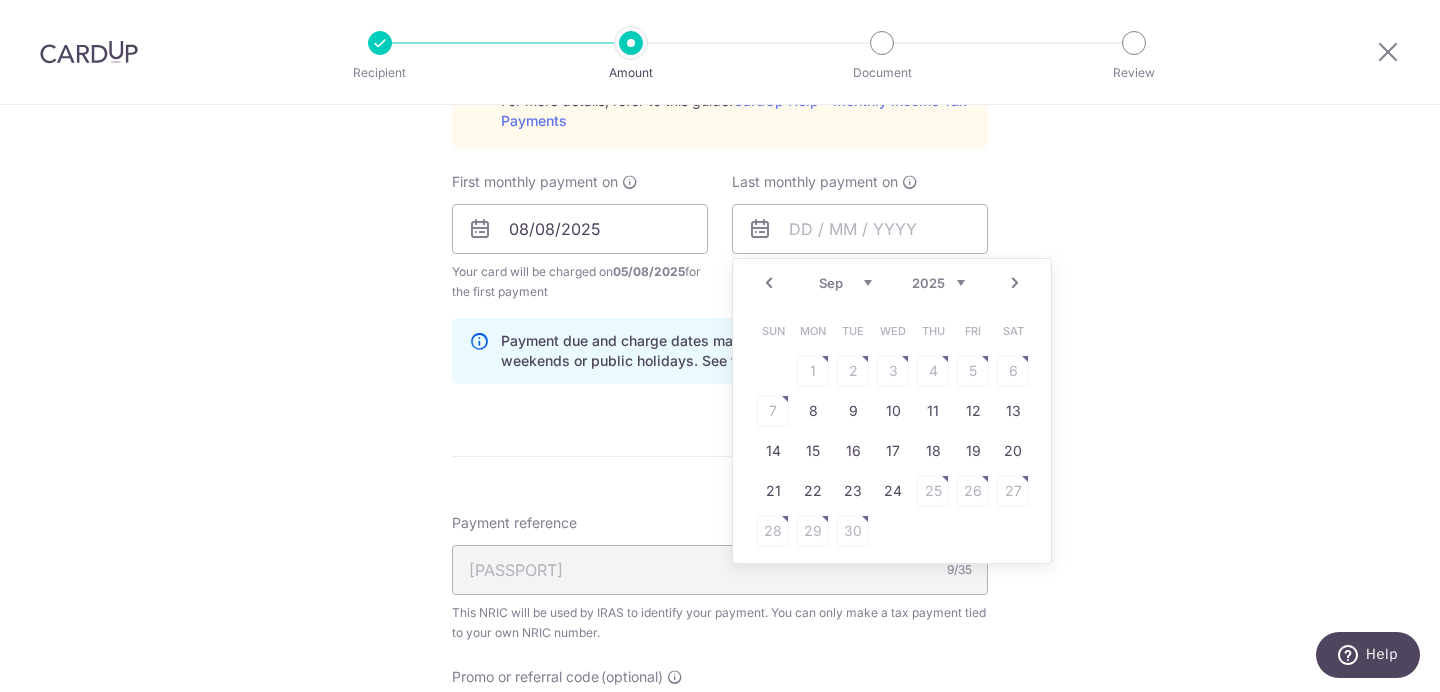 click on "Next" at bounding box center [1015, 283] 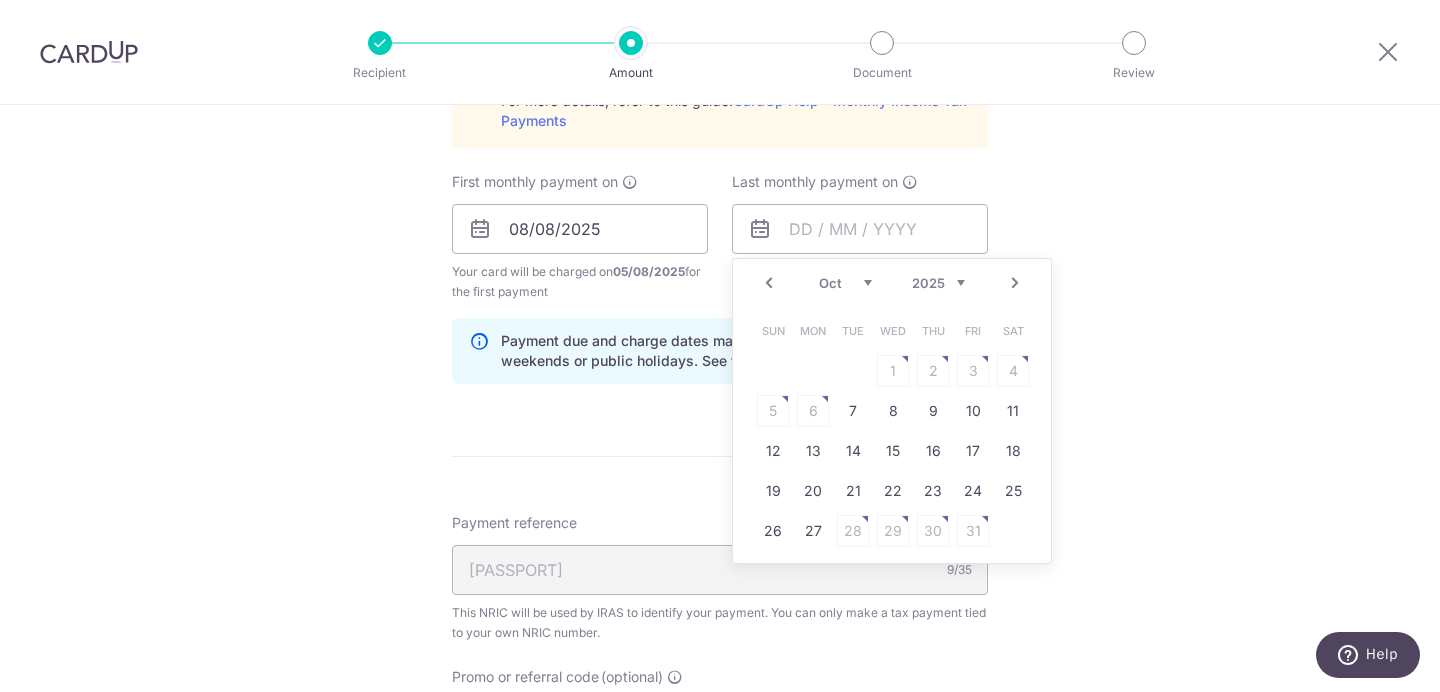 click on "Next" at bounding box center (1015, 283) 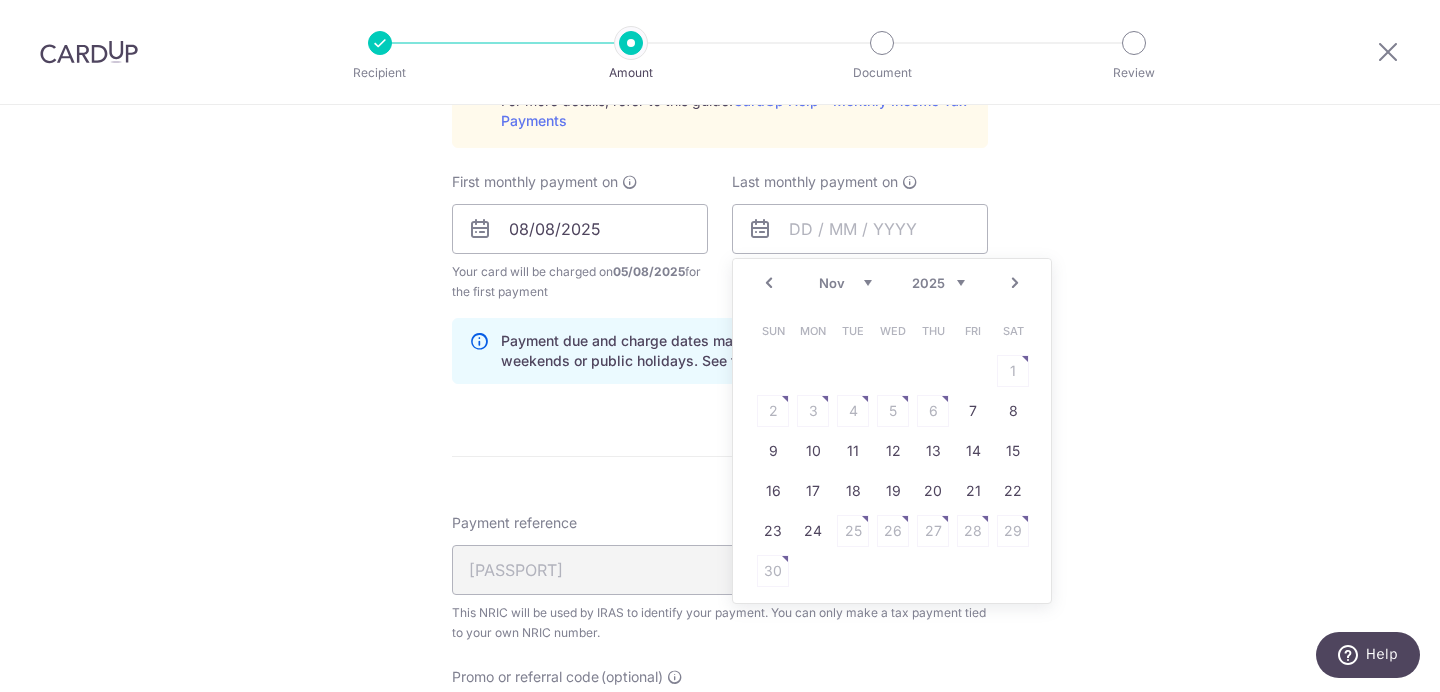 click on "Next" at bounding box center (1015, 283) 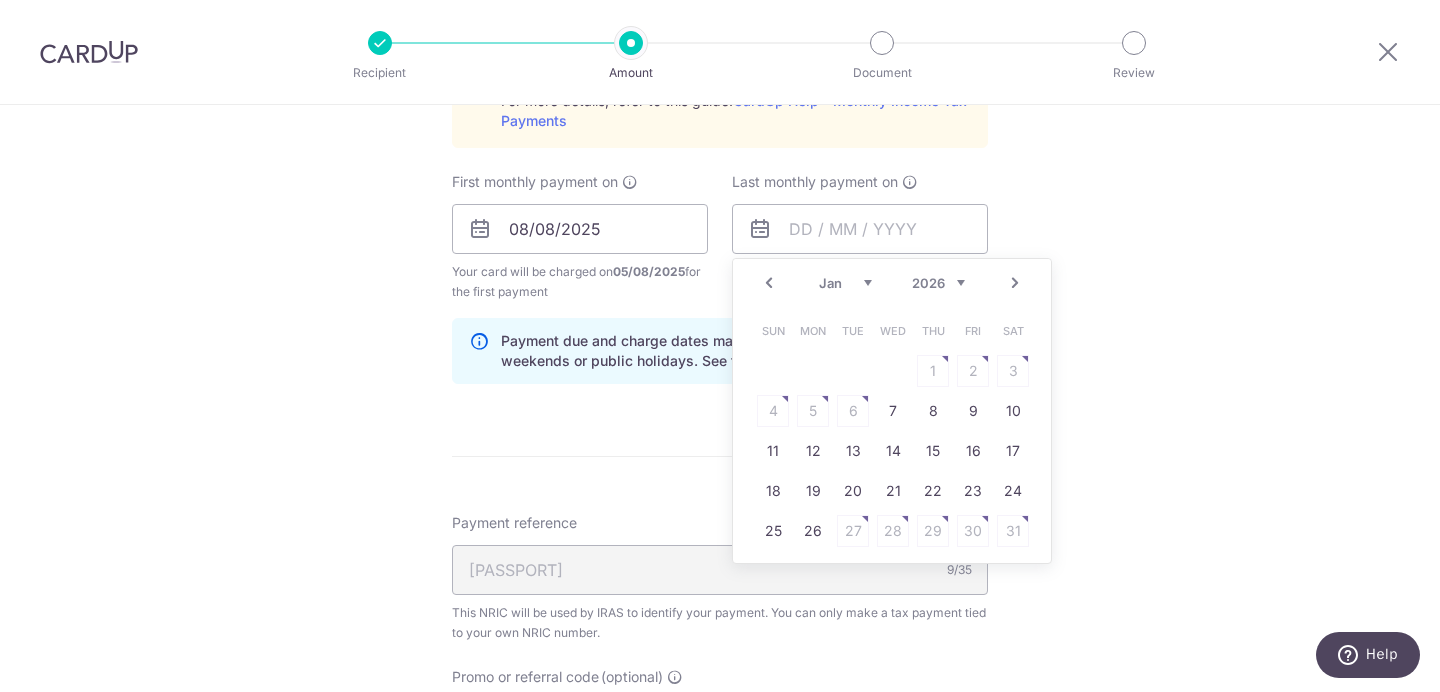 click on "Next" at bounding box center (1015, 283) 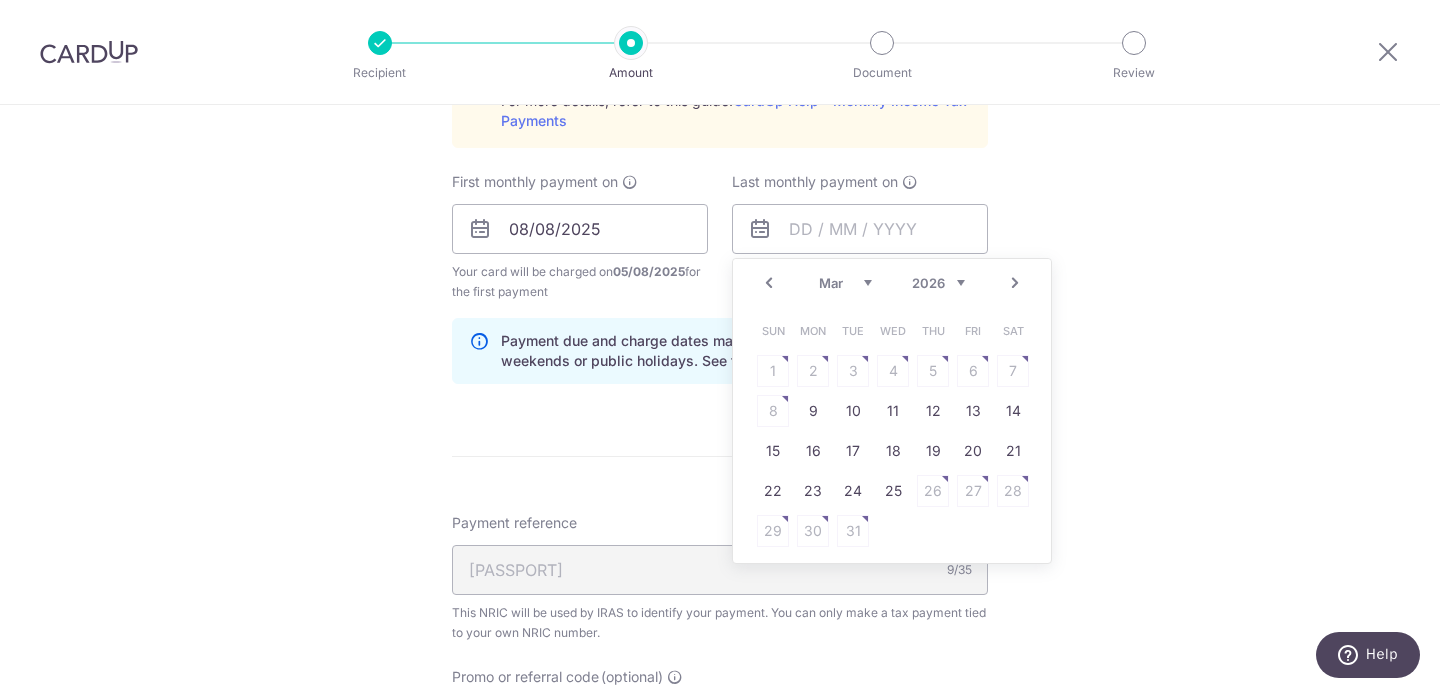 click on "Next" at bounding box center [1015, 283] 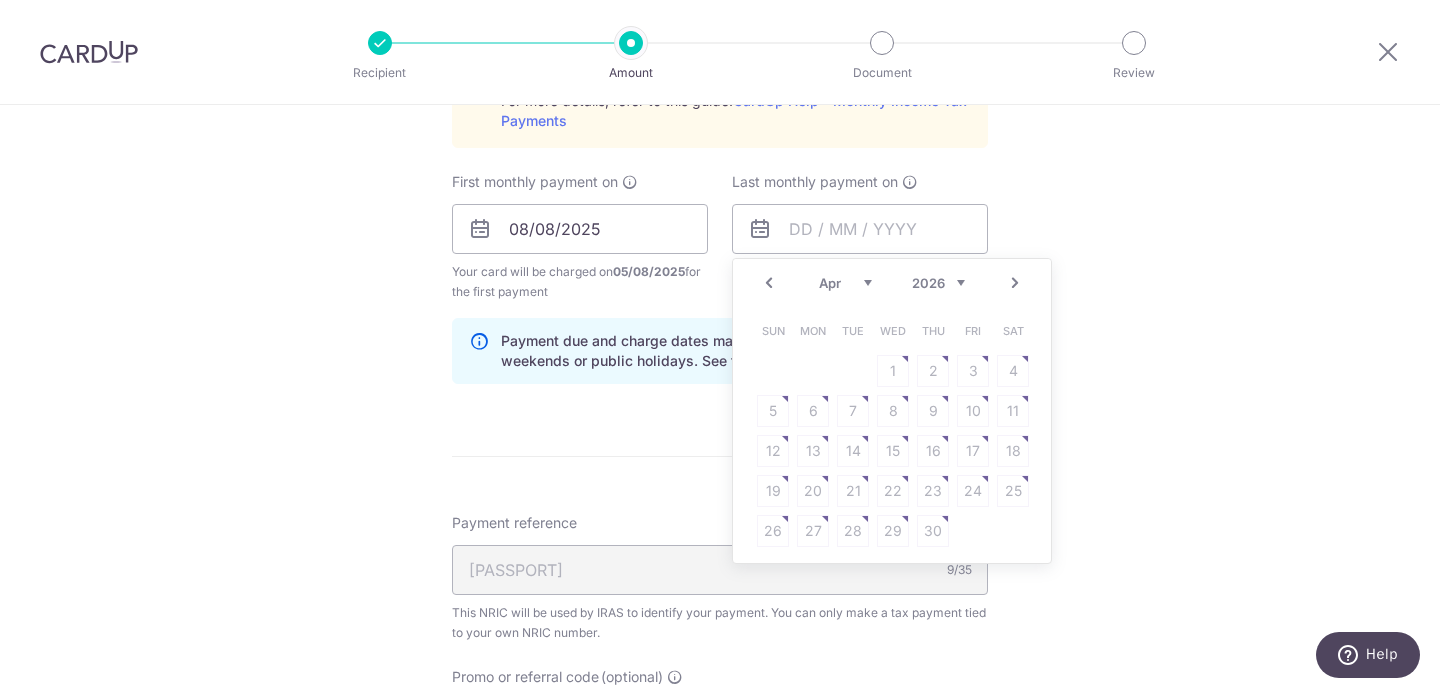 click on "Prev" at bounding box center [769, 283] 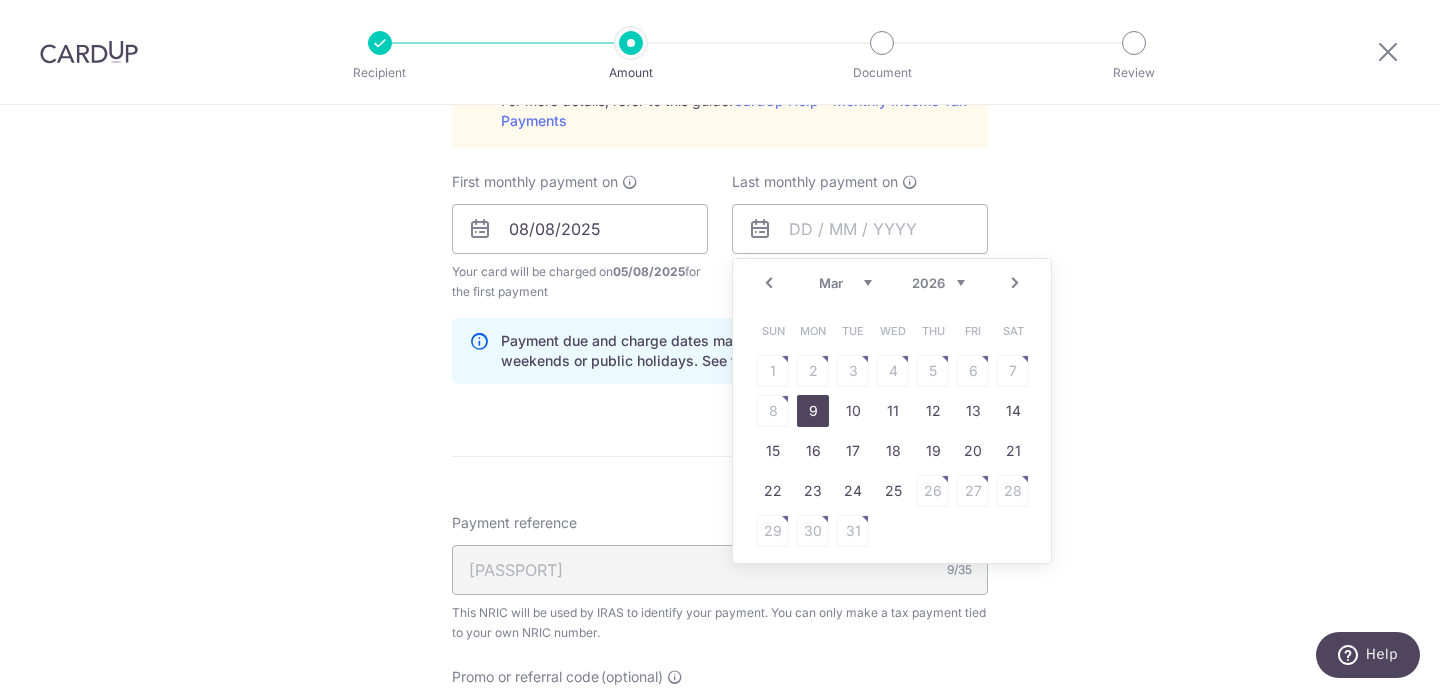 click on "9" at bounding box center (813, 411) 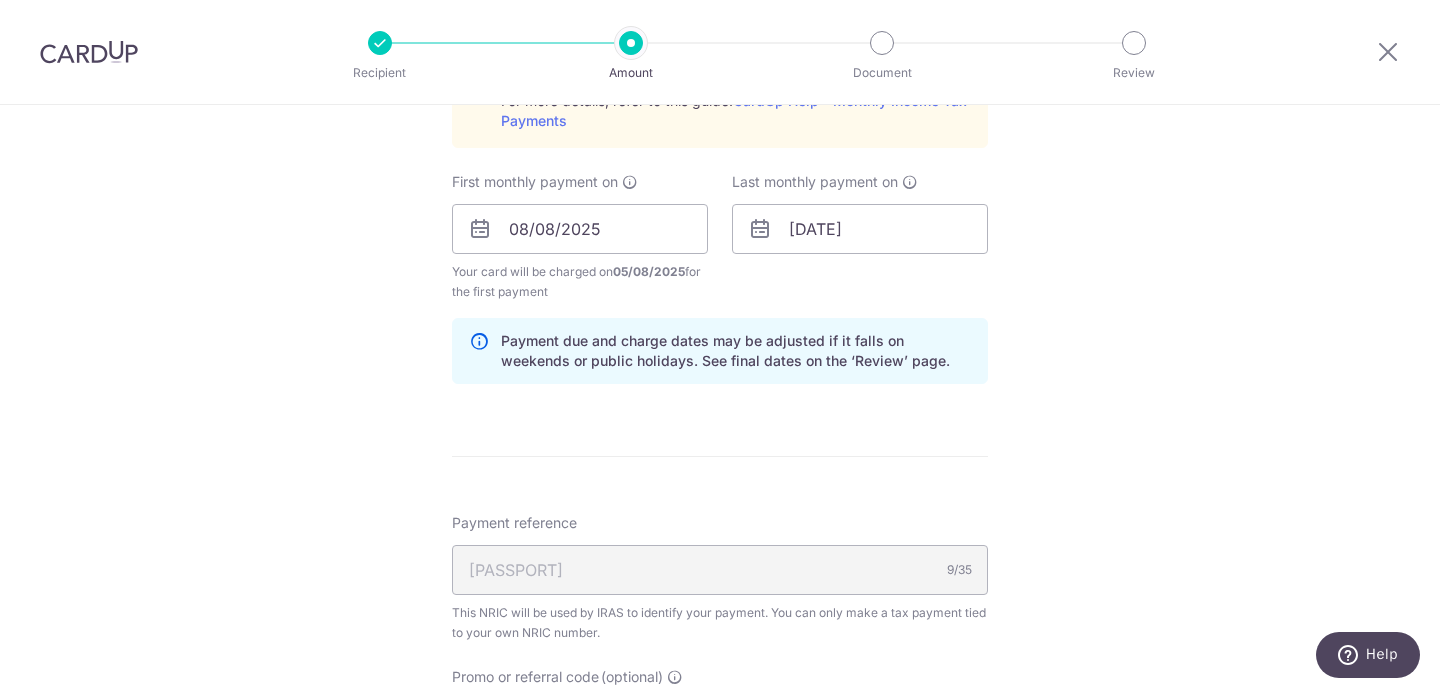 click on "Tell us more about your payment
Enter one-time or monthly payment amount
SGD
2,034.34
2034.34
The  total tax payment amounts scheduled  should not exceed the outstanding balance in your latest Statement of Account.
Select Card
**** 4584
Add credit card
Your Cards
**** 4584
Secure 256-bit SSL
Text
New card details" at bounding box center (720, 79) 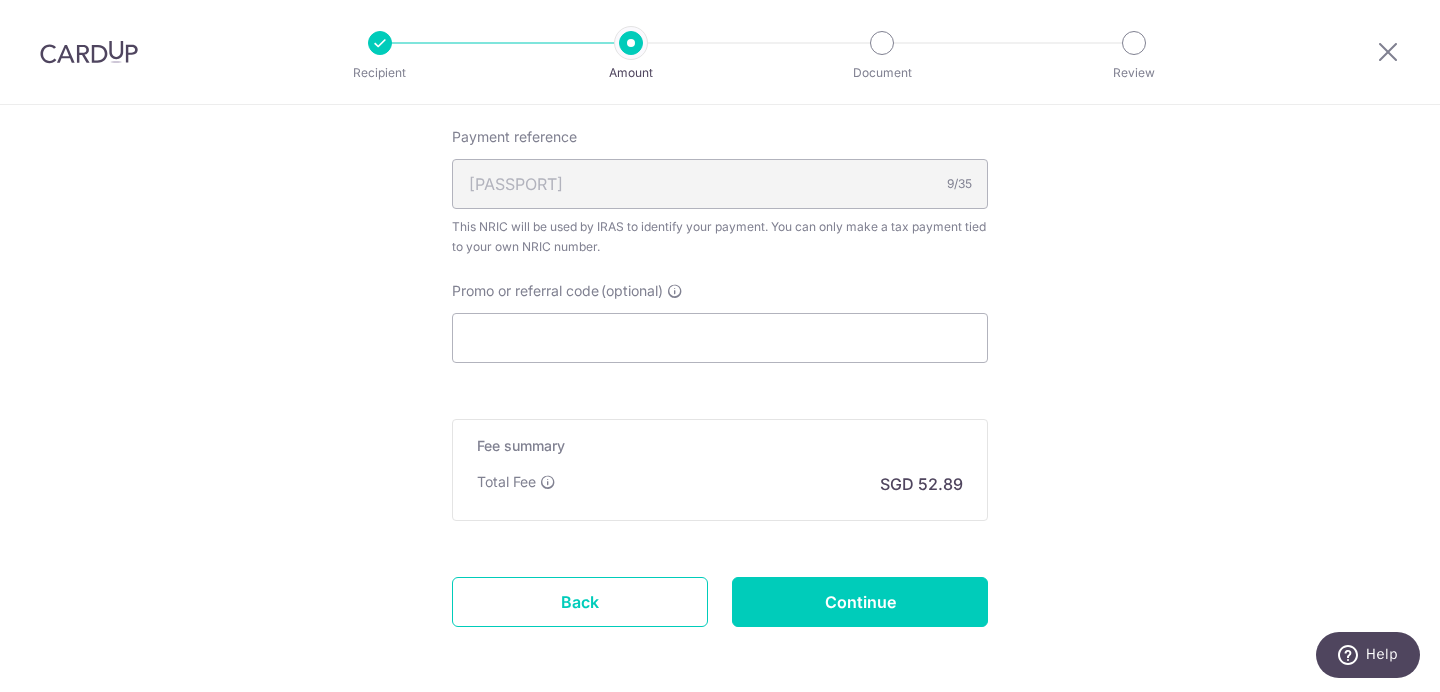 scroll, scrollTop: 1497, scrollLeft: 0, axis: vertical 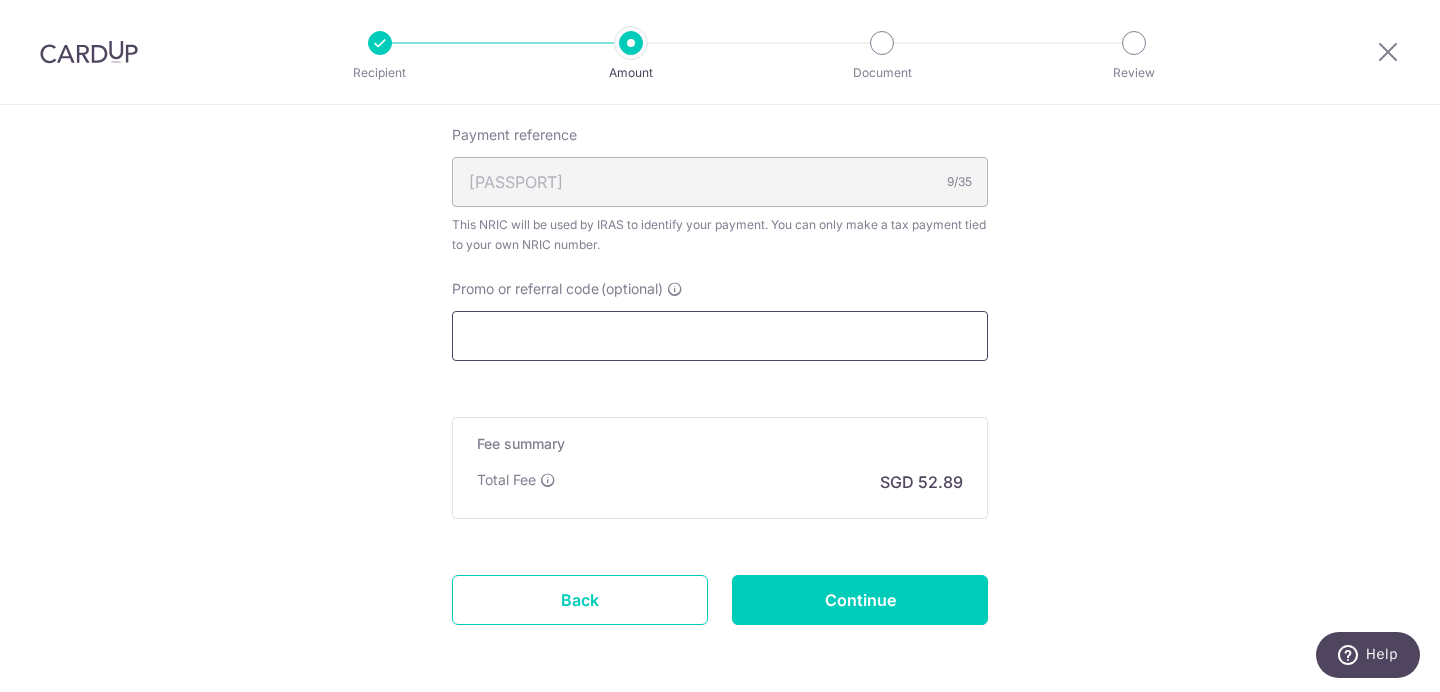 click on "Promo or referral code
(optional)" at bounding box center [720, 336] 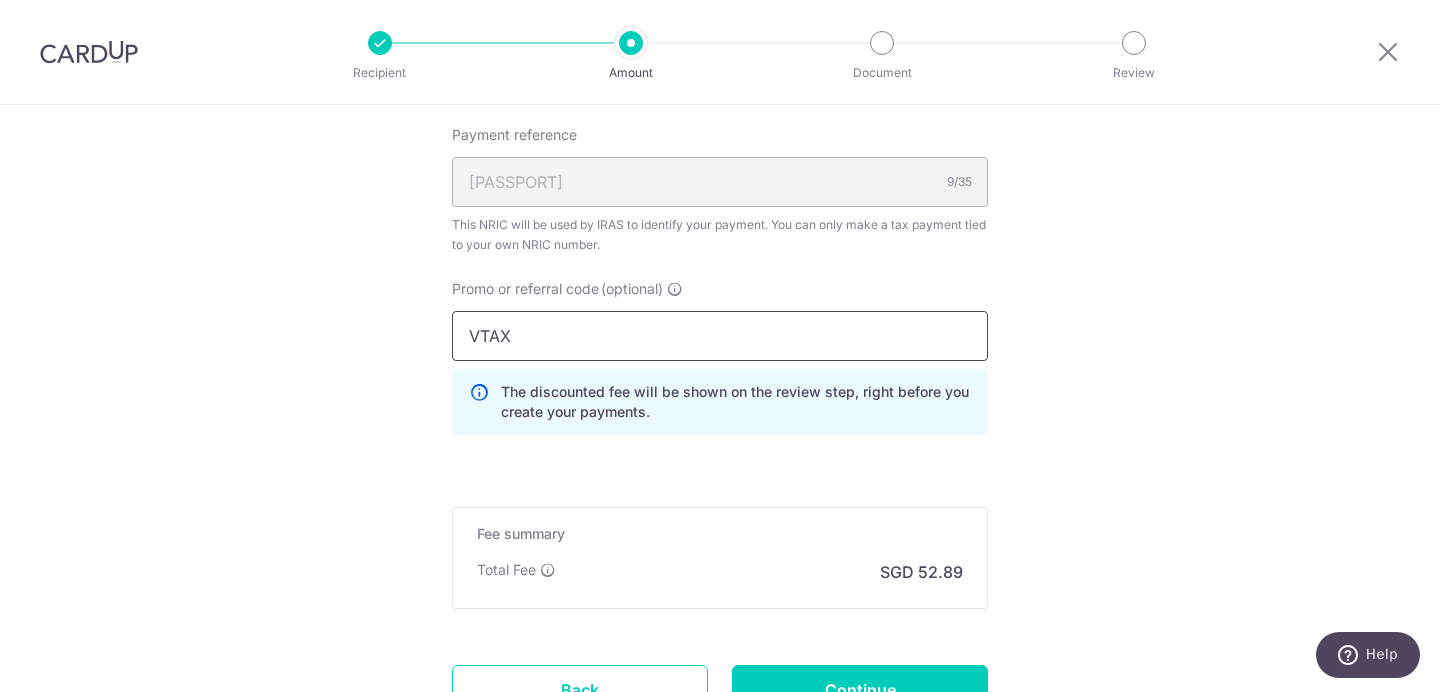 click on "VTAX" at bounding box center [720, 336] 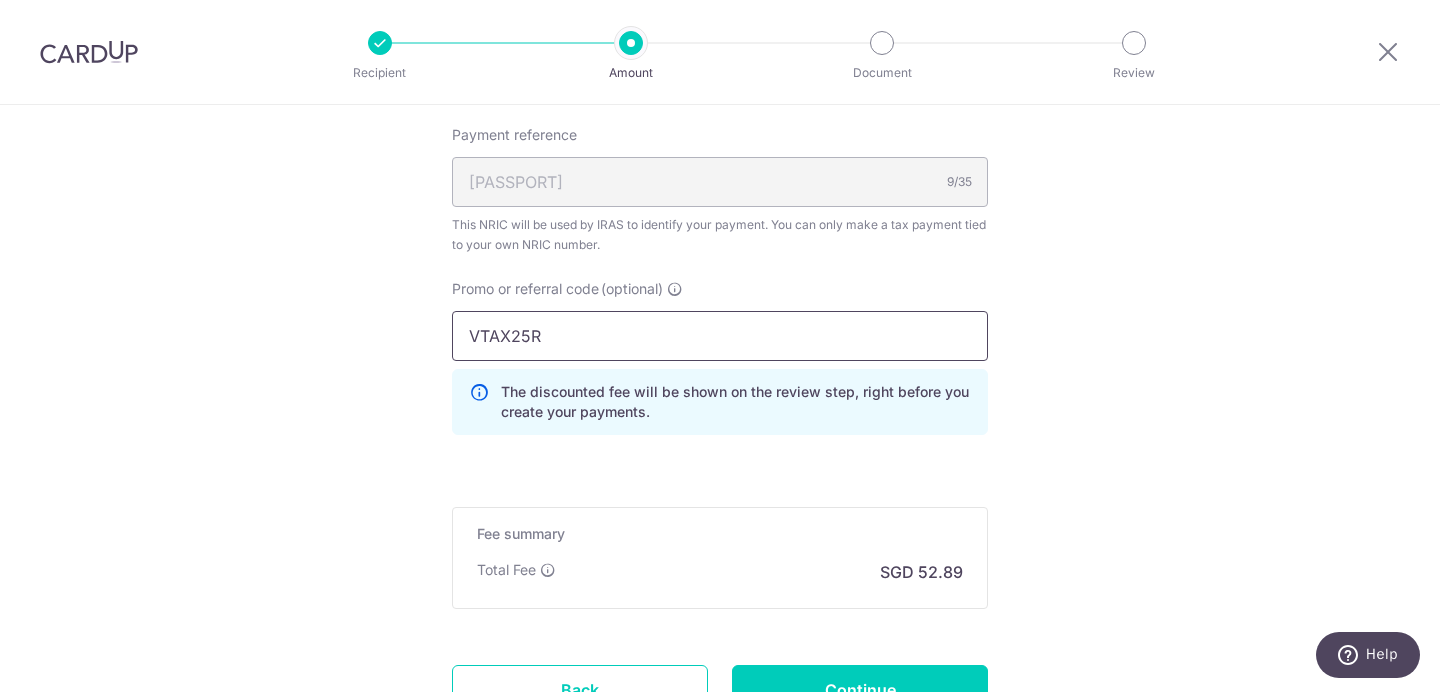 type on "VTAX25R" 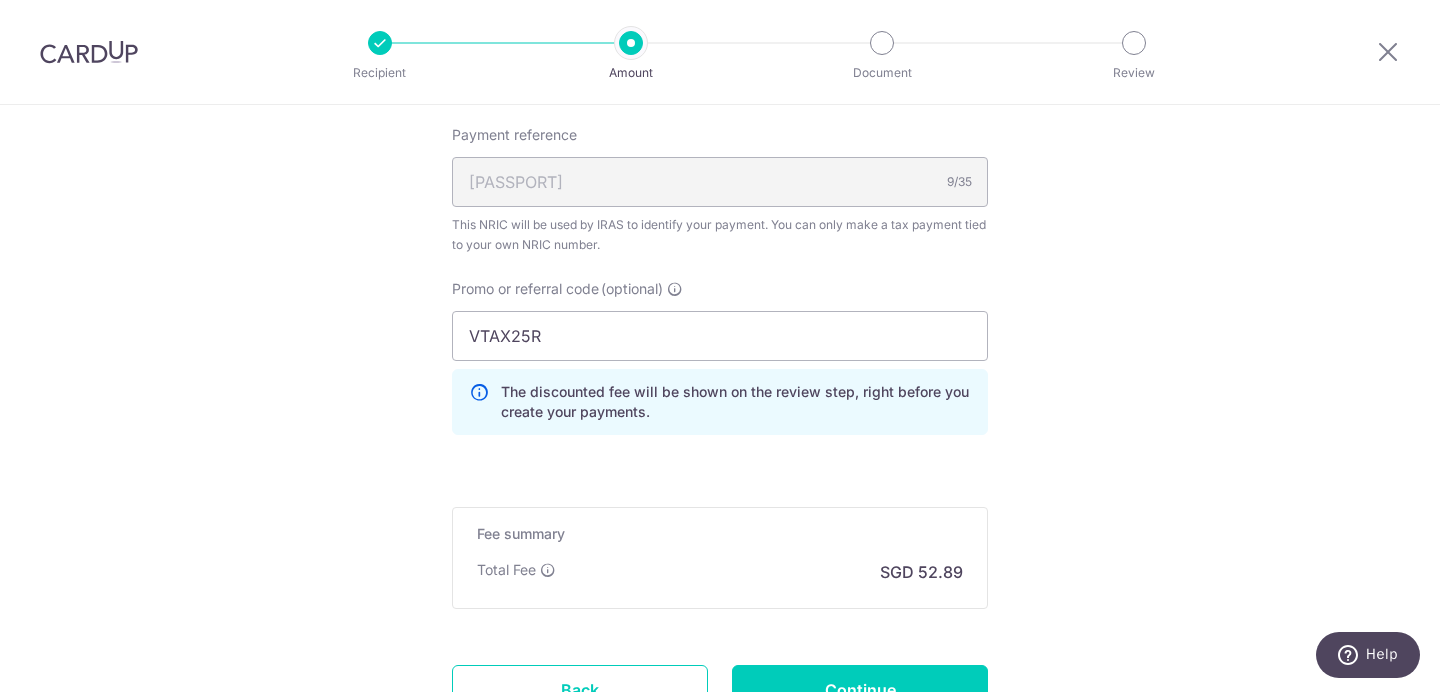 click on "Tell us more about your payment
Enter one-time or monthly payment amount
SGD
2,034.34
2034.34
The  total tax payment amounts scheduled  should not exceed the outstanding balance in your latest Statement of Account.
Select Card
**** 4584
Add credit card
Your Cards
**** 4584
Secure 256-bit SSL
Text
New card details" at bounding box center (720, -264) 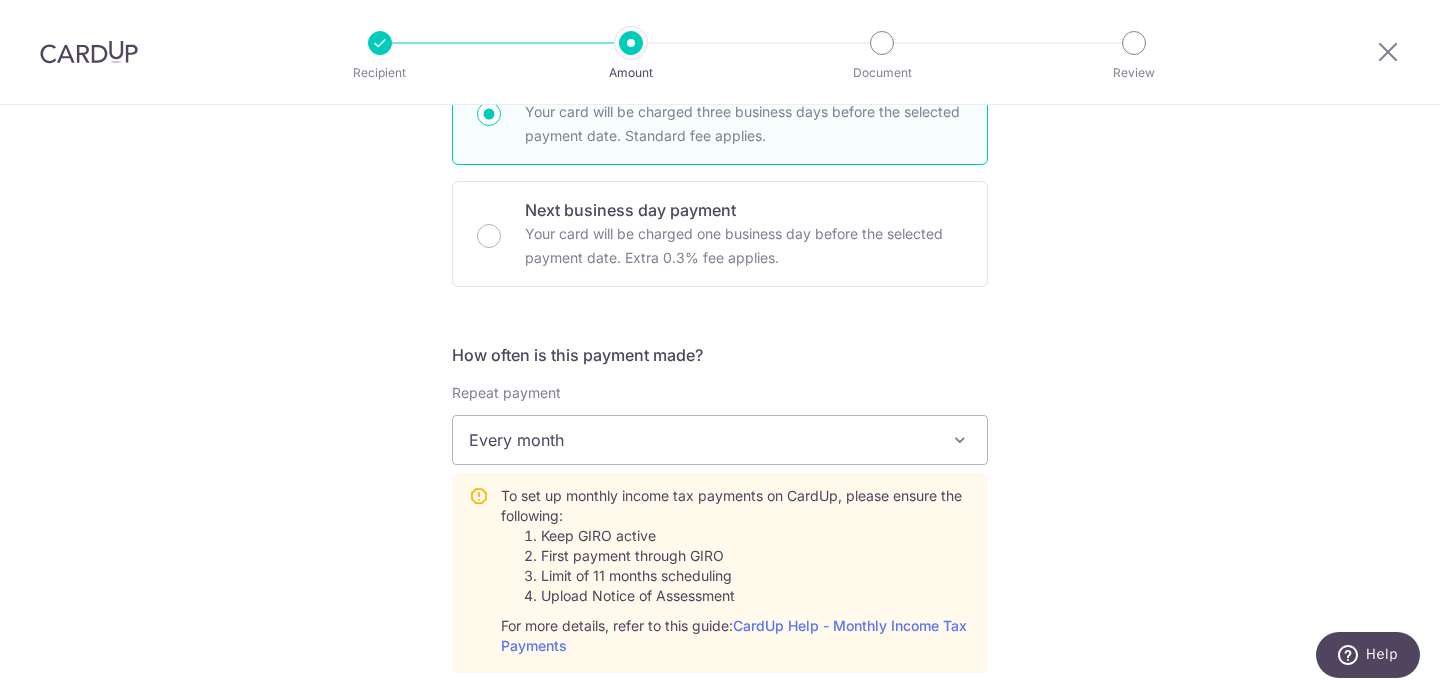 scroll, scrollTop: 601, scrollLeft: 0, axis: vertical 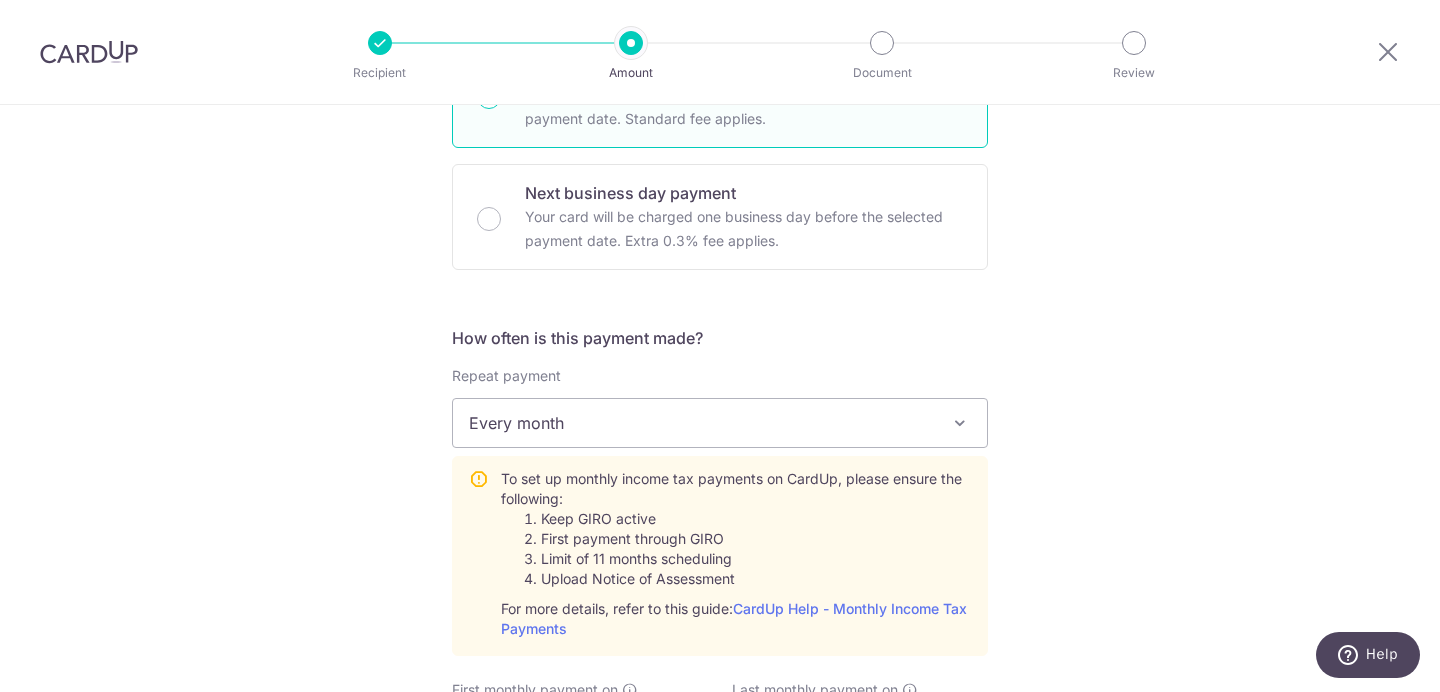 click on "Every month" at bounding box center [720, 423] 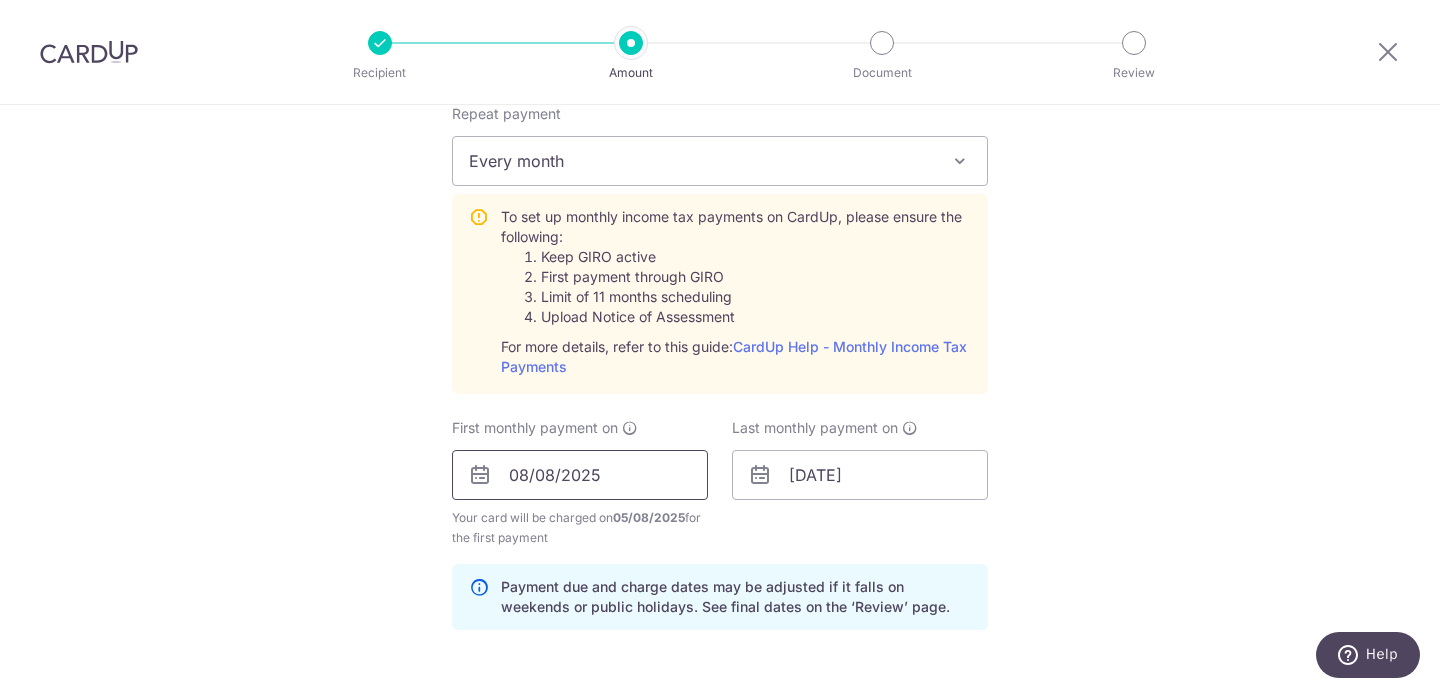 scroll, scrollTop: 874, scrollLeft: 0, axis: vertical 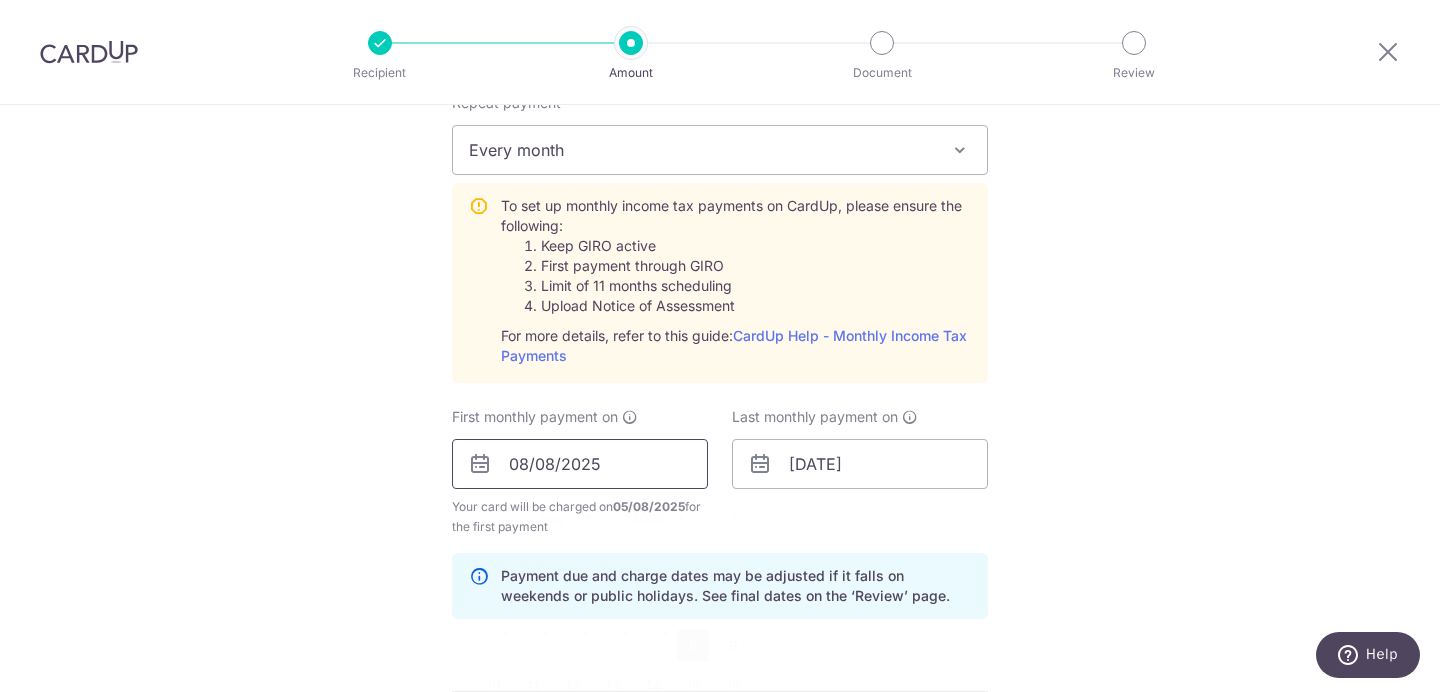 click on "08/08/2025" at bounding box center (580, 464) 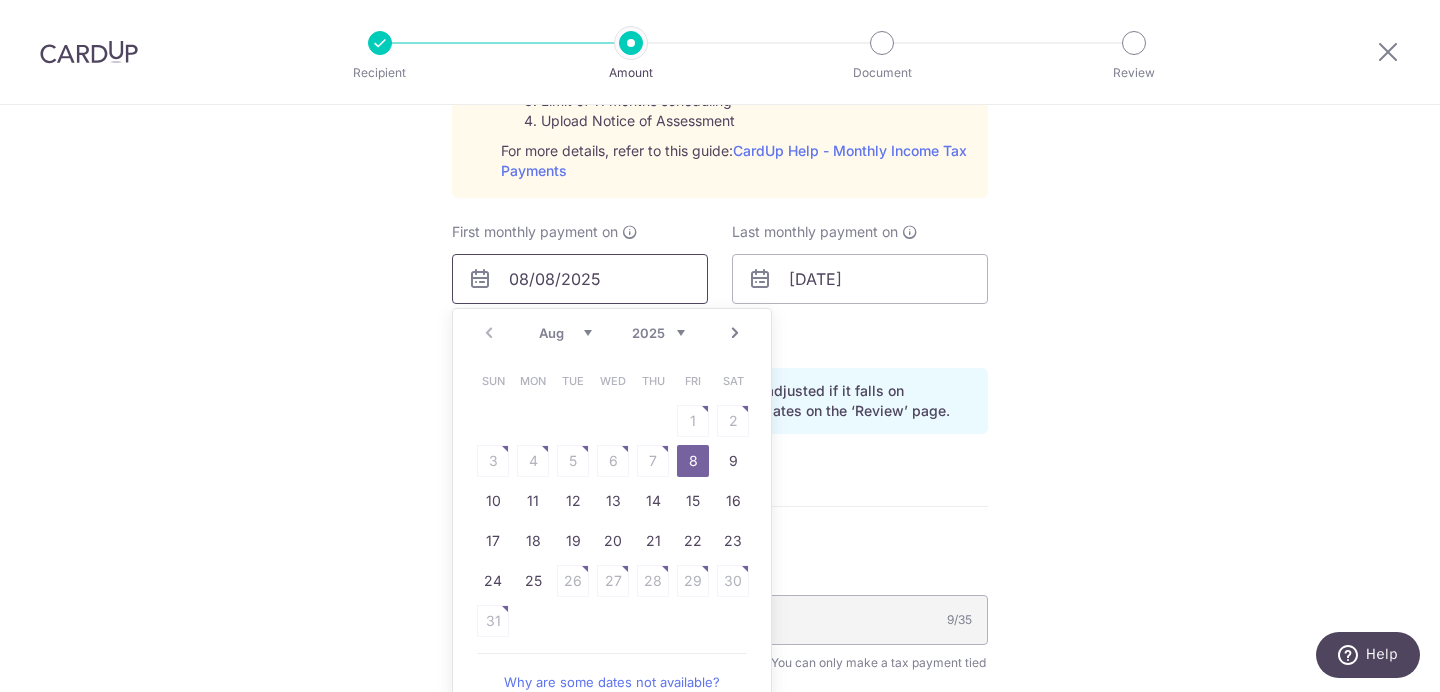 scroll, scrollTop: 1067, scrollLeft: 0, axis: vertical 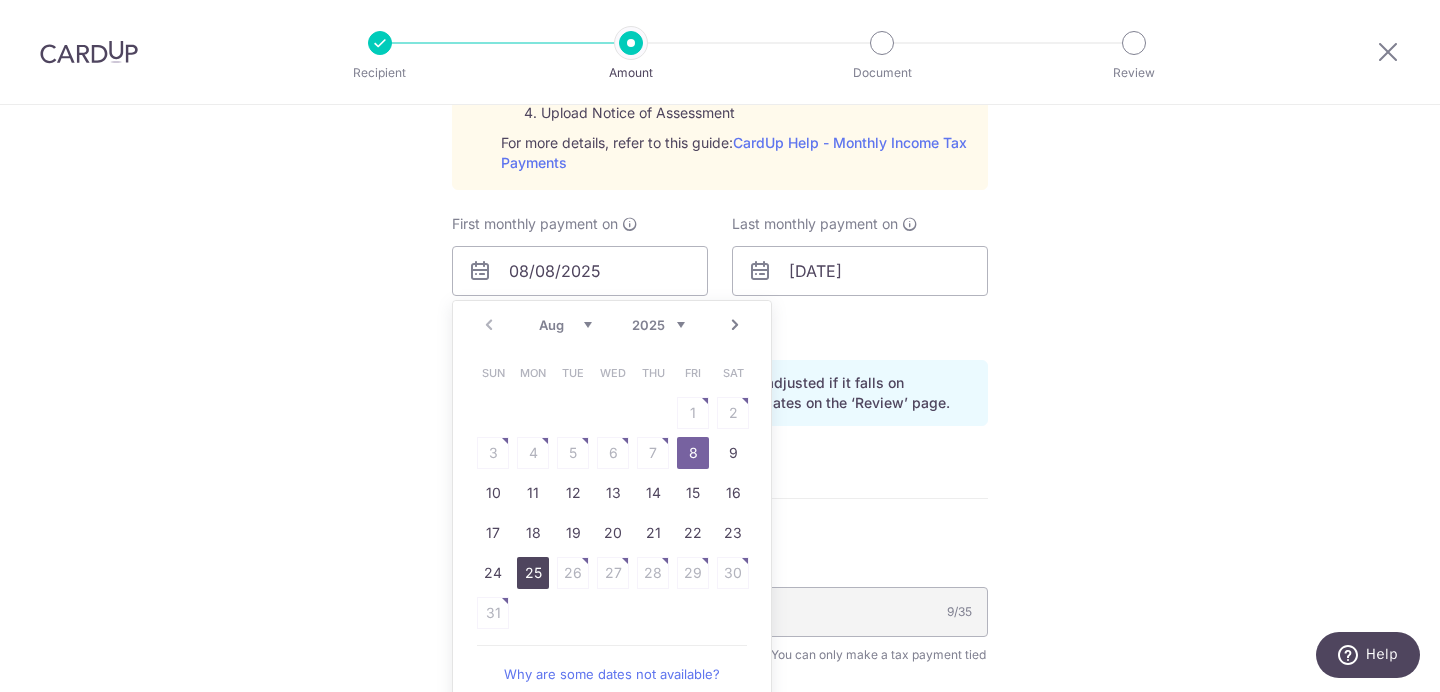 click on "25" at bounding box center [533, 573] 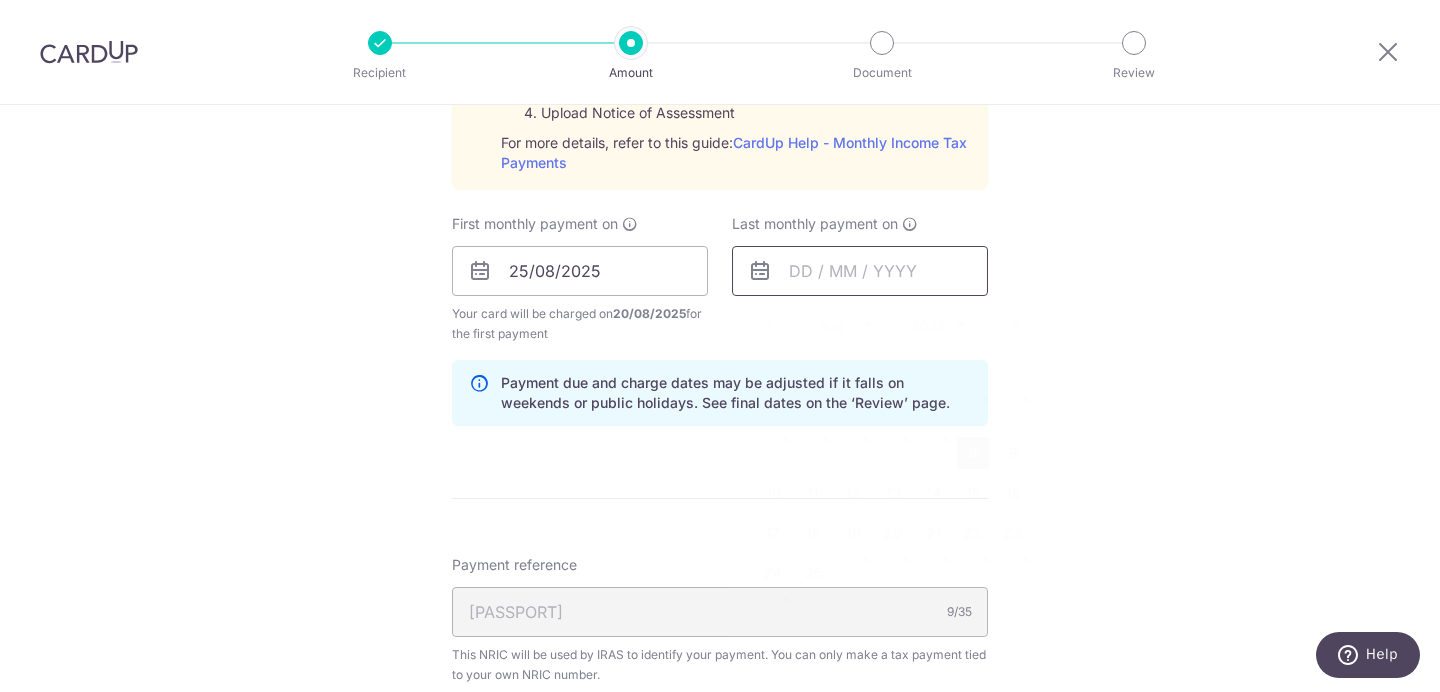 click at bounding box center (860, 271) 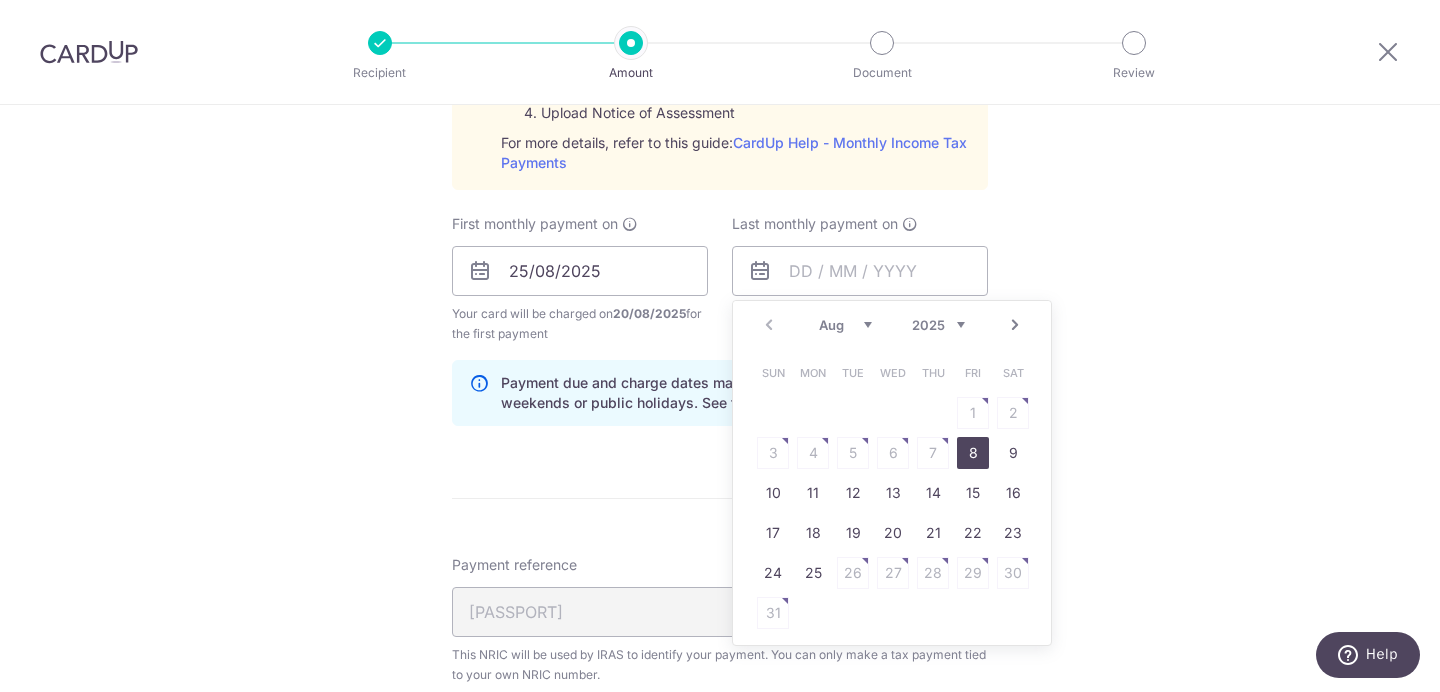 click on "Next" at bounding box center [1015, 325] 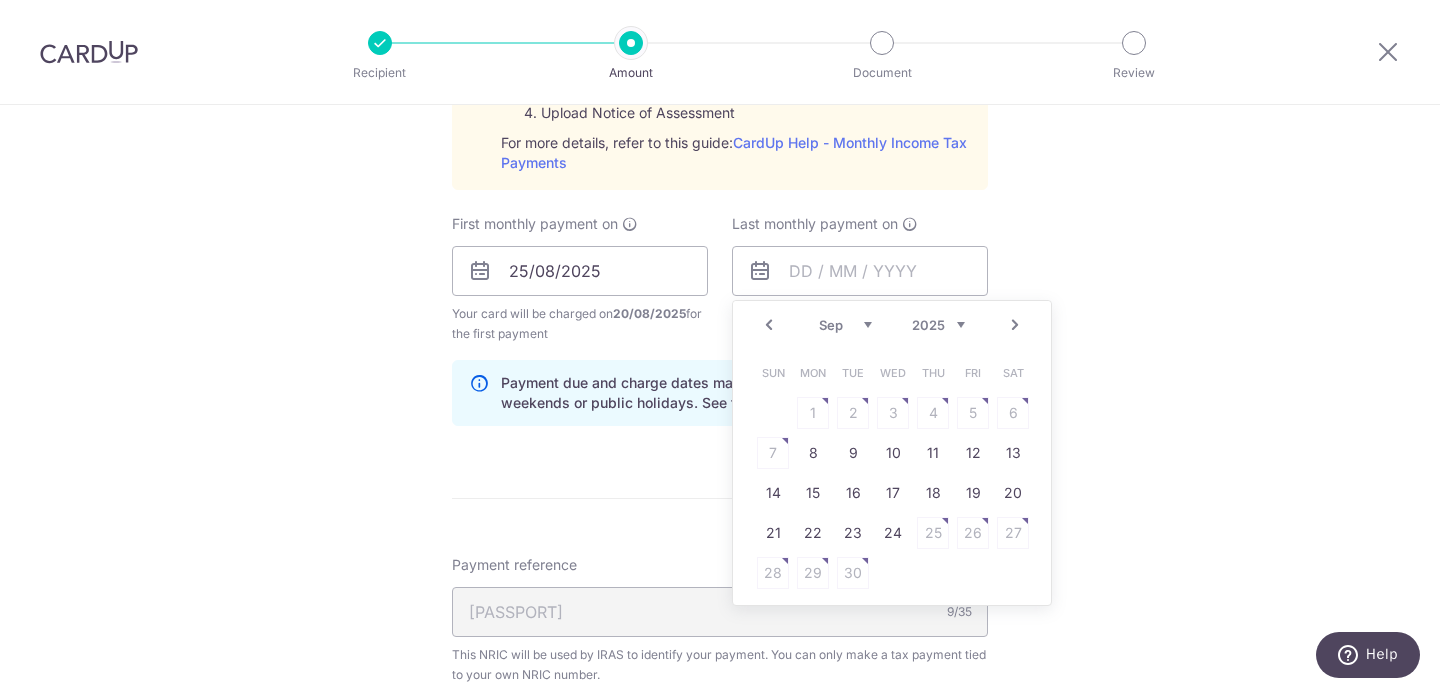 click on "Next" at bounding box center [1015, 325] 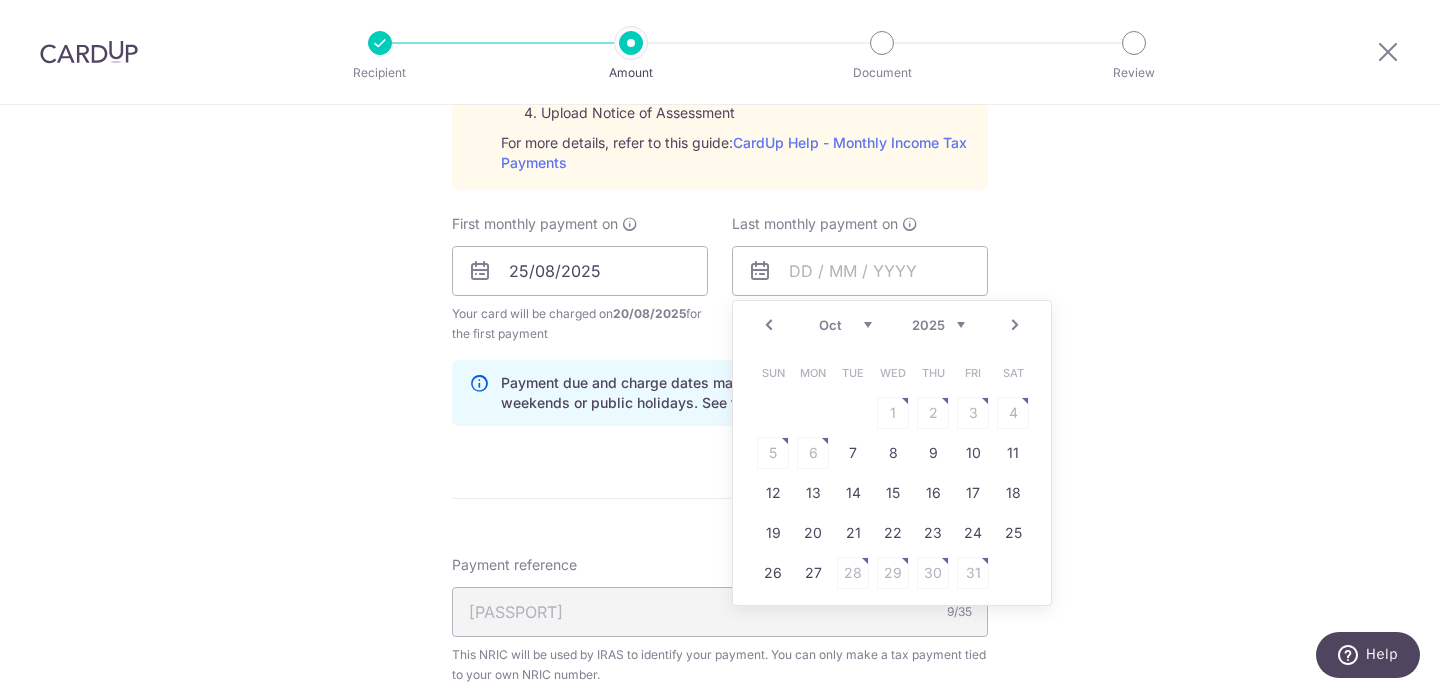 click on "Next" at bounding box center [1015, 325] 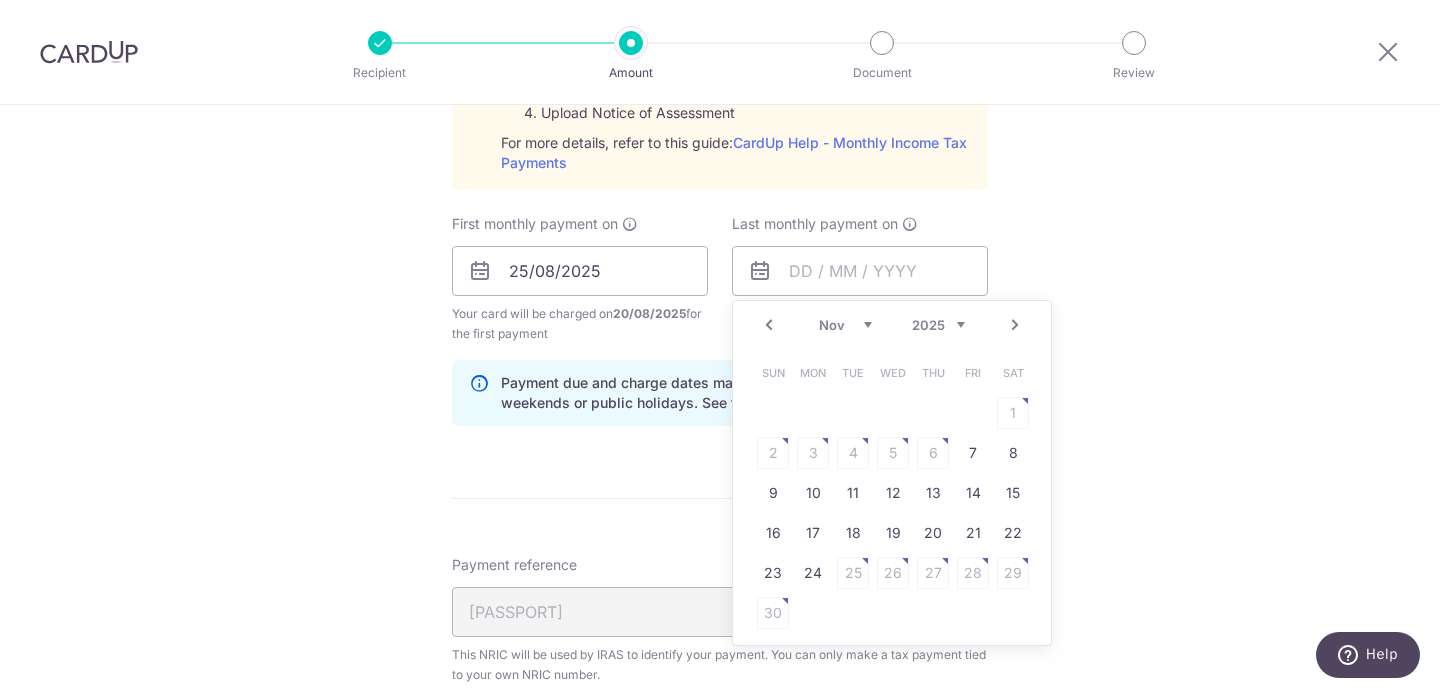 click on "Next" at bounding box center [1015, 325] 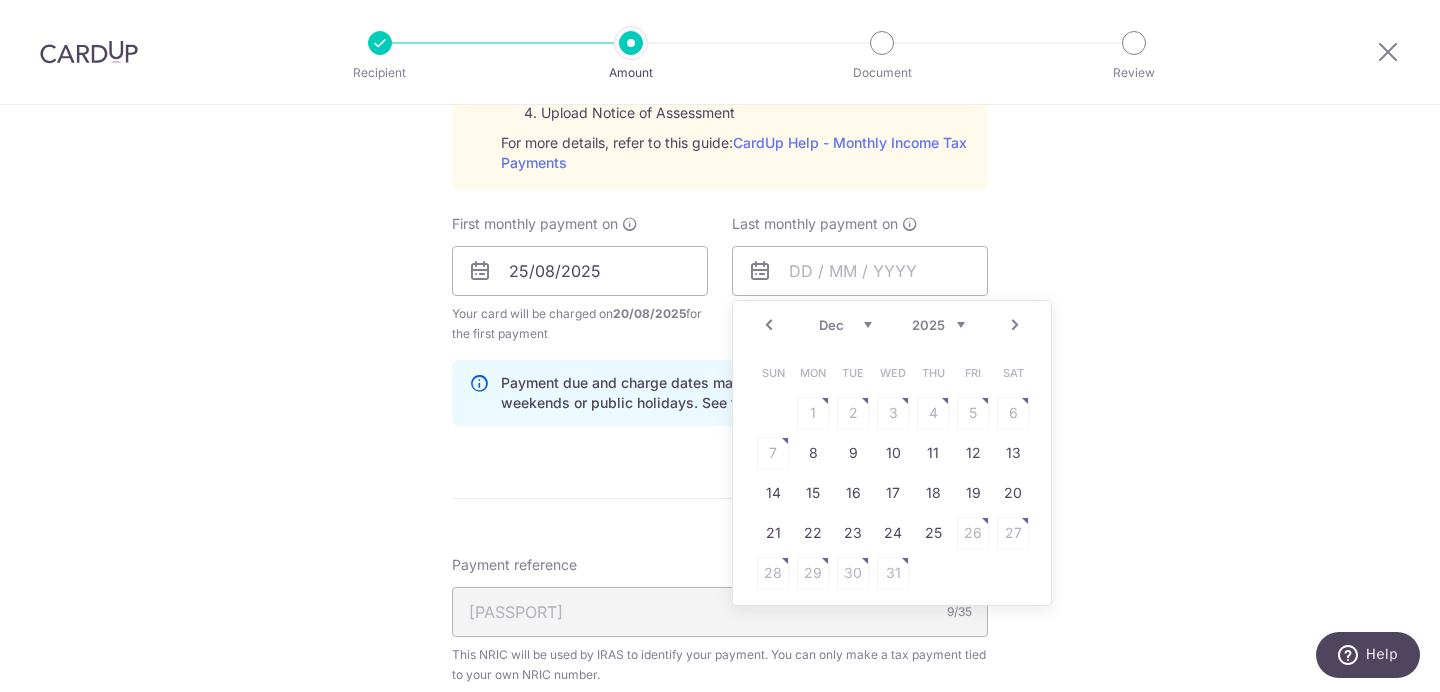 click on "Next" at bounding box center (1015, 325) 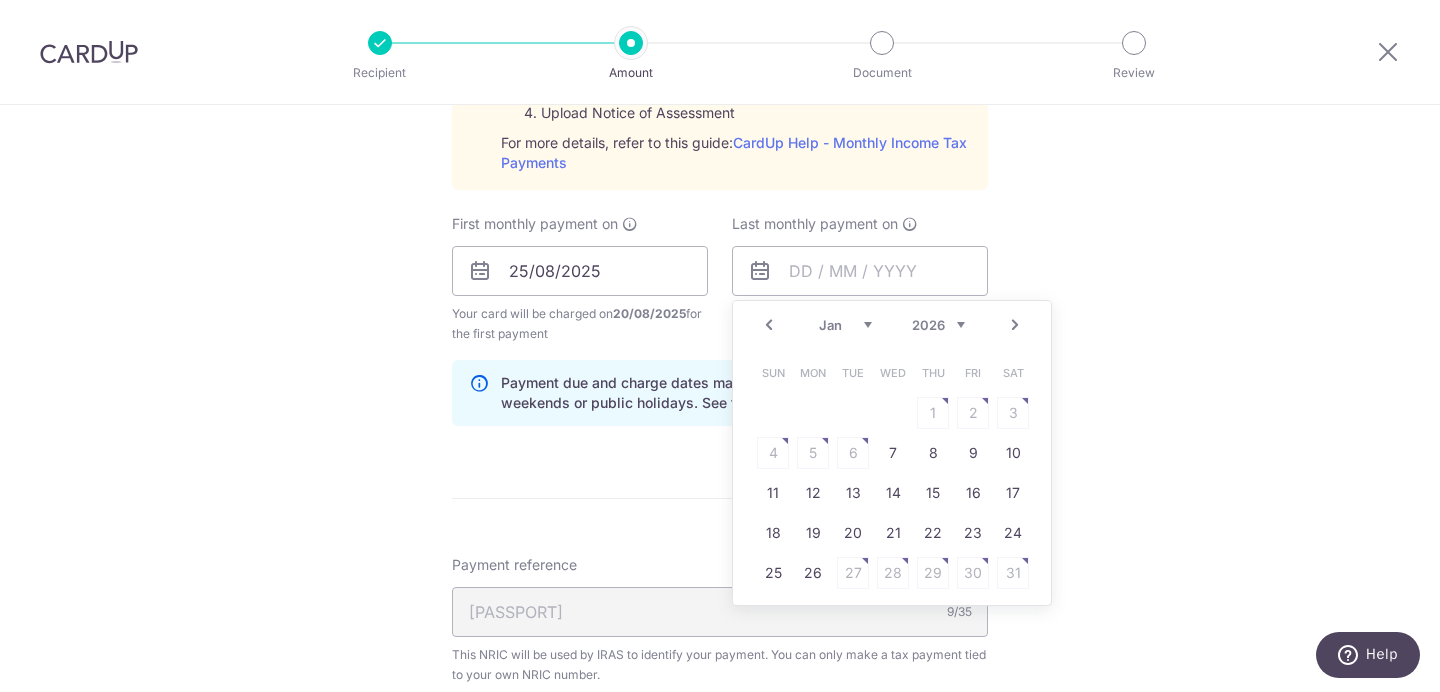 click on "Next" at bounding box center (1015, 325) 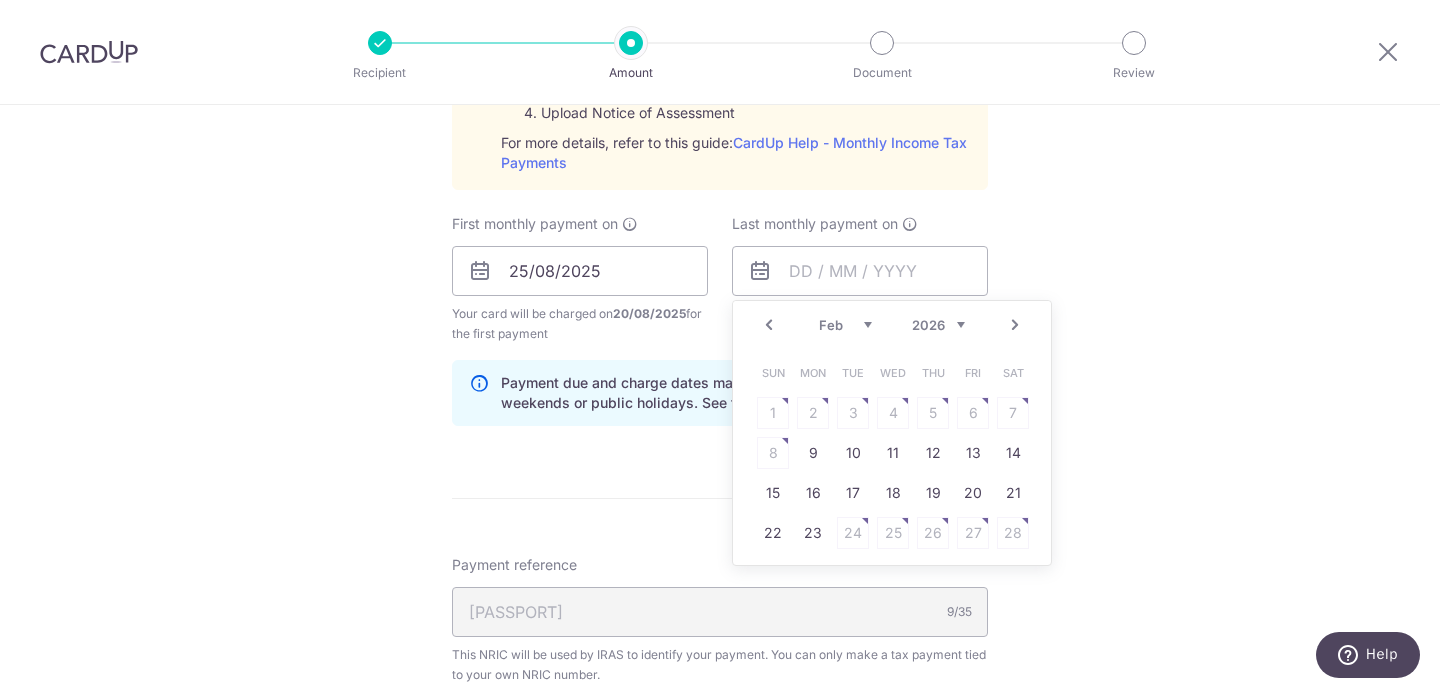click on "Next" at bounding box center (1015, 325) 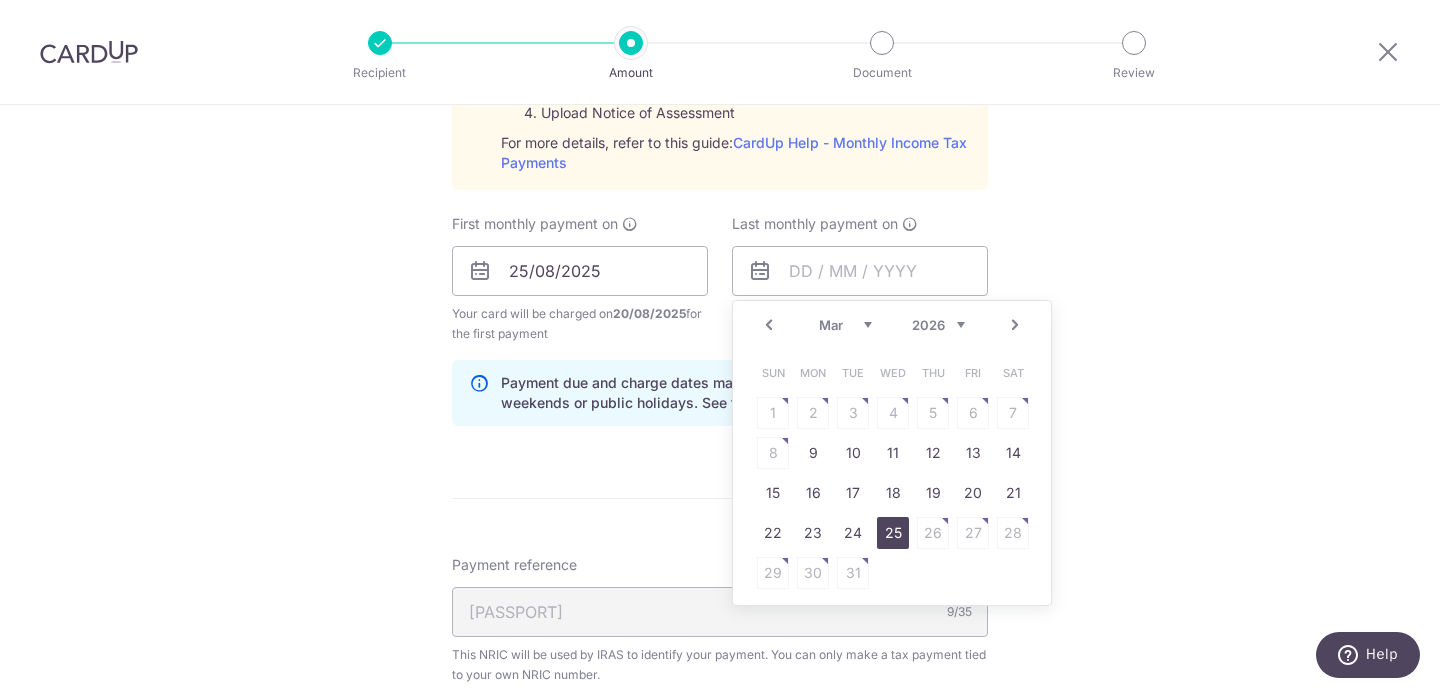 click on "25" at bounding box center [893, 533] 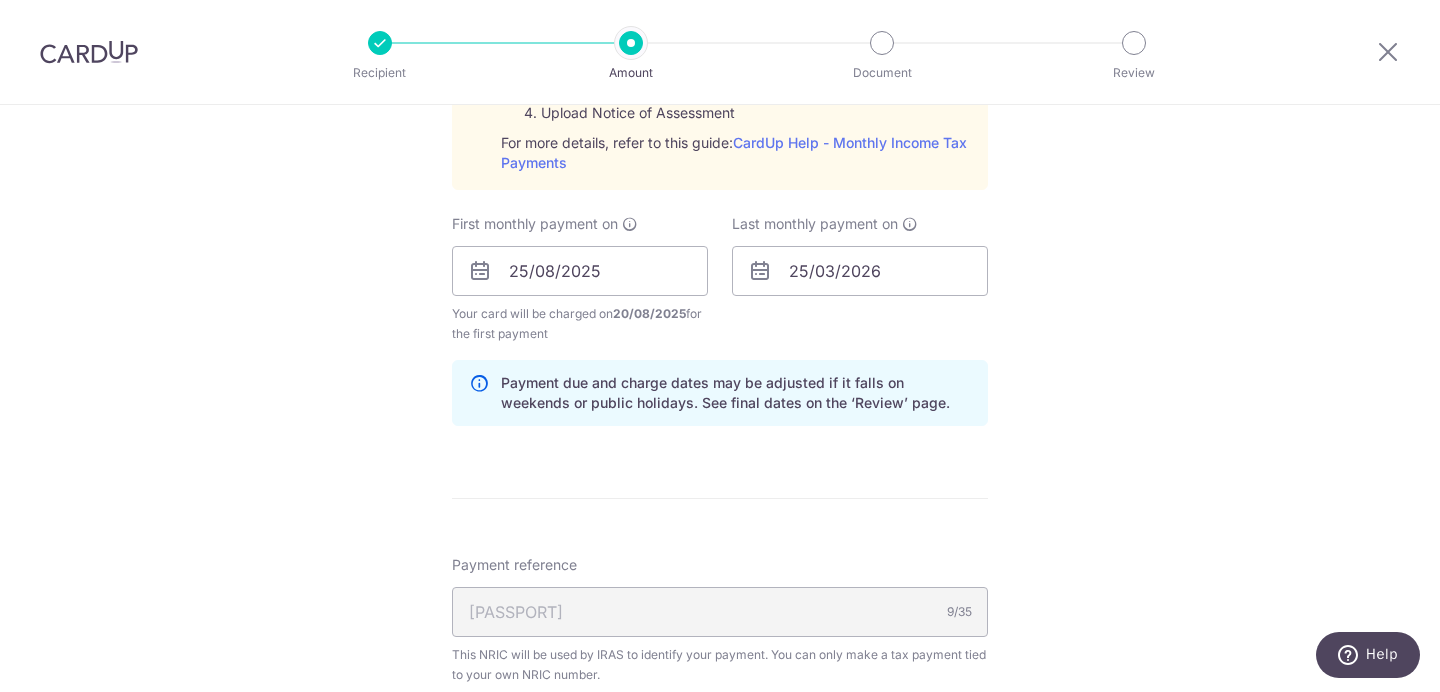 click on "Tell us more about your payment
Enter one-time or monthly payment amount
SGD
2,034.34
2034.34
The  total tax payment amounts scheduled  should not exceed the outstanding balance in your latest Statement of Account.
Select Card
**** 4584
Add credit card
Your Cards
**** 4584
Secure 256-bit SSL
Text
New card details" at bounding box center (720, 166) 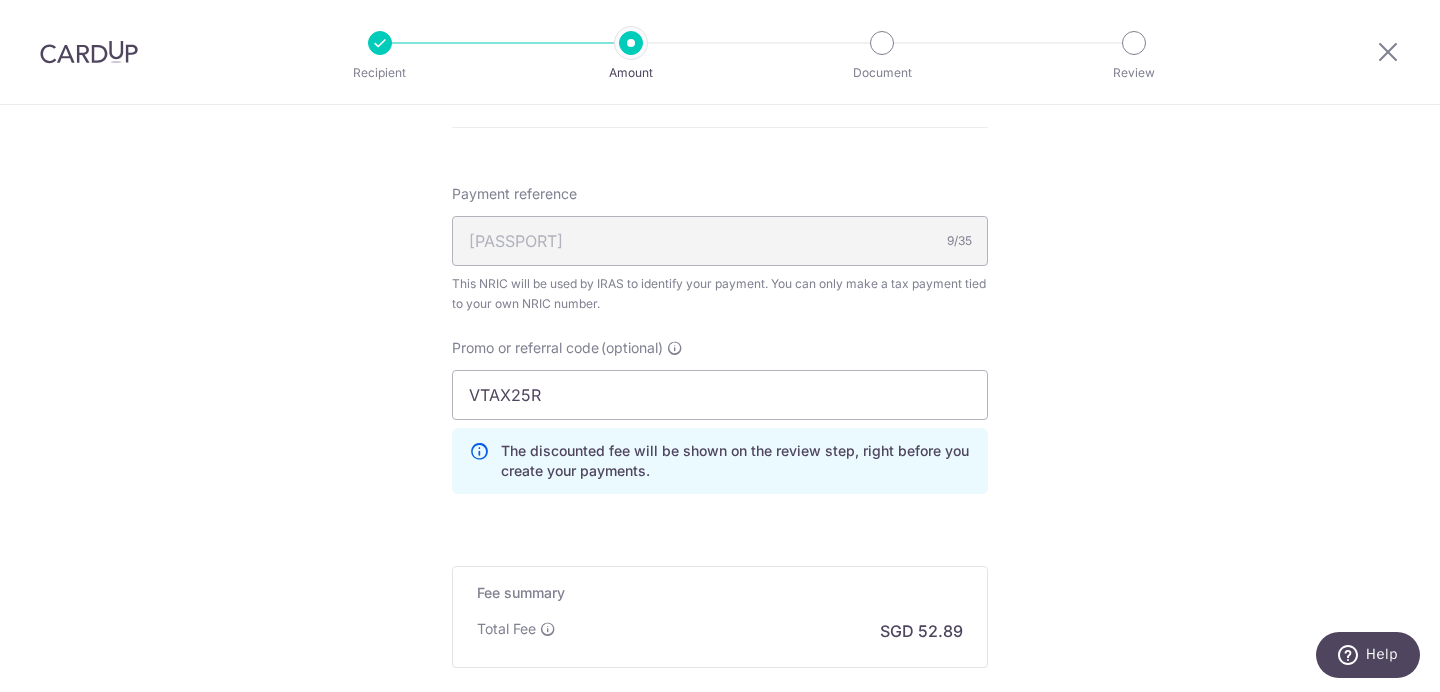 scroll, scrollTop: 1542, scrollLeft: 0, axis: vertical 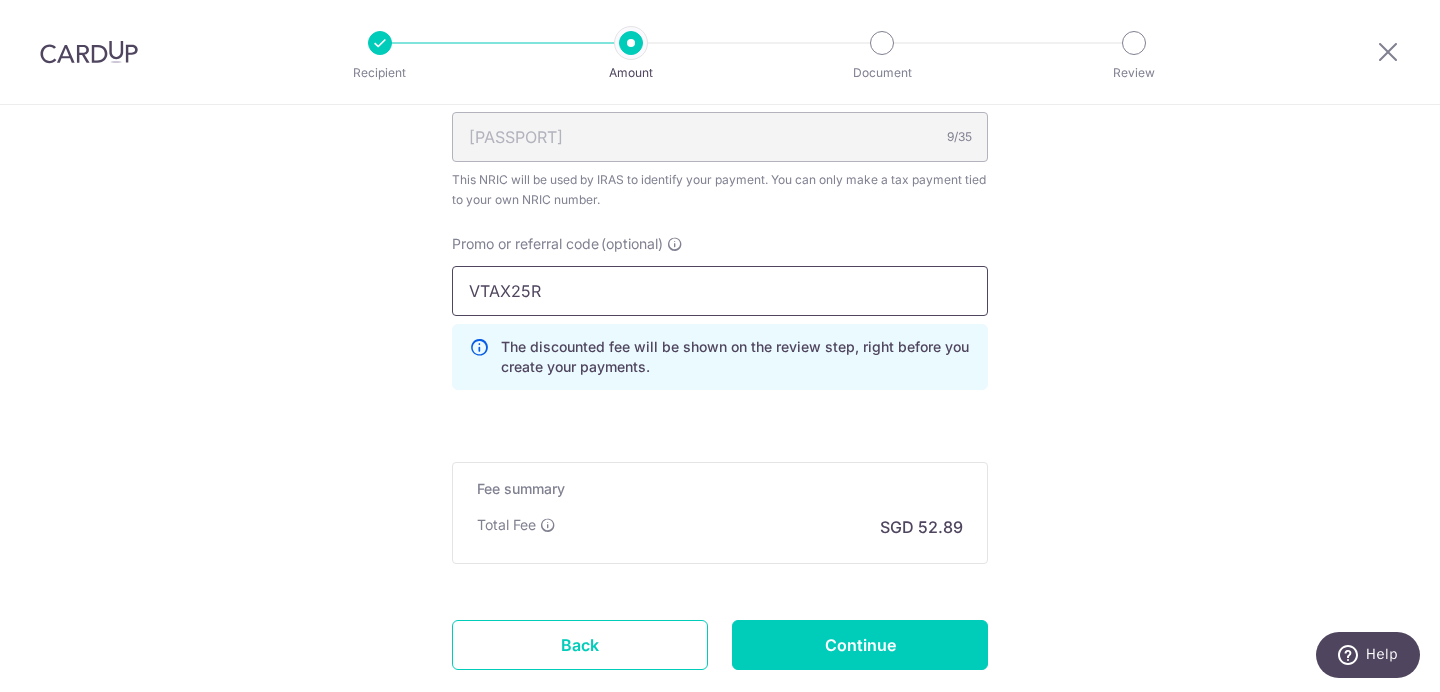 click on "VTAX25R" at bounding box center [720, 291] 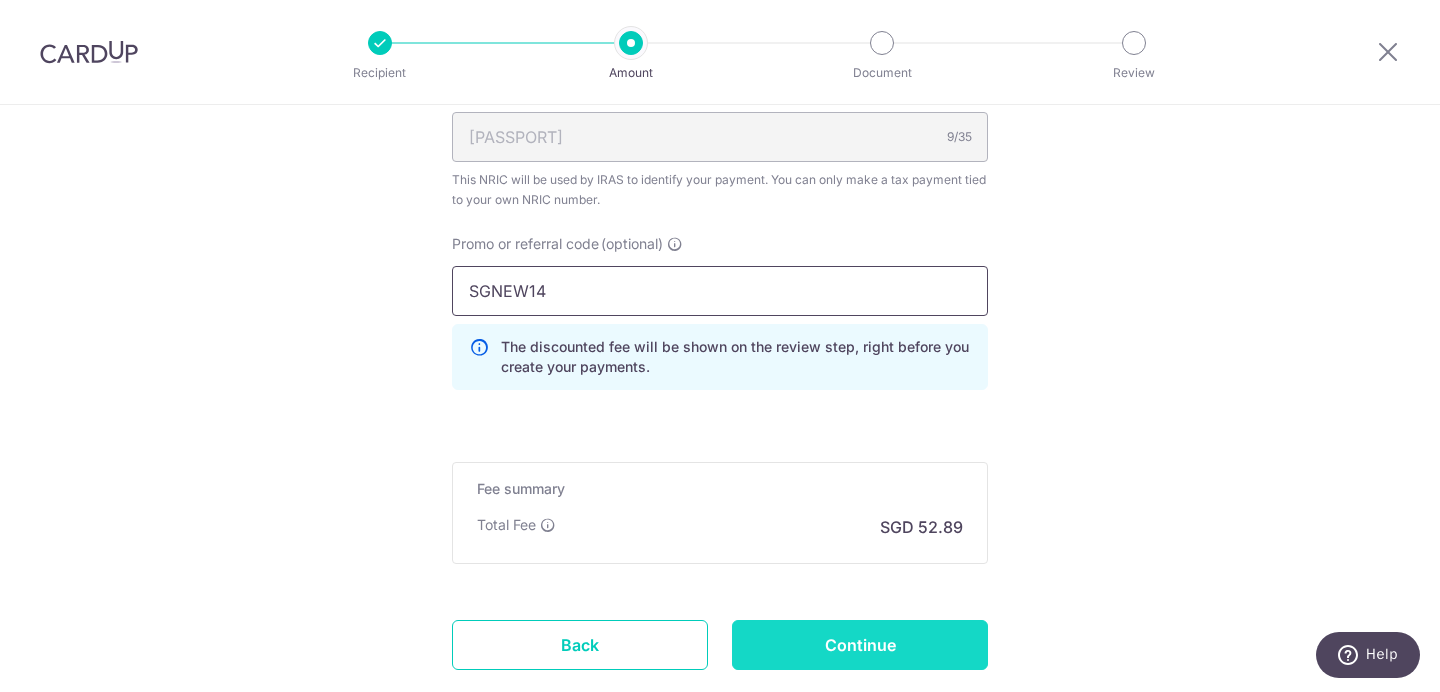 type on "SGNEW14" 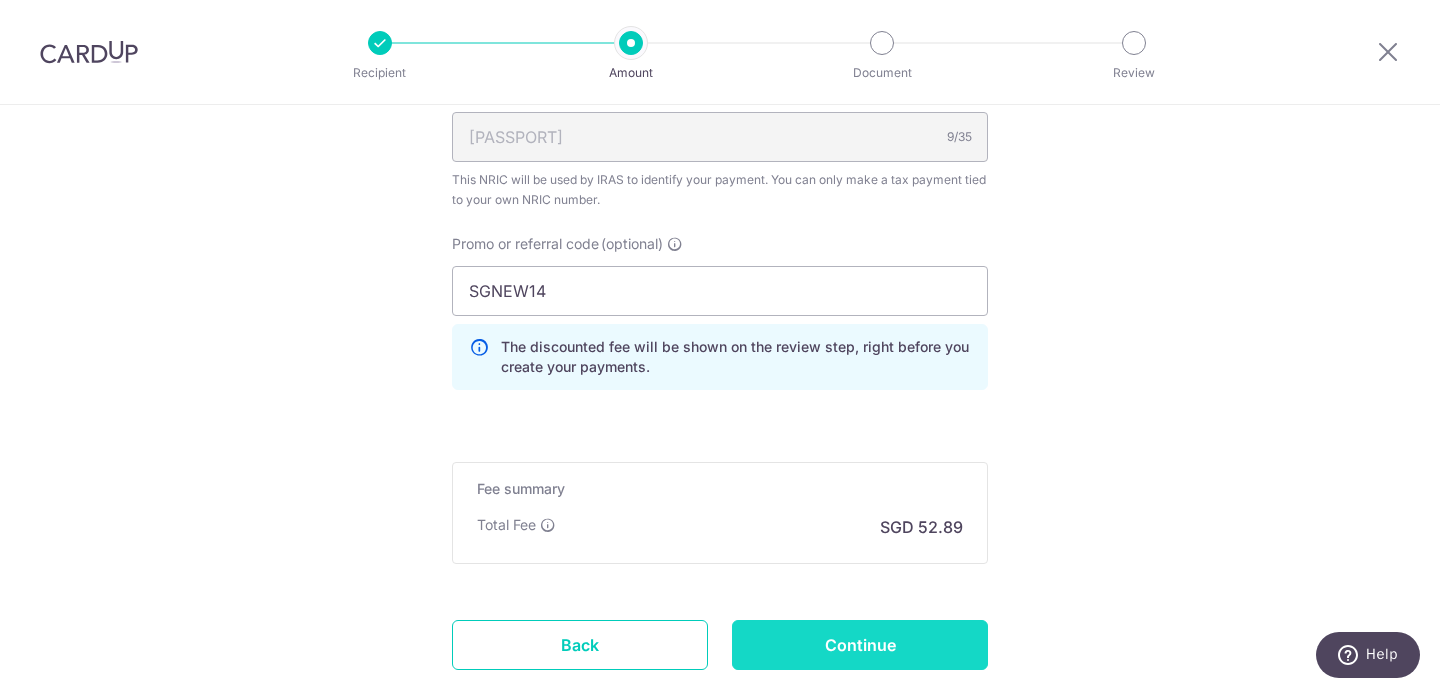 click on "Continue" at bounding box center [860, 645] 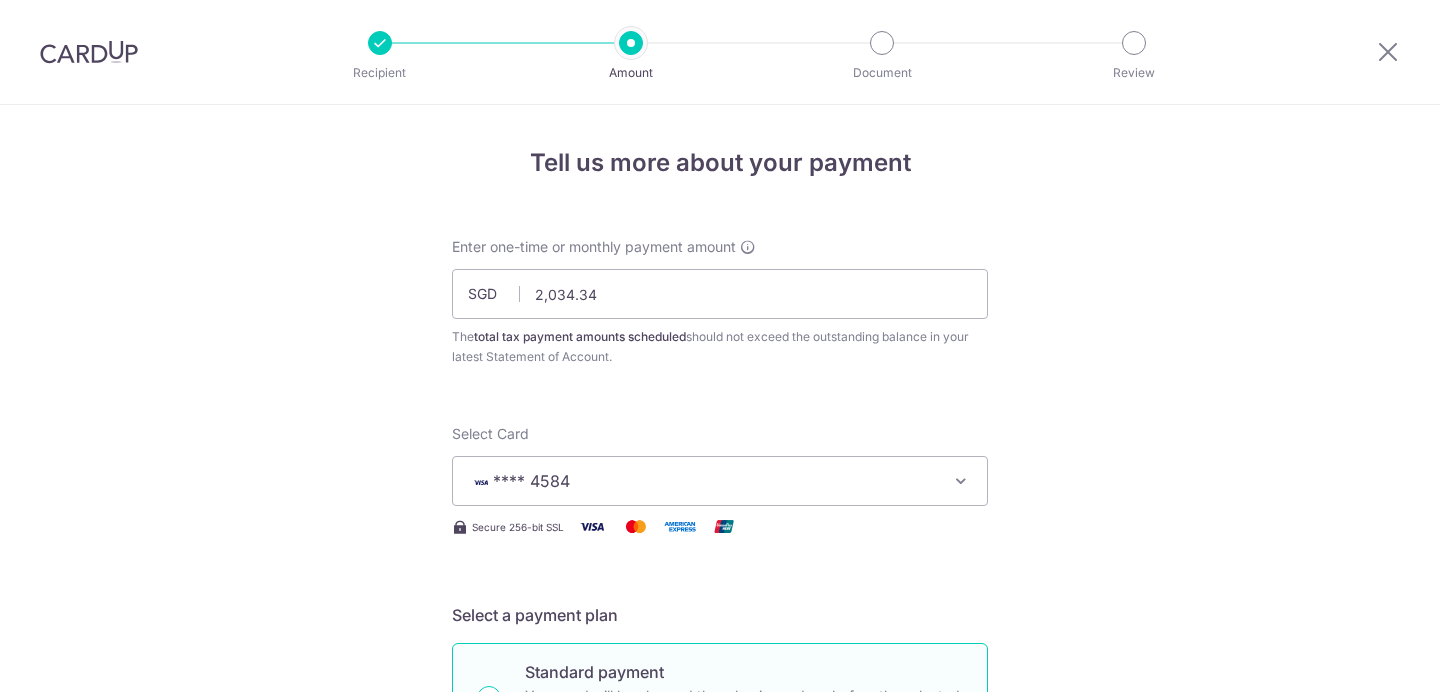 scroll, scrollTop: 0, scrollLeft: 0, axis: both 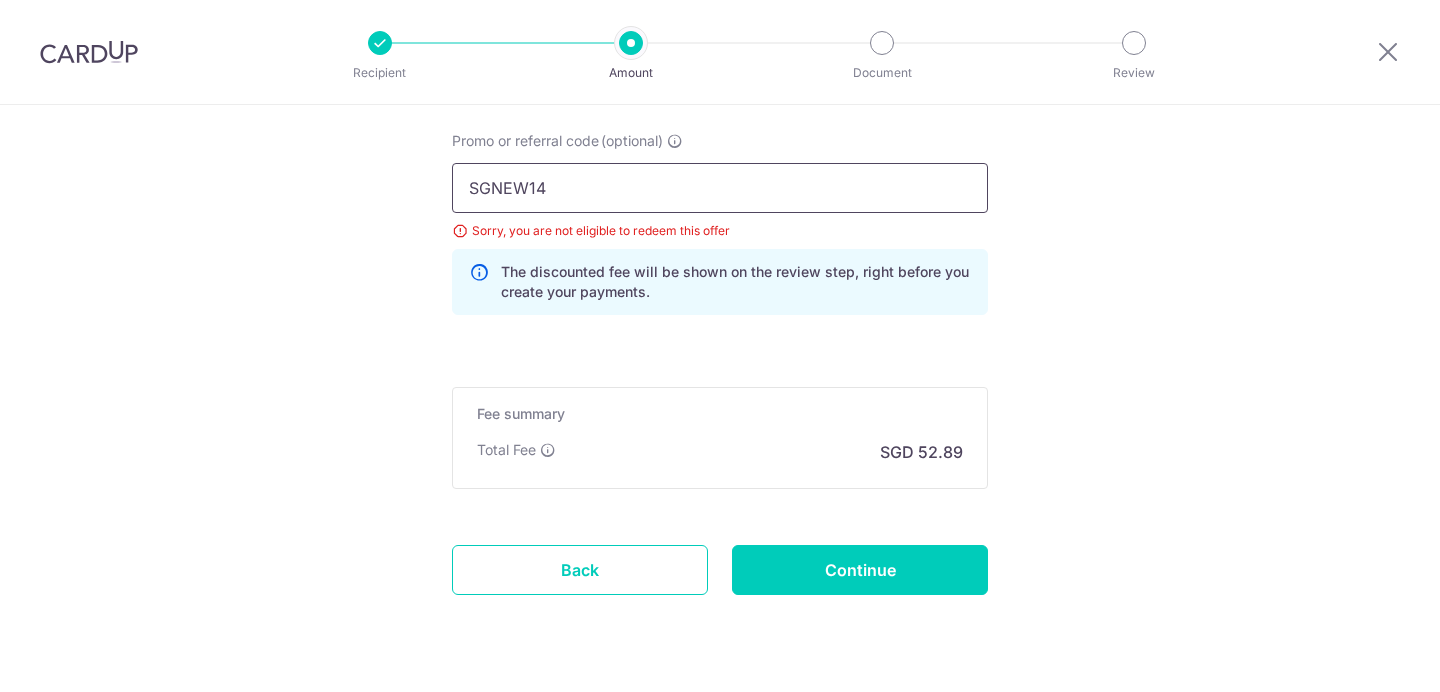 click on "SGNEW14" at bounding box center [720, 188] 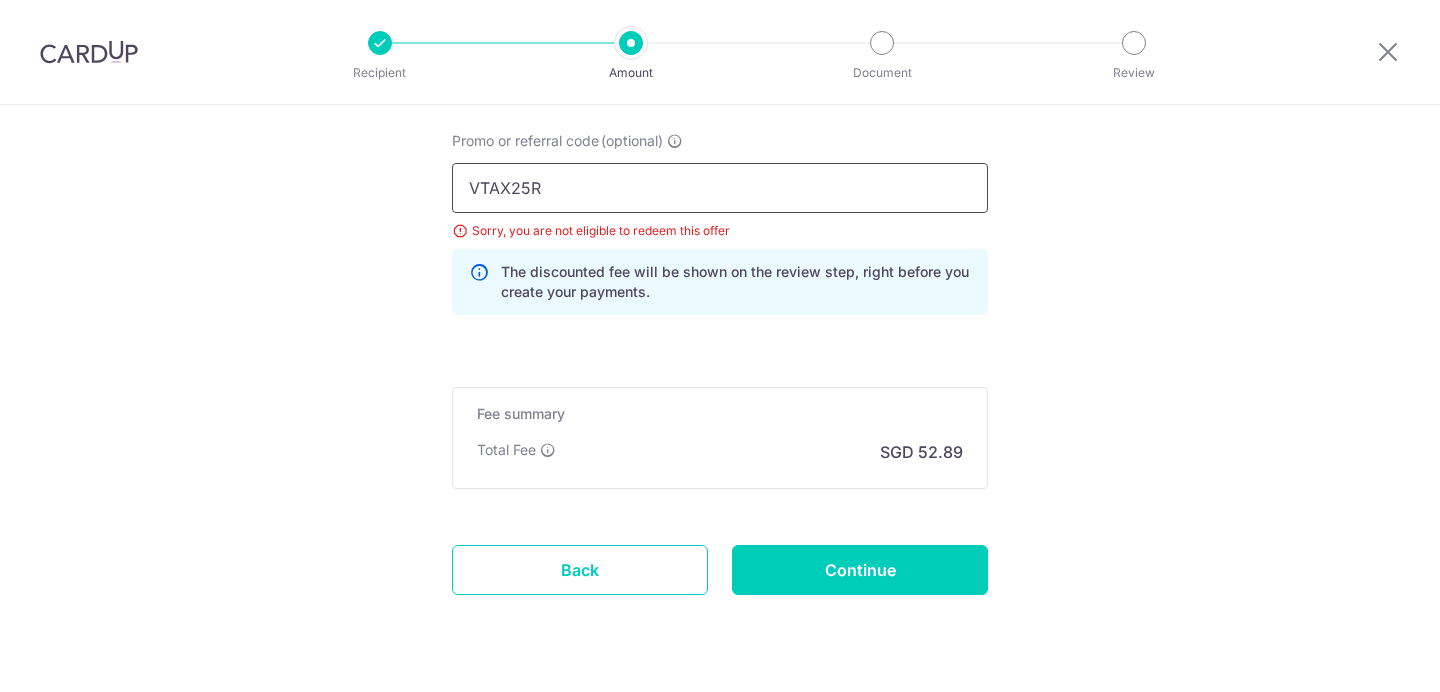 type on "VTAX25R" 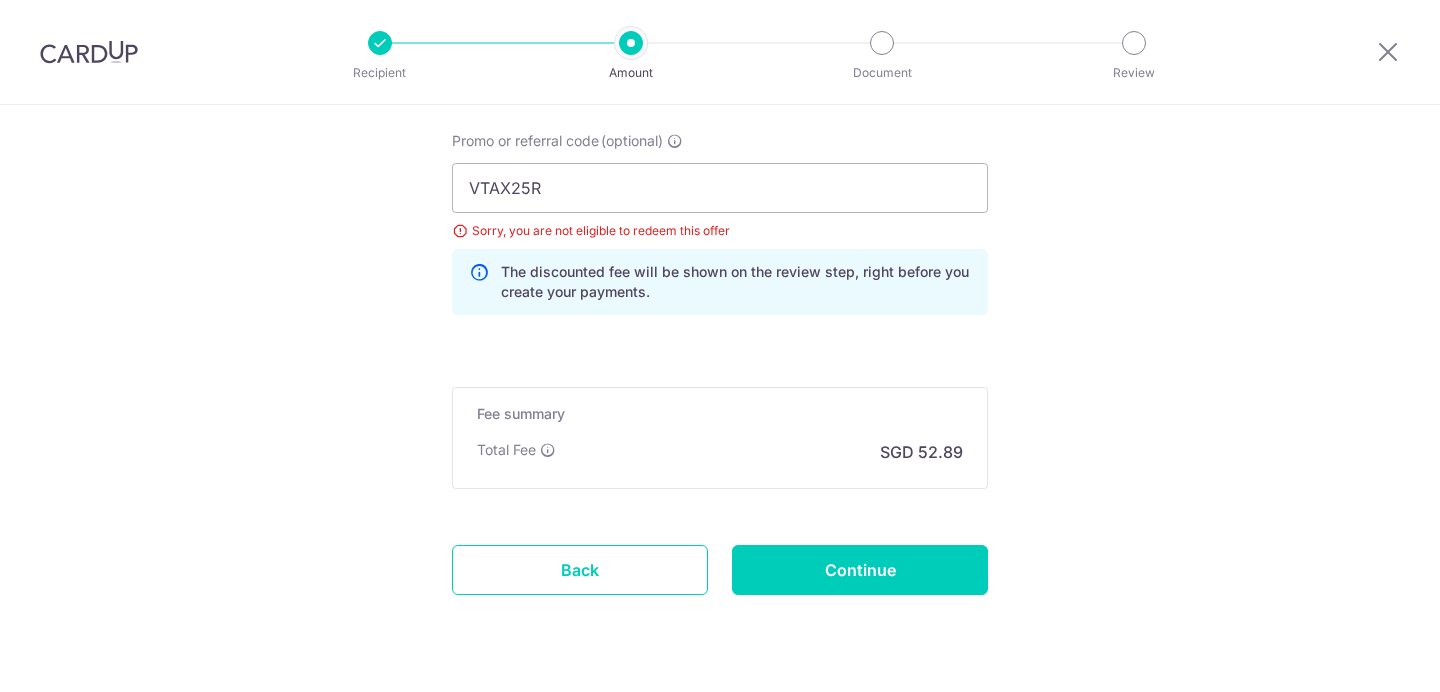 click on "SGD
[AMOUNT]
[AMOUNT]
The  total tax payment amounts scheduled  should not exceed the outstanding balance in your latest Statement of Account.
Select Card
**** [LAST_FOUR_DIGITS]
Add credit card
Your Cards
**** [LAST_FOUR_DIGITS]
Secure 256-bit SSL
Text
New card details" at bounding box center [720, -243] 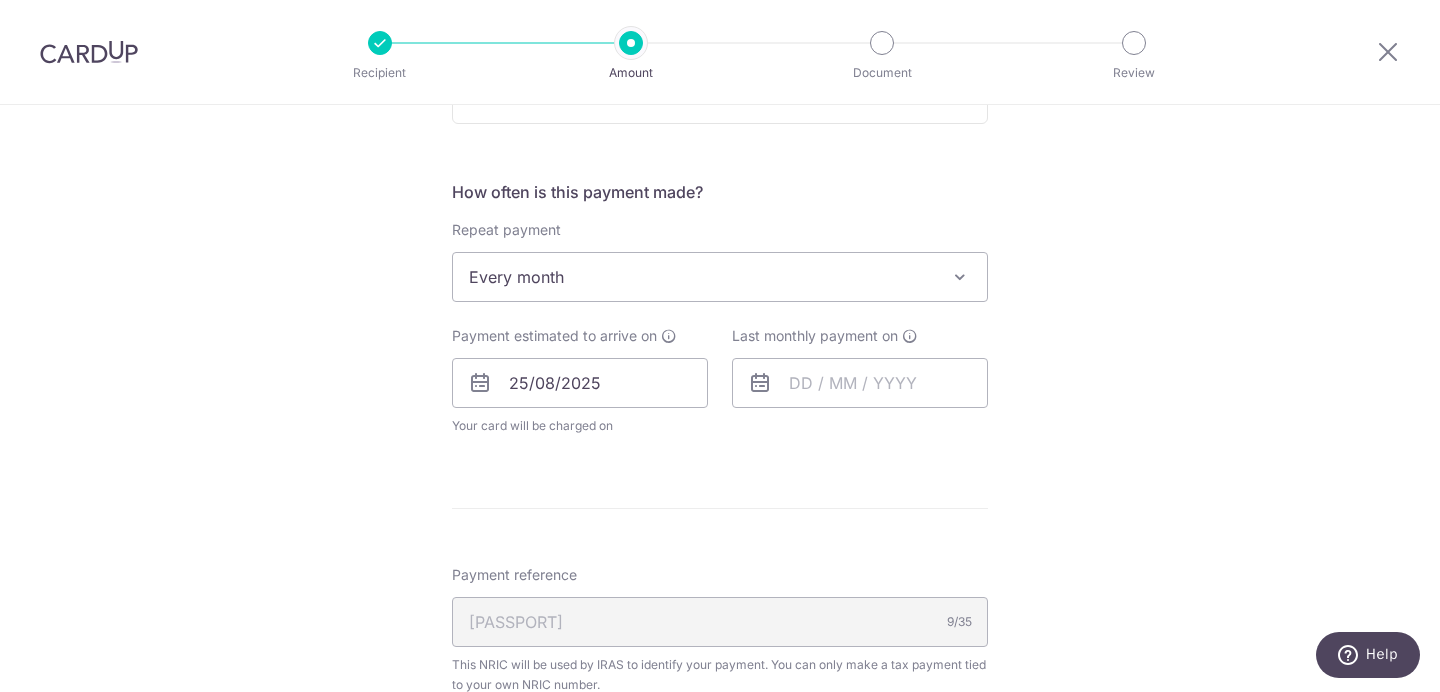 scroll, scrollTop: 779, scrollLeft: 0, axis: vertical 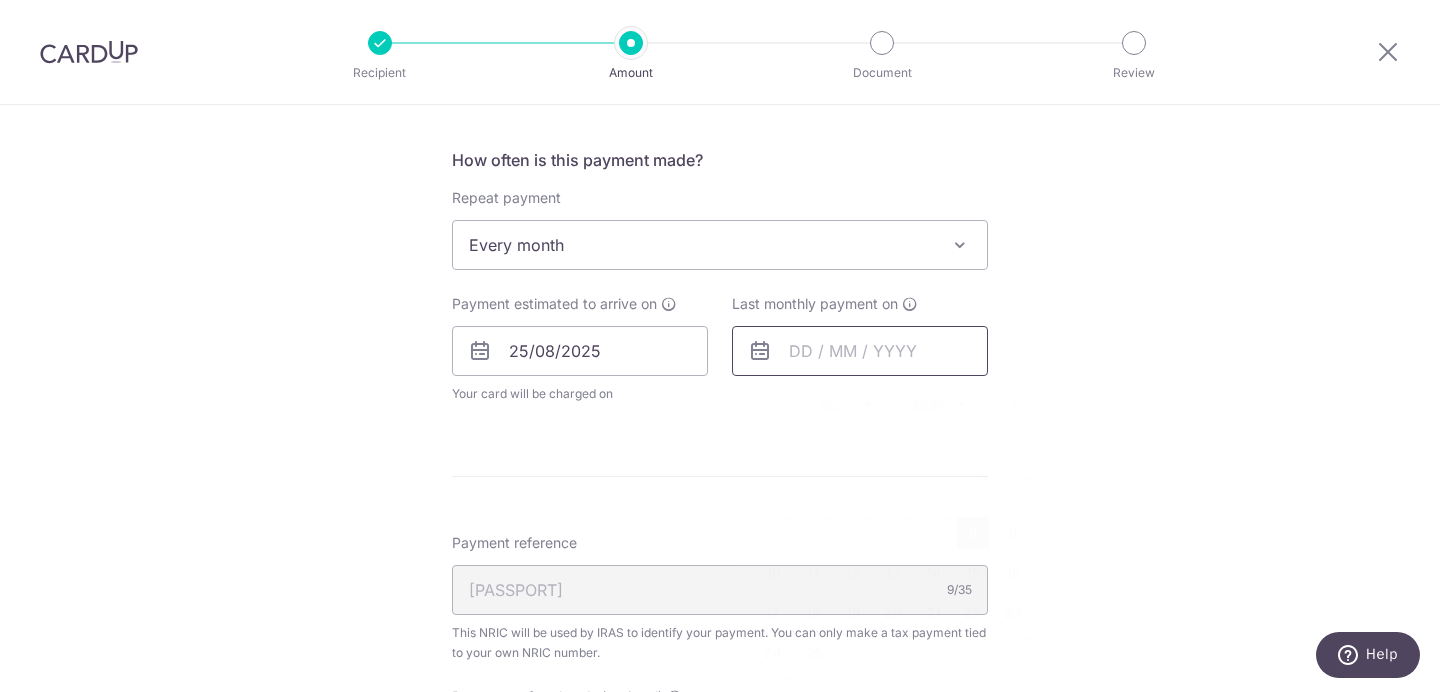 click at bounding box center (860, 351) 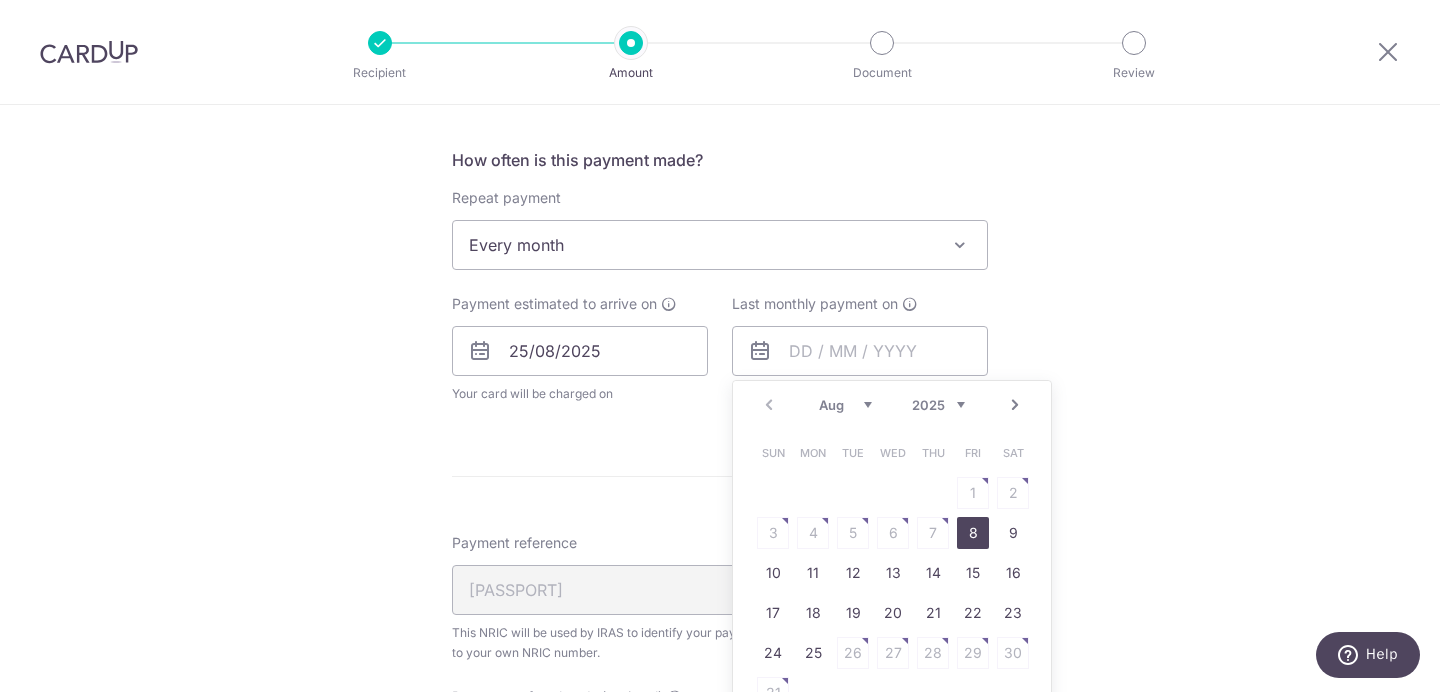 click on "Prev Next Aug Sep Oct Nov Dec 2025 2026" at bounding box center (892, 405) 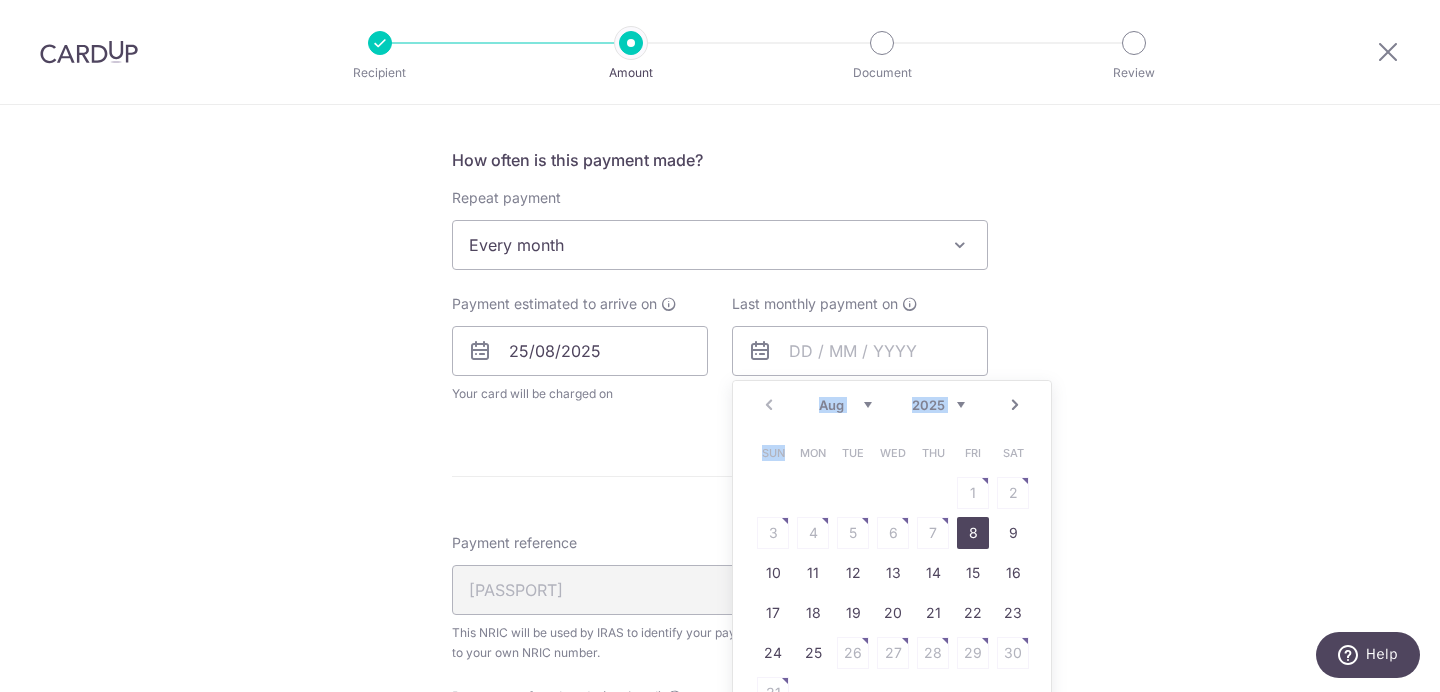 click on "Prev Next Aug Sep Oct Nov Dec 2025 2026" at bounding box center [892, 405] 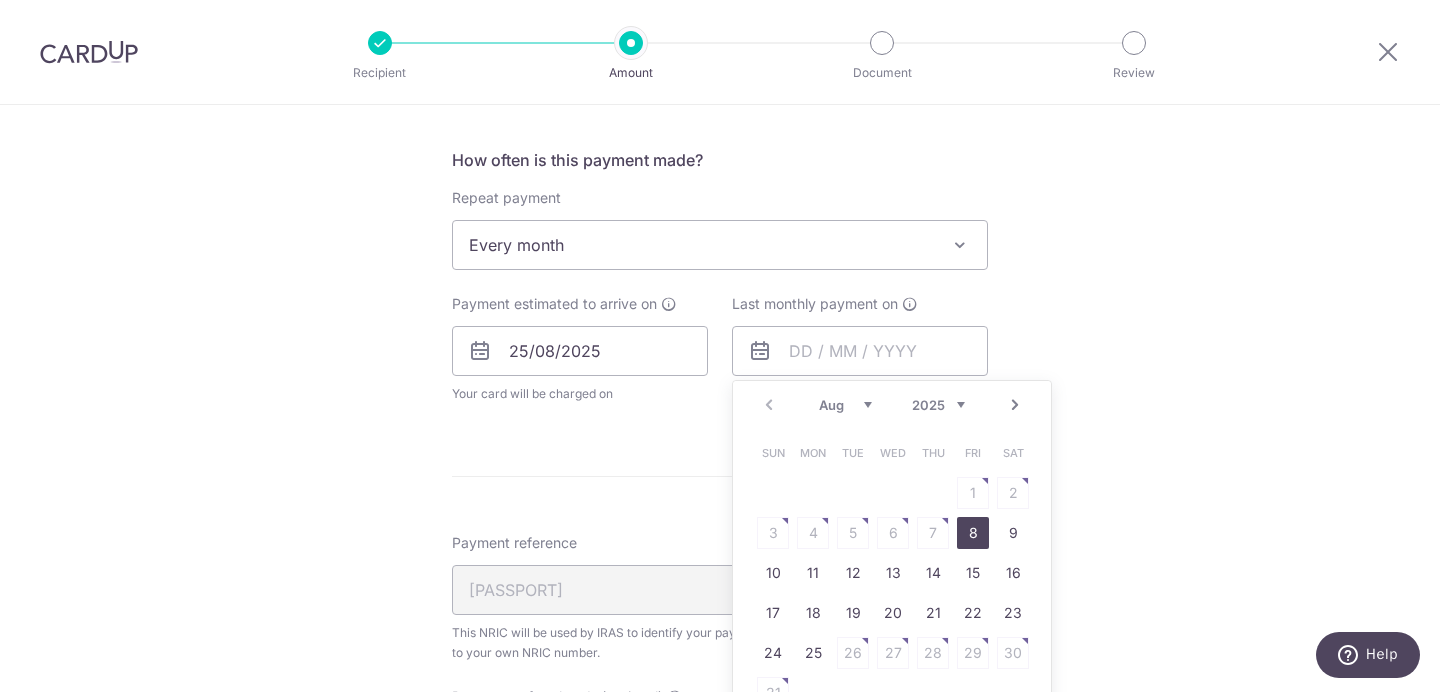 click on "Next" at bounding box center [1015, 405] 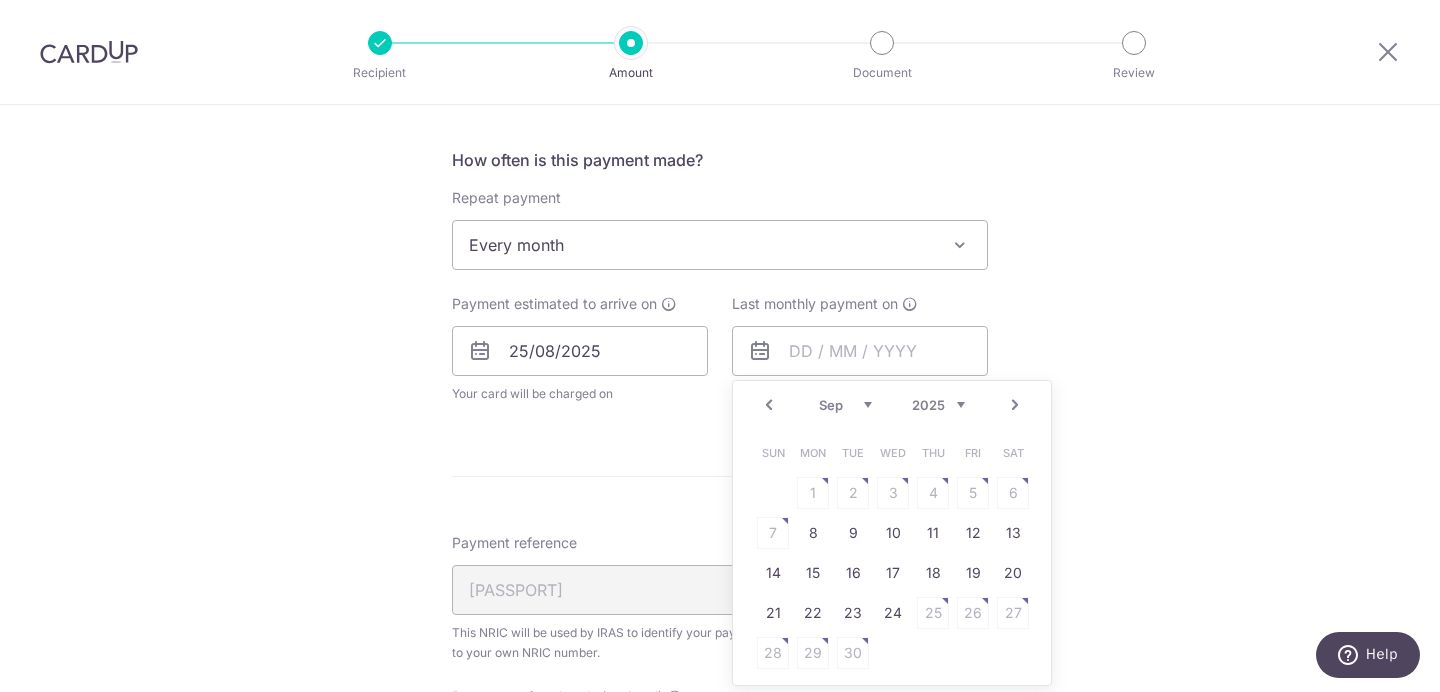 click on "Next" at bounding box center [1015, 405] 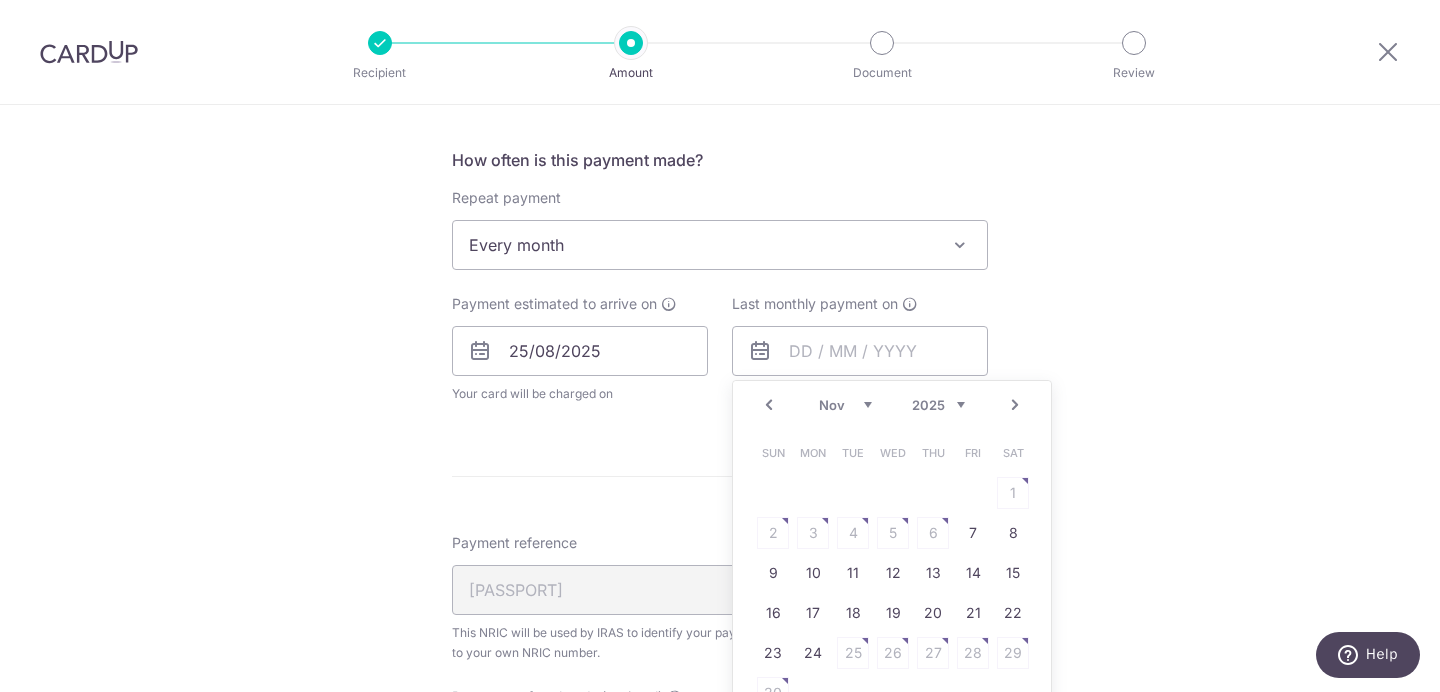 click on "Next" at bounding box center (1015, 405) 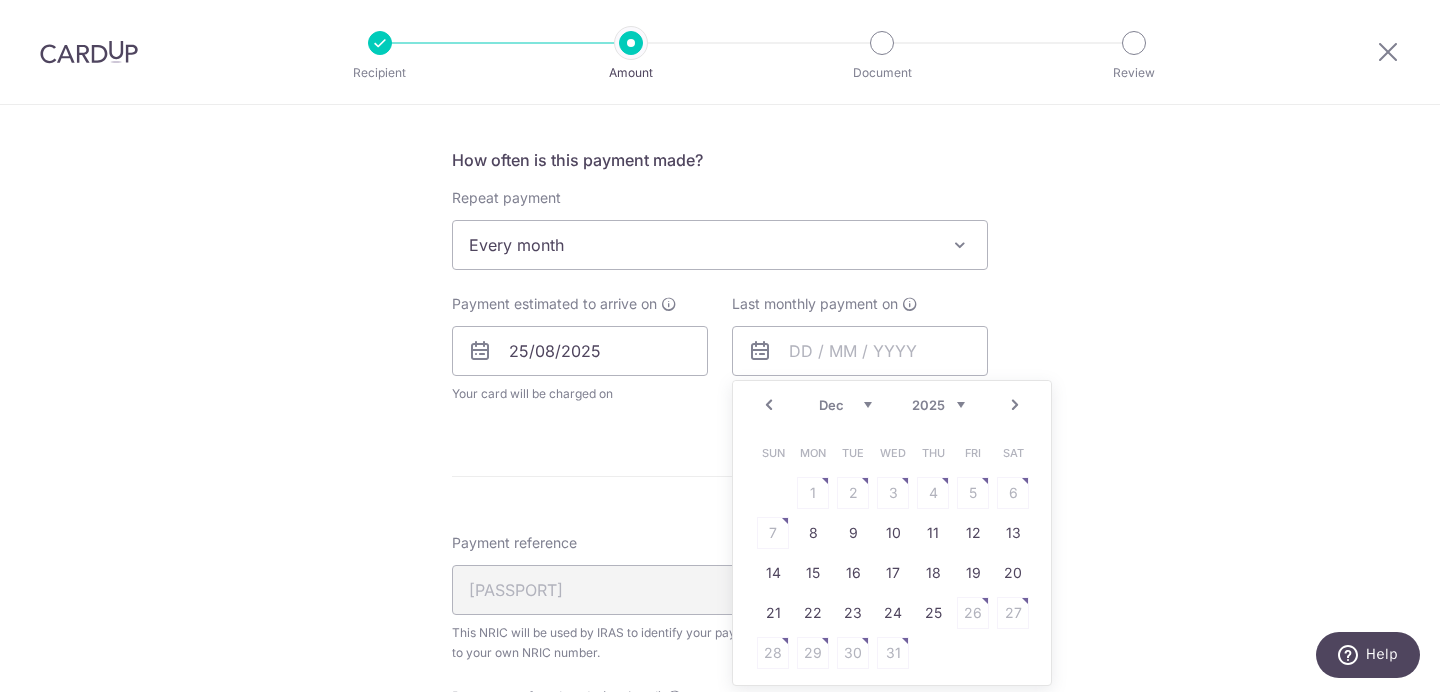 click on "Next" at bounding box center (1015, 405) 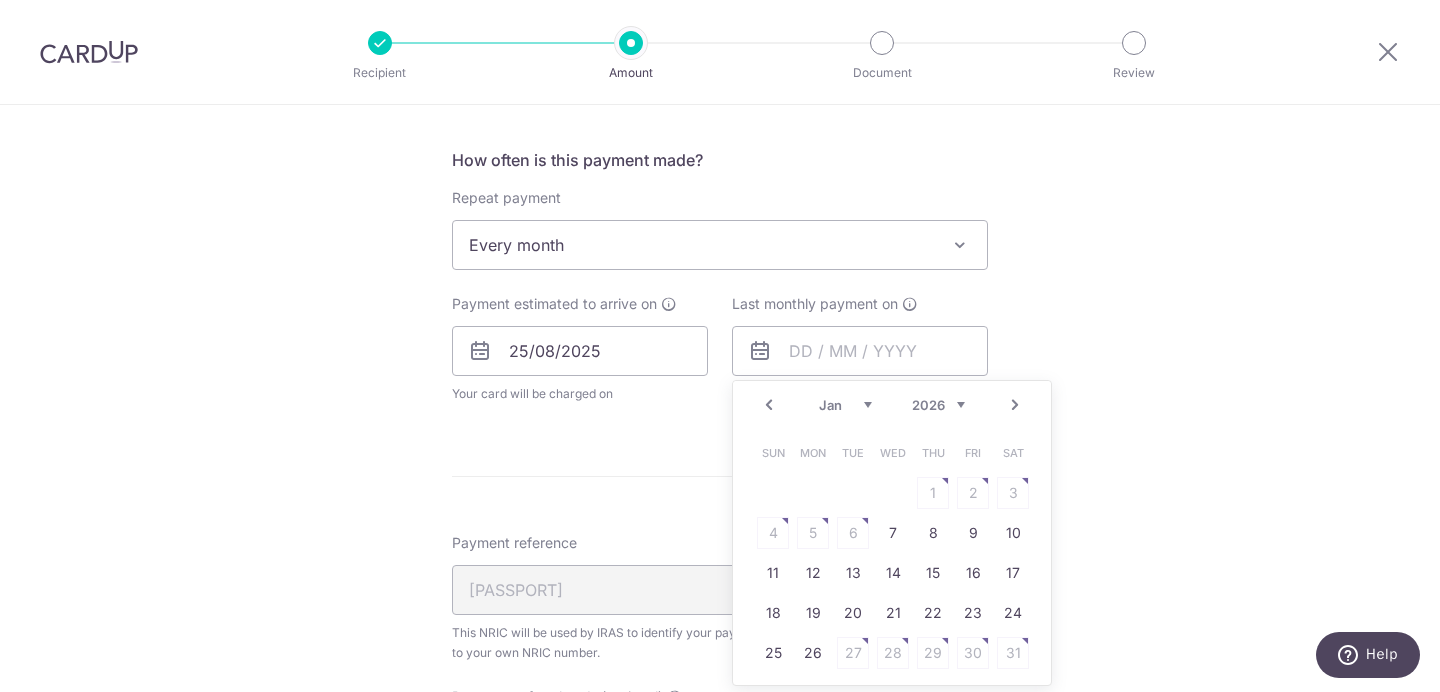 click on "Next" at bounding box center [1015, 405] 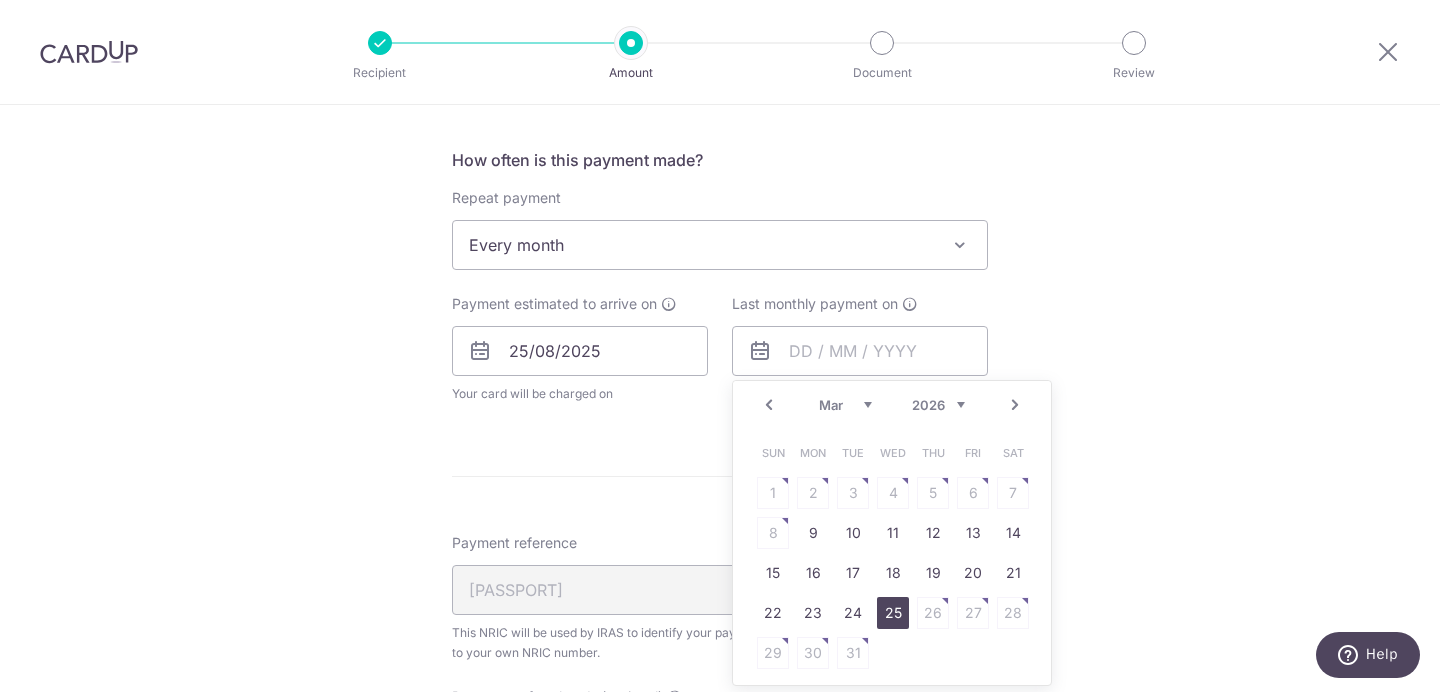 click on "25" at bounding box center [893, 613] 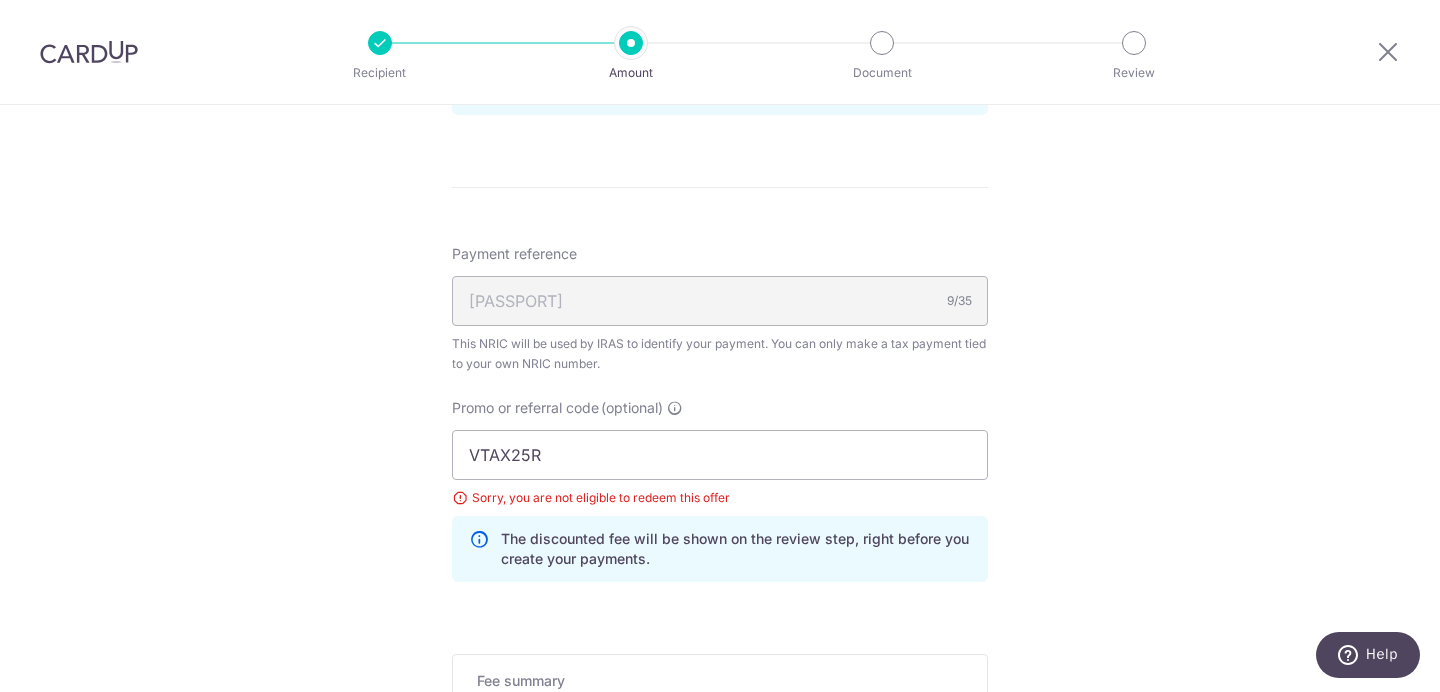 scroll, scrollTop: 1424, scrollLeft: 0, axis: vertical 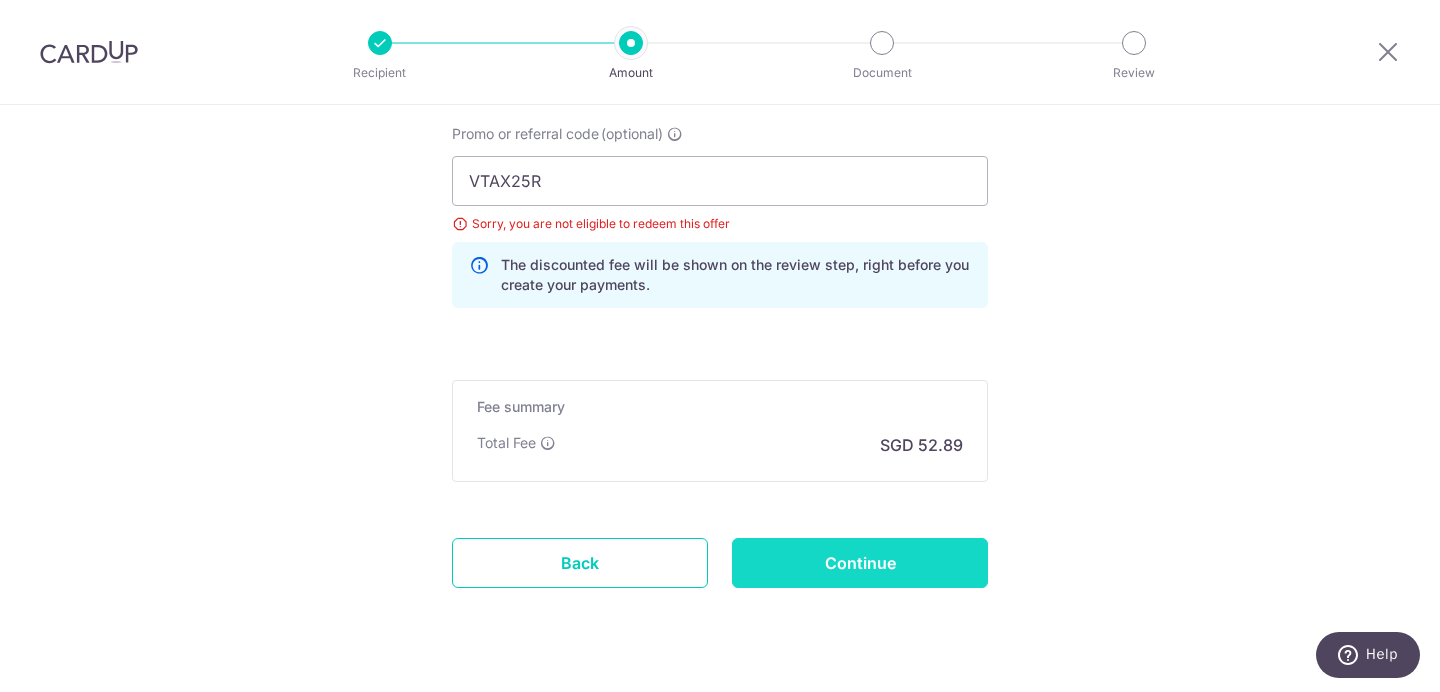 click on "Continue" at bounding box center (860, 563) 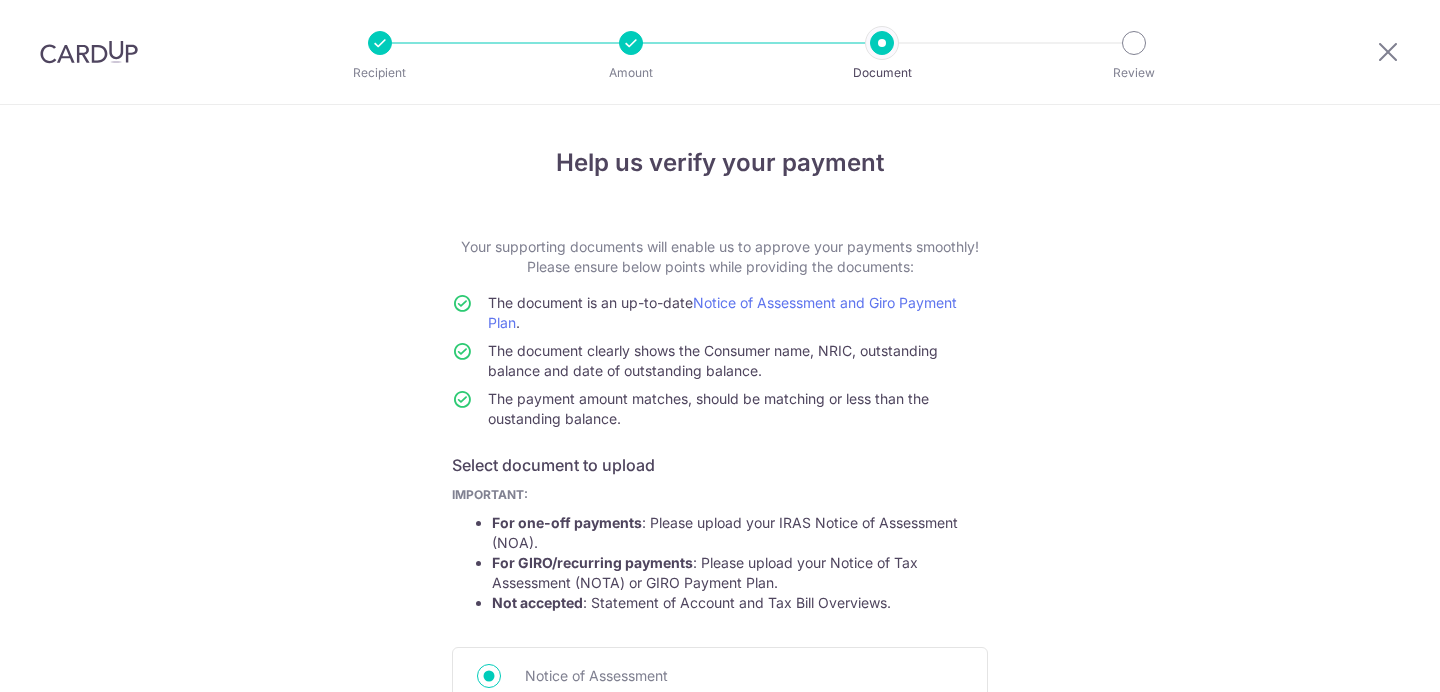scroll, scrollTop: 0, scrollLeft: 0, axis: both 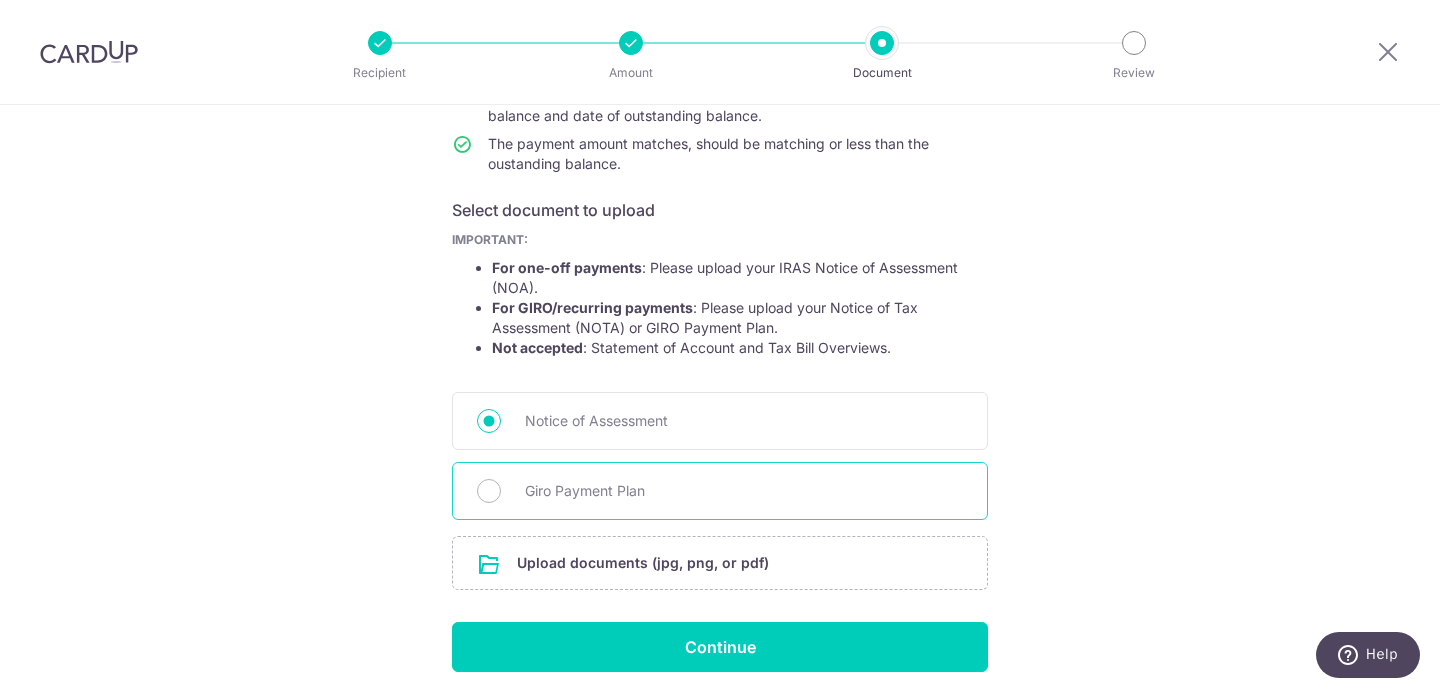 click on "Giro Payment Plan" at bounding box center [744, 491] 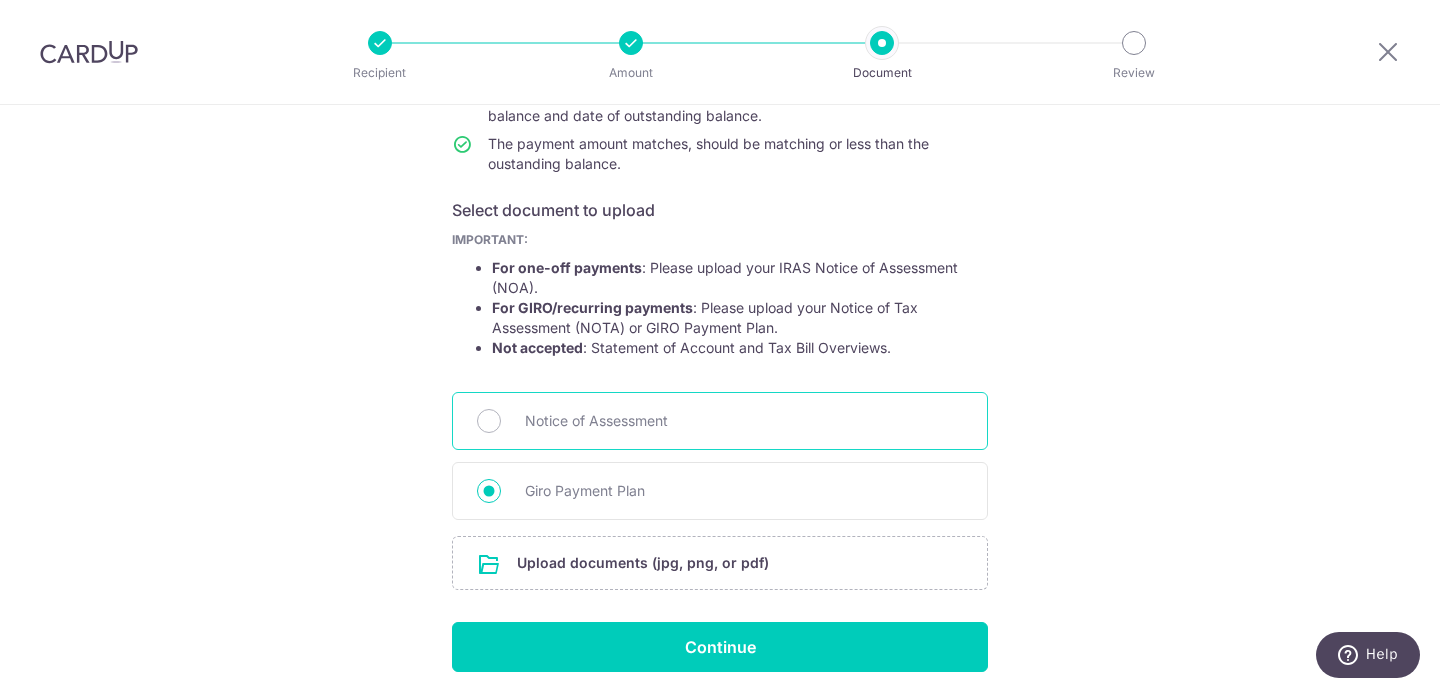 click on "Notice of Assessment" at bounding box center (744, 421) 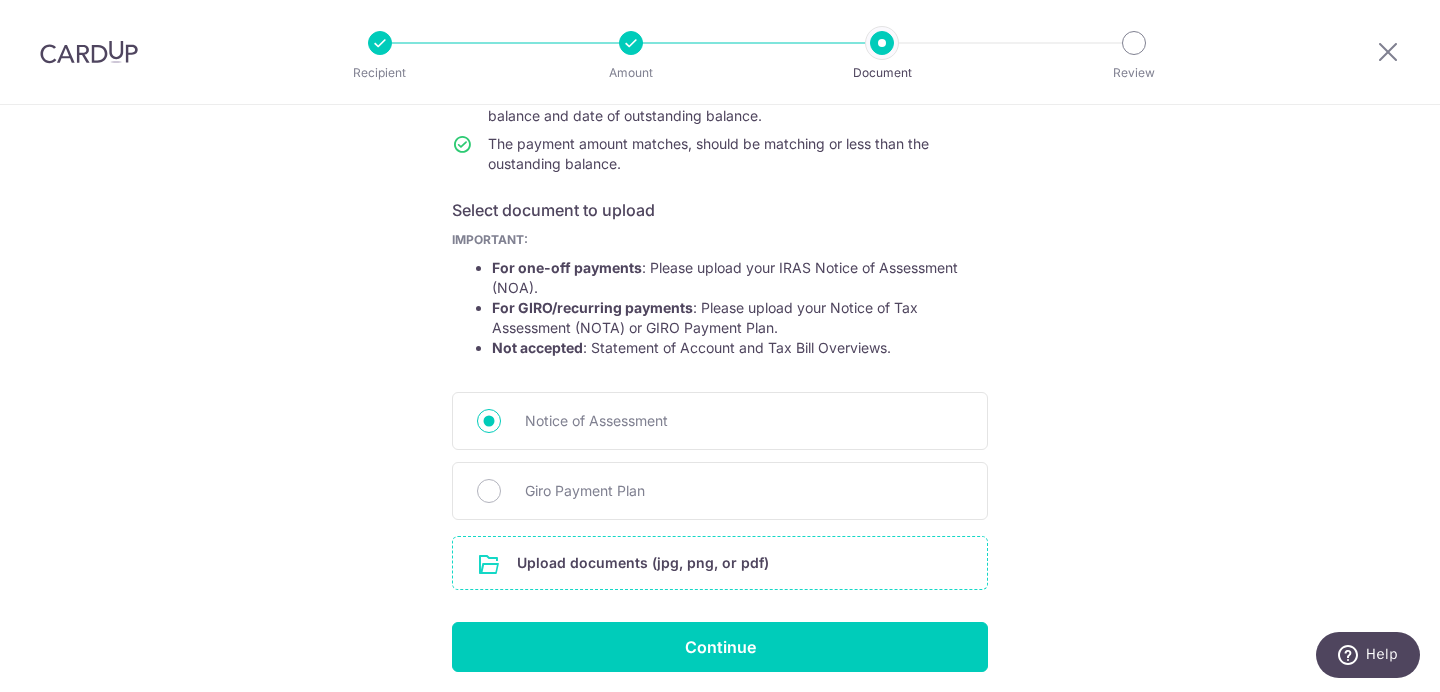 click at bounding box center [720, 563] 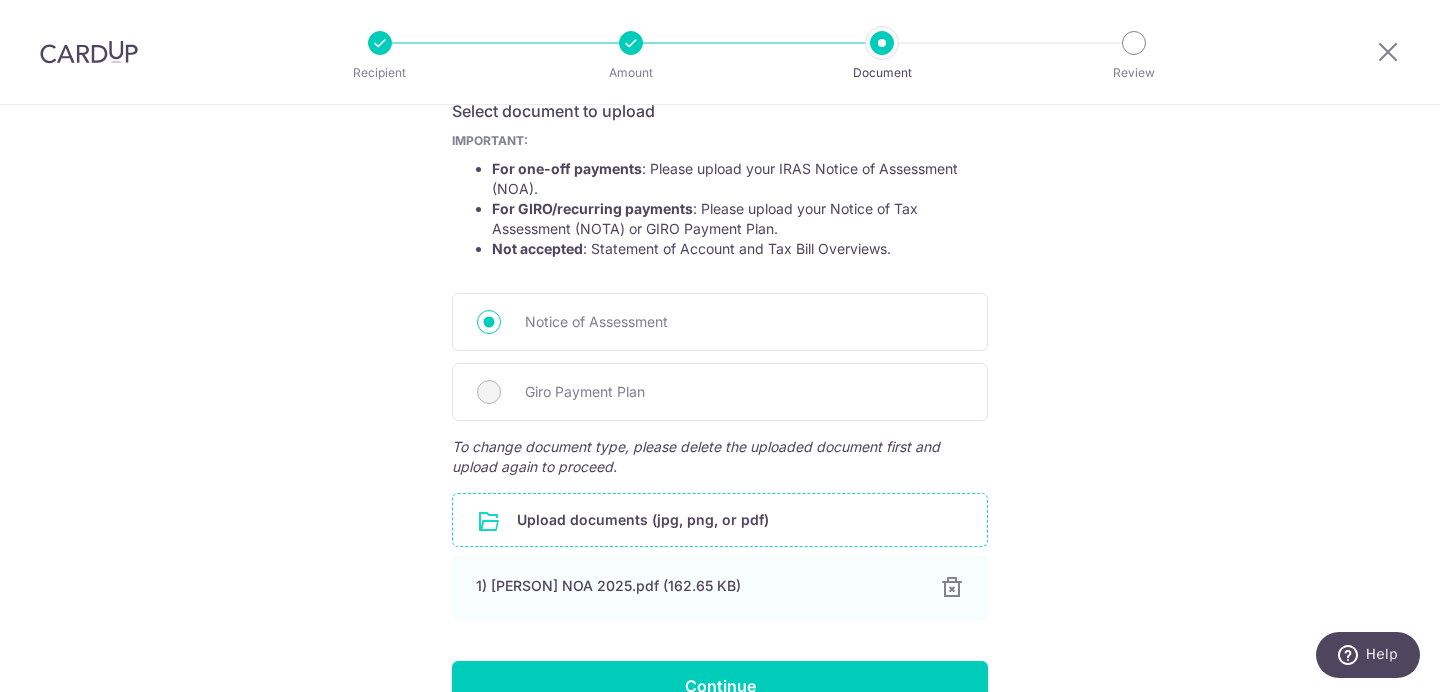 scroll, scrollTop: 467, scrollLeft: 0, axis: vertical 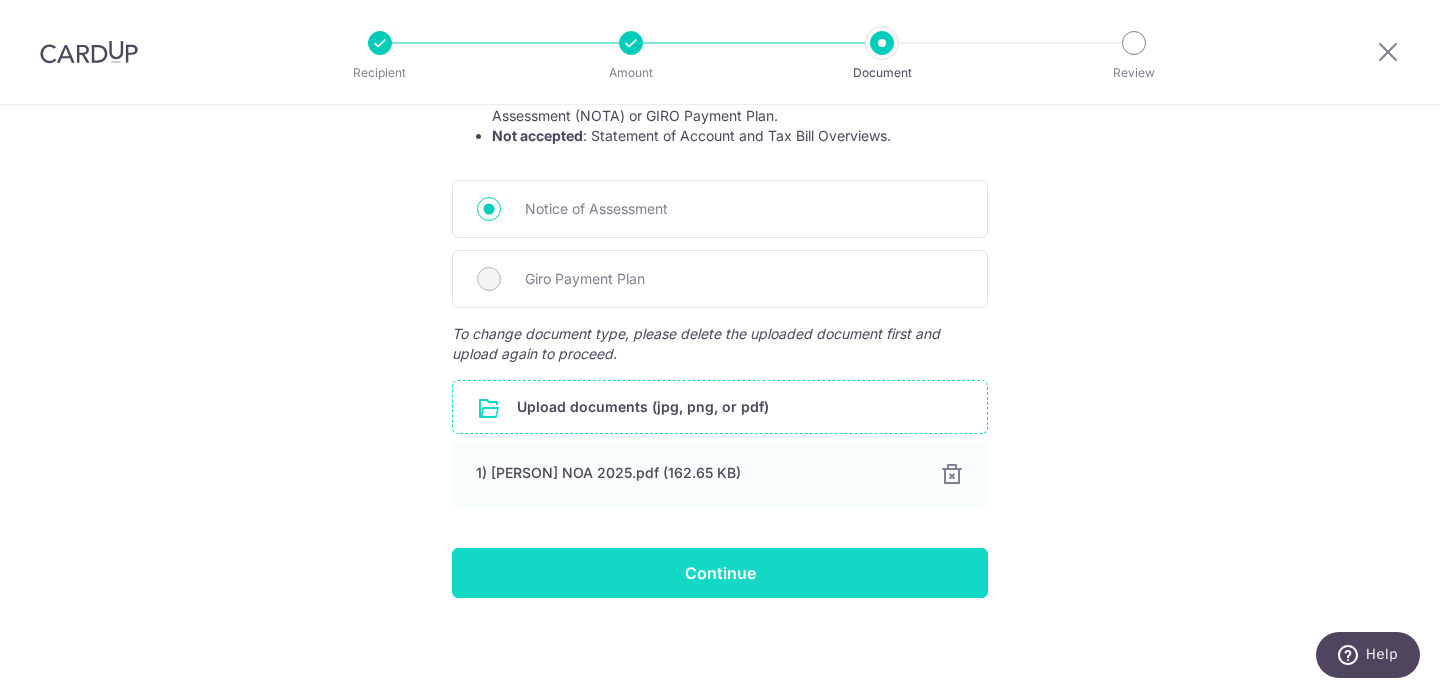 click on "Continue" at bounding box center [720, 573] 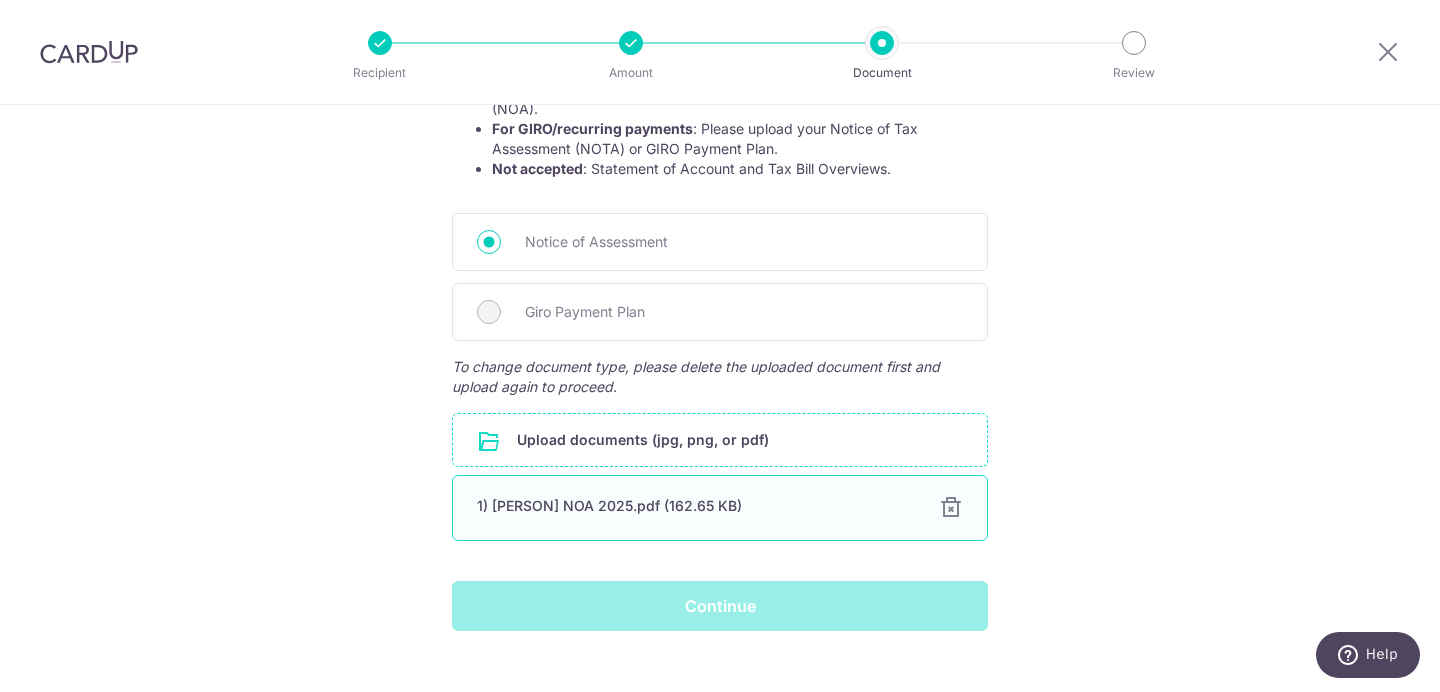 scroll, scrollTop: 435, scrollLeft: 0, axis: vertical 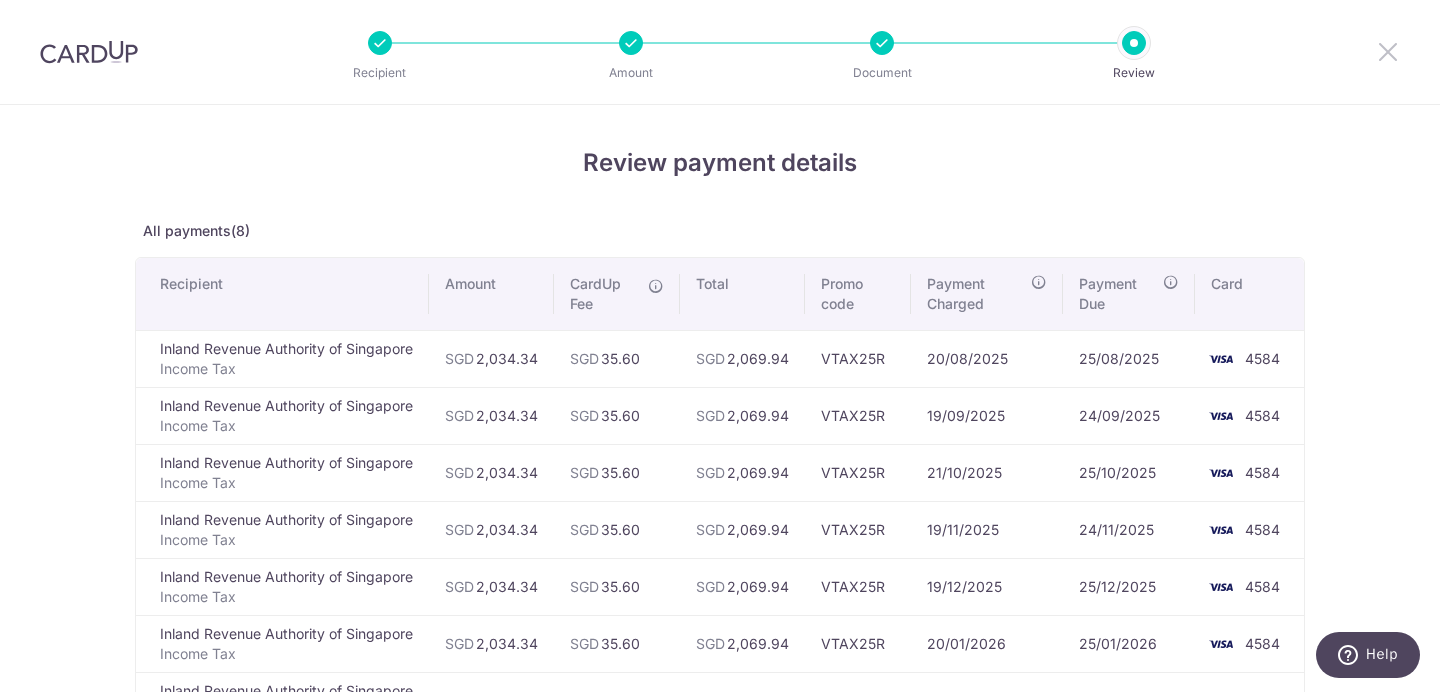 click at bounding box center [1388, 51] 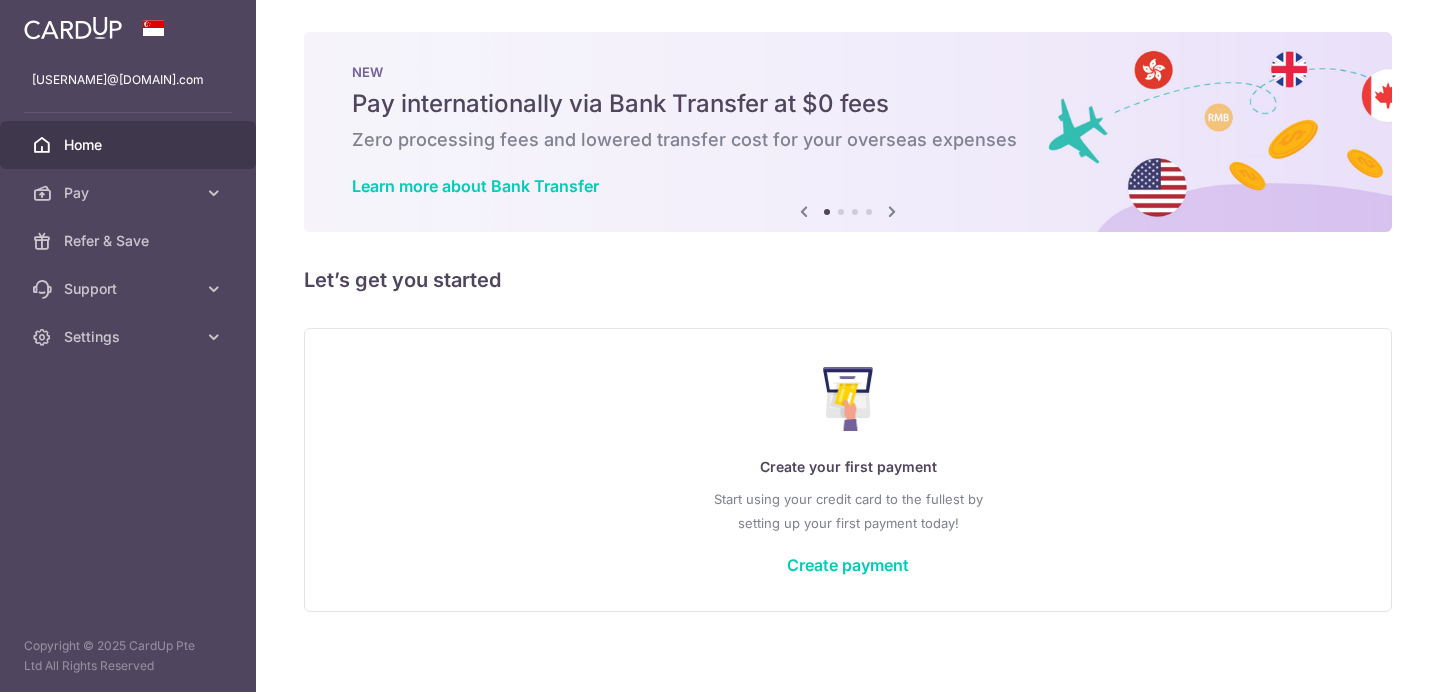 scroll, scrollTop: 0, scrollLeft: 0, axis: both 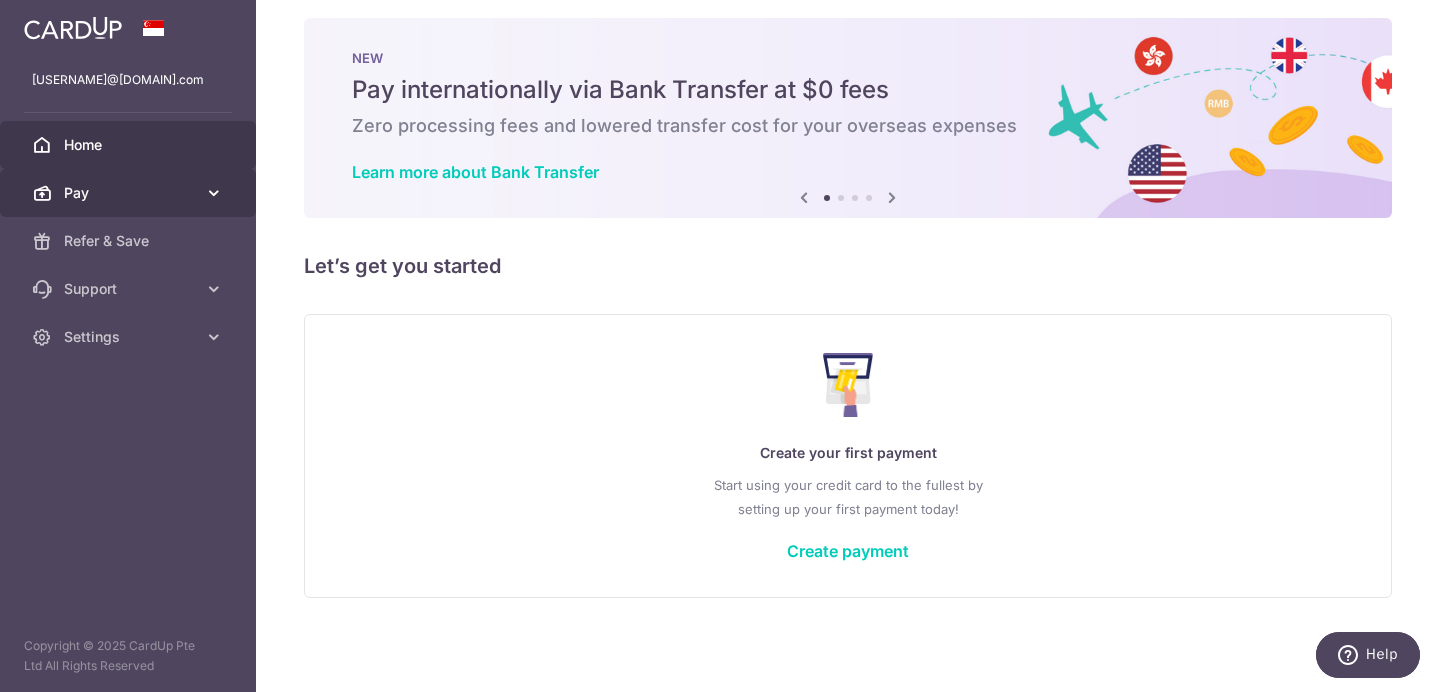 click on "Pay" at bounding box center (128, 193) 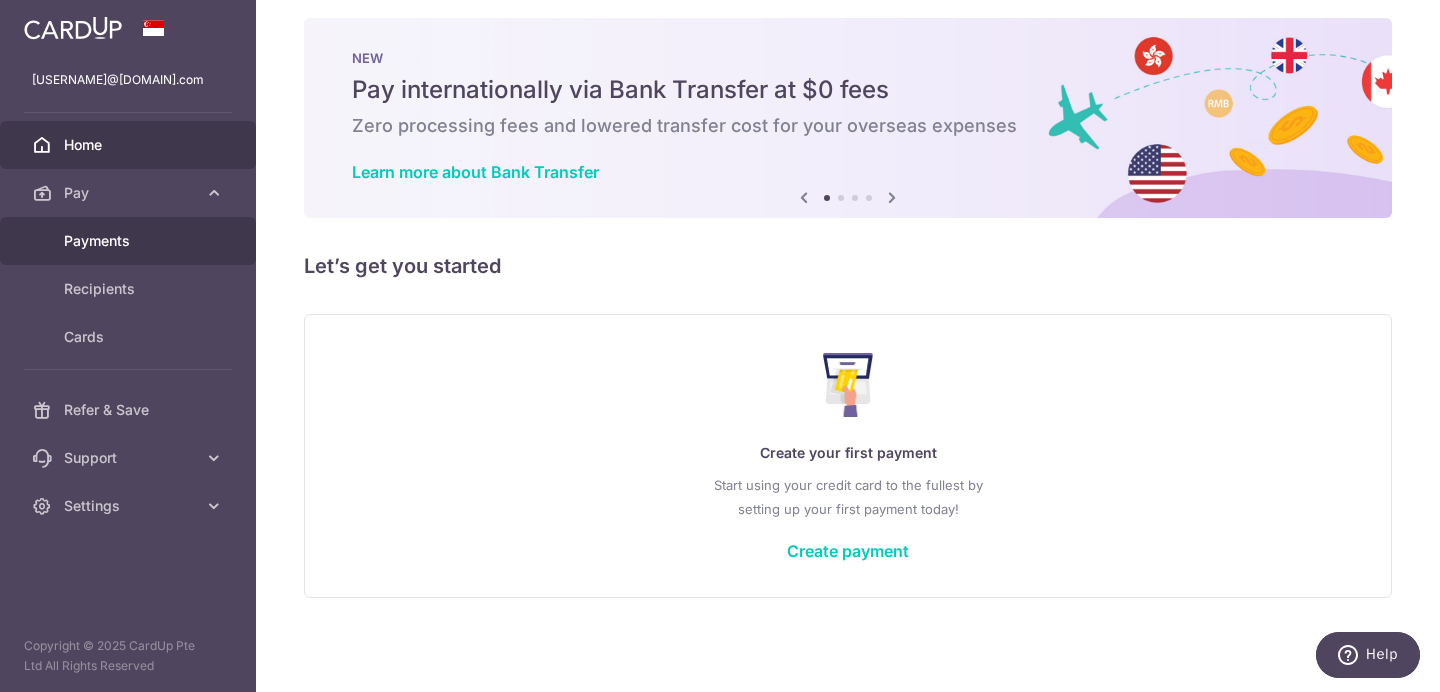 click on "Payments" at bounding box center (130, 241) 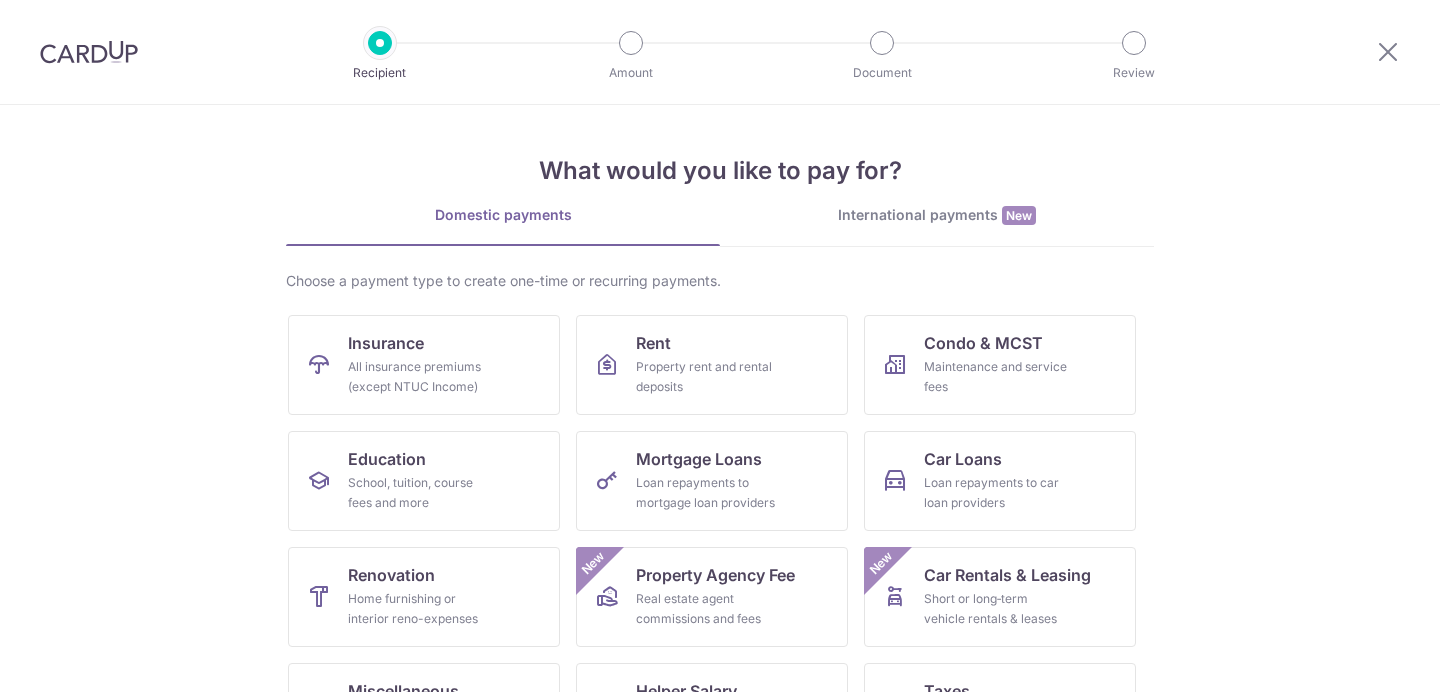 scroll, scrollTop: 0, scrollLeft: 0, axis: both 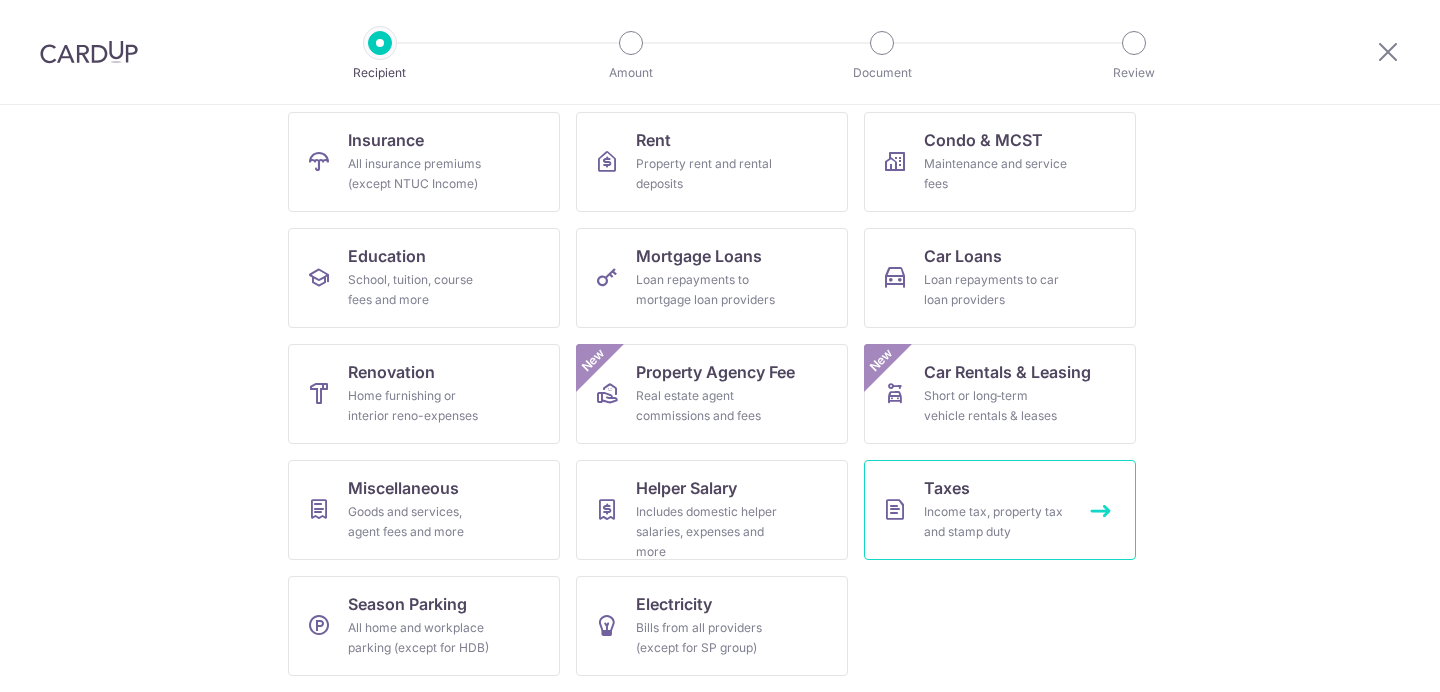 click on "Income tax, property tax and stamp duty" at bounding box center (996, 522) 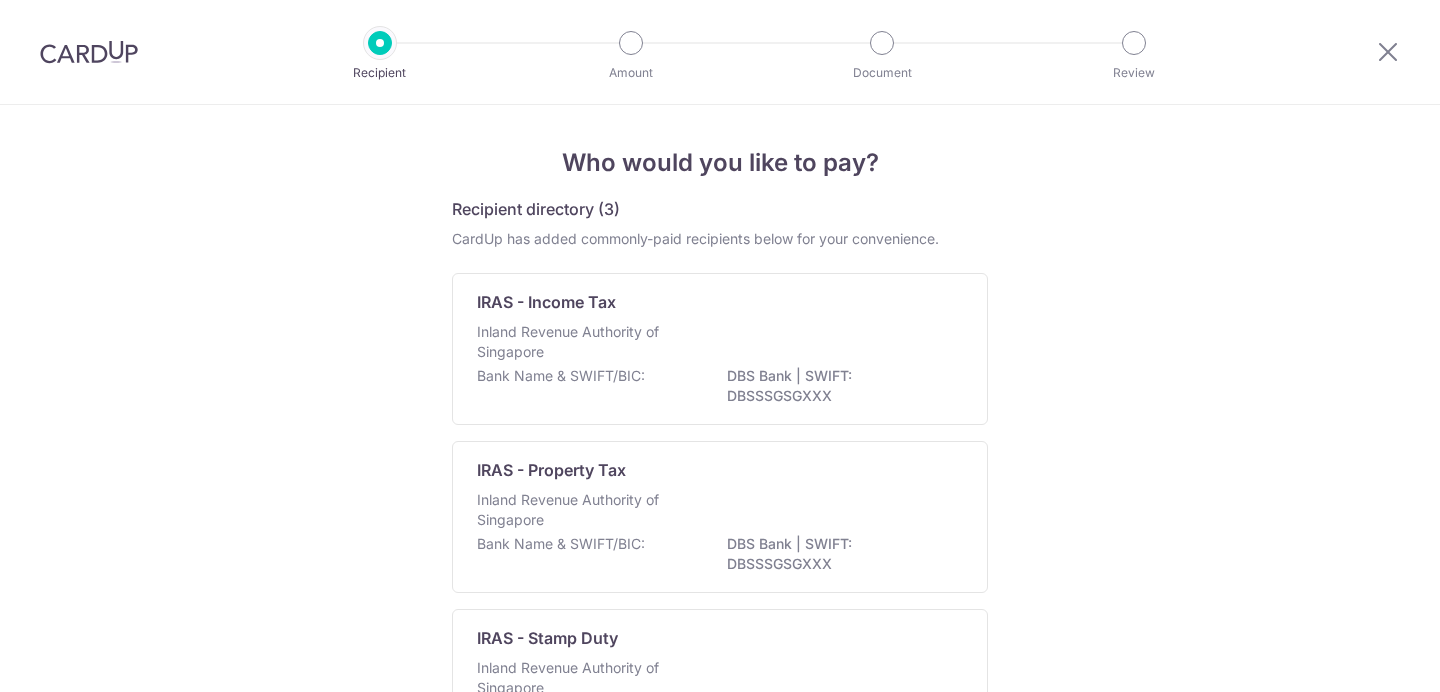 scroll, scrollTop: 0, scrollLeft: 0, axis: both 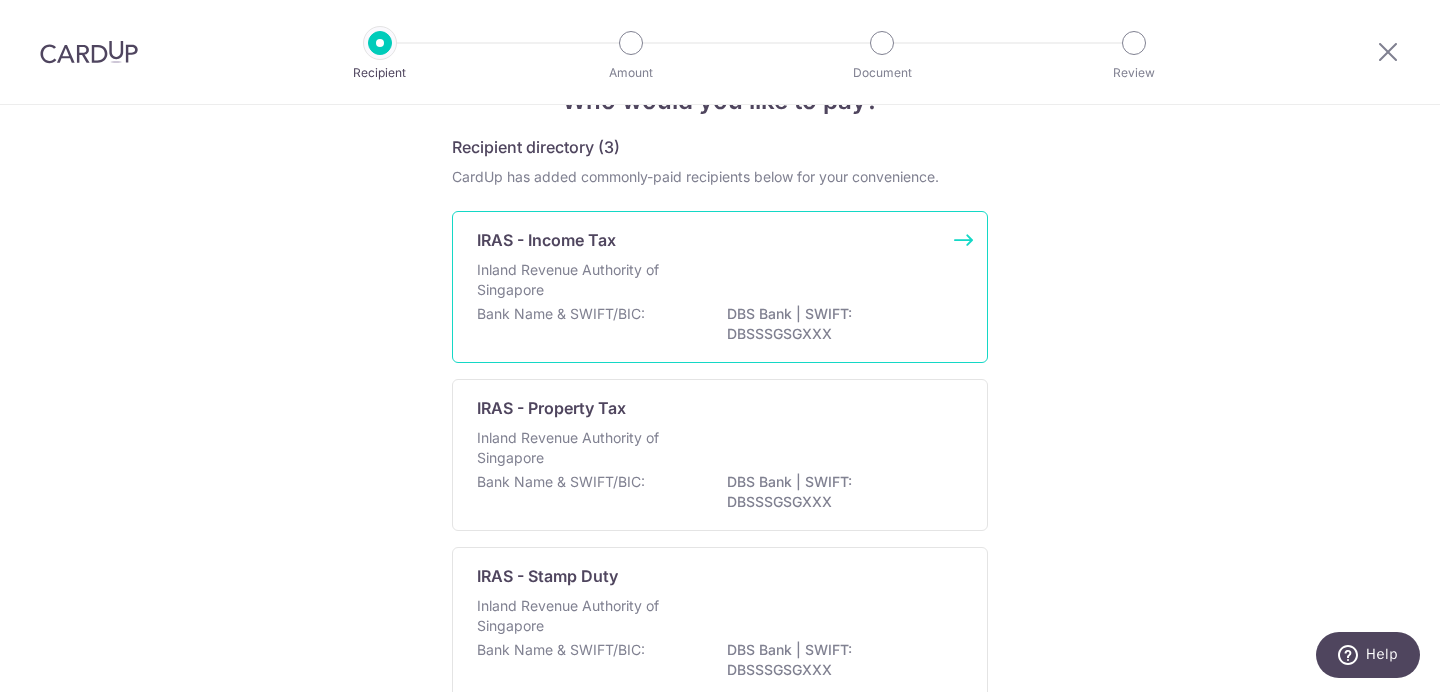 click on "Bank Name & SWIFT/BIC:
DBS Bank | SWIFT: DBSSSGSGXXX" at bounding box center [720, 325] 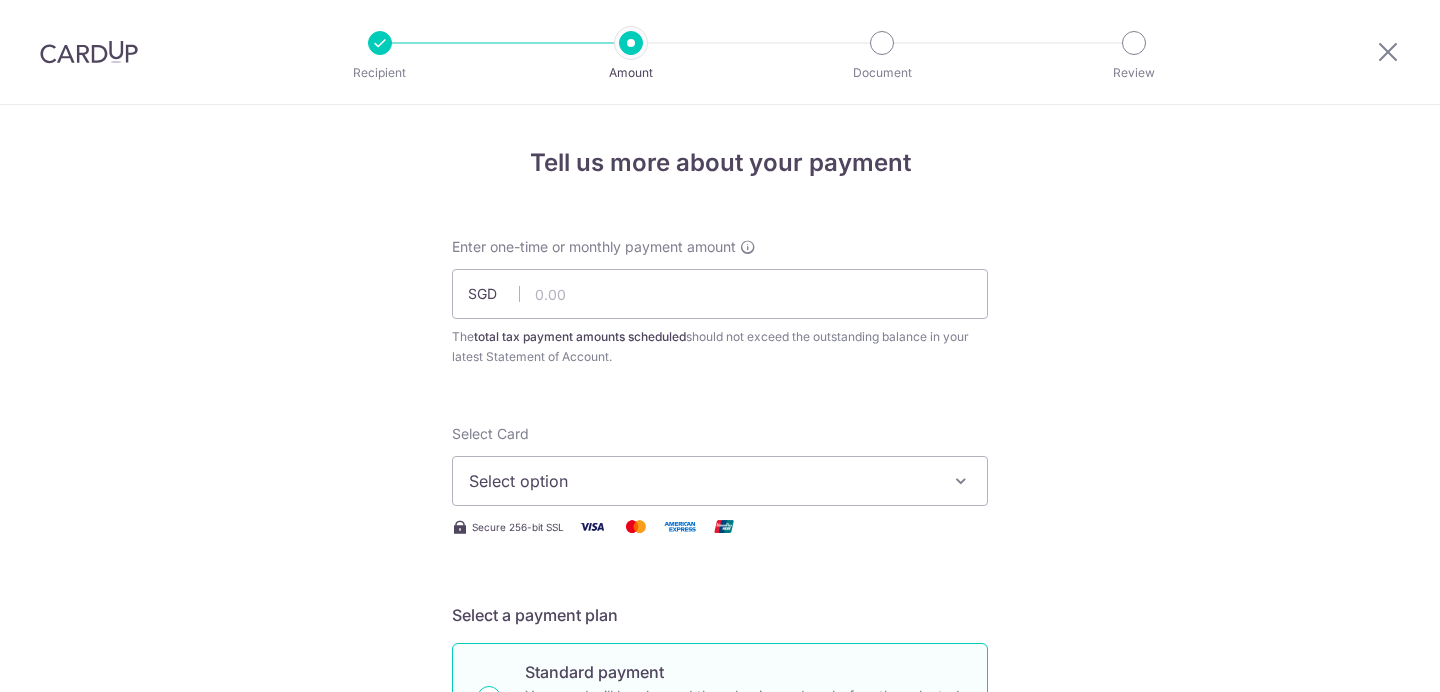 scroll, scrollTop: 0, scrollLeft: 0, axis: both 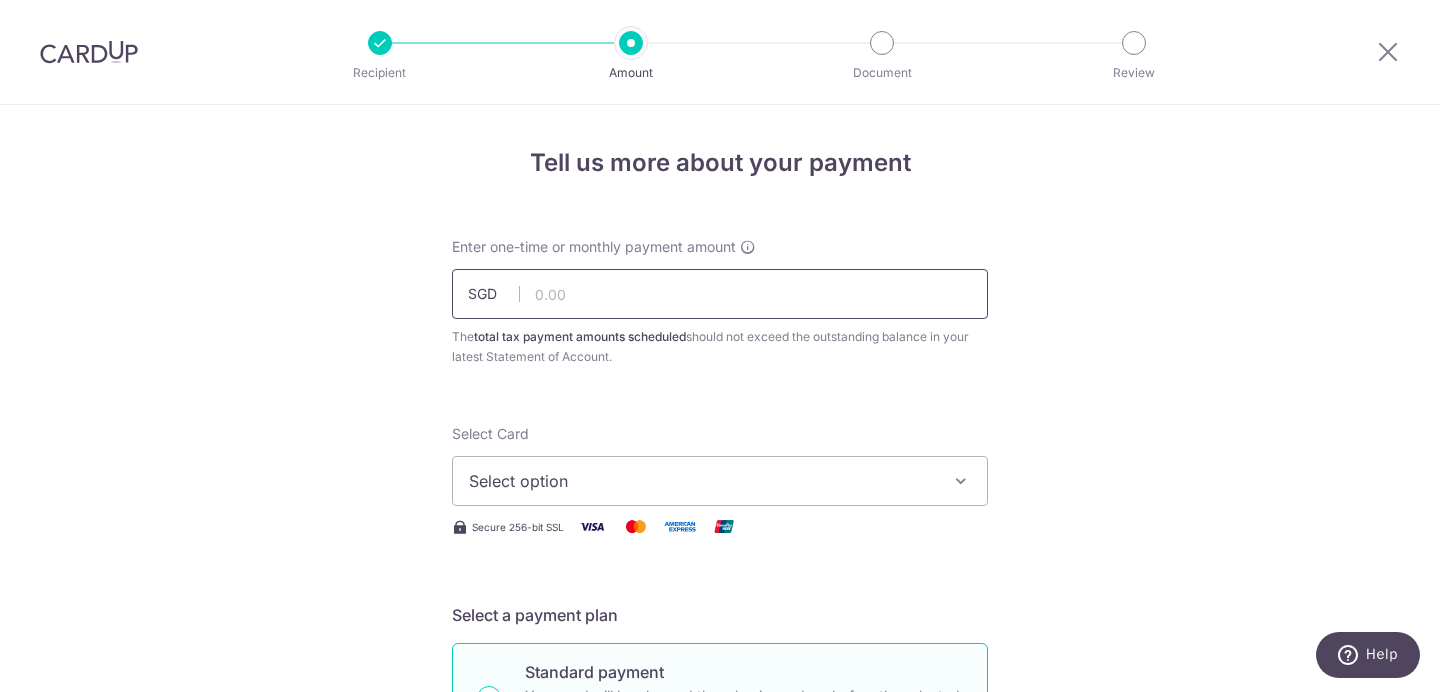 click at bounding box center [720, 294] 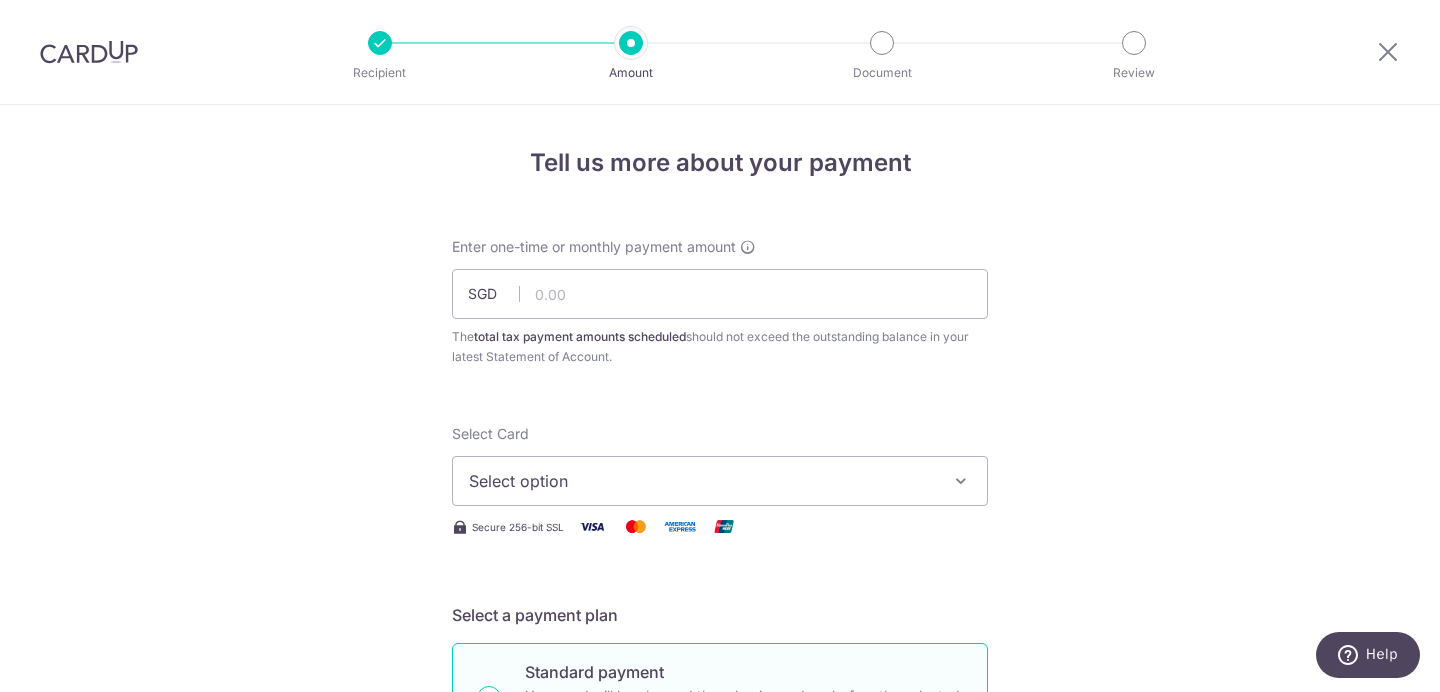 click on "Tell us more about your payment
Enter one-time or monthly payment amount
SGD
The  total tax payment amounts scheduled  should not exceed the outstanding balance in your latest Statement of Account.
Select Card
Select option
Add credit card
Your Cards
**** 4584
Secure 256-bit SSL
Text
New card details" at bounding box center [720, 1033] 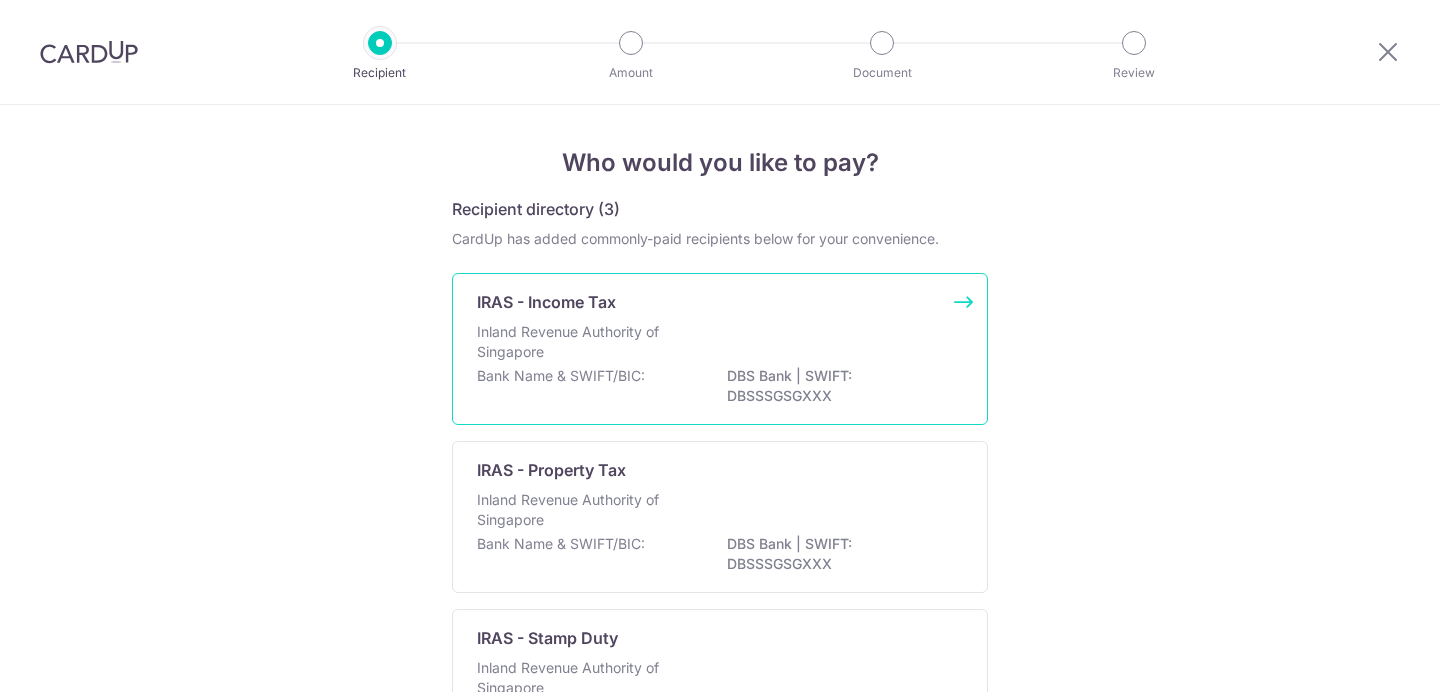scroll, scrollTop: 0, scrollLeft: 0, axis: both 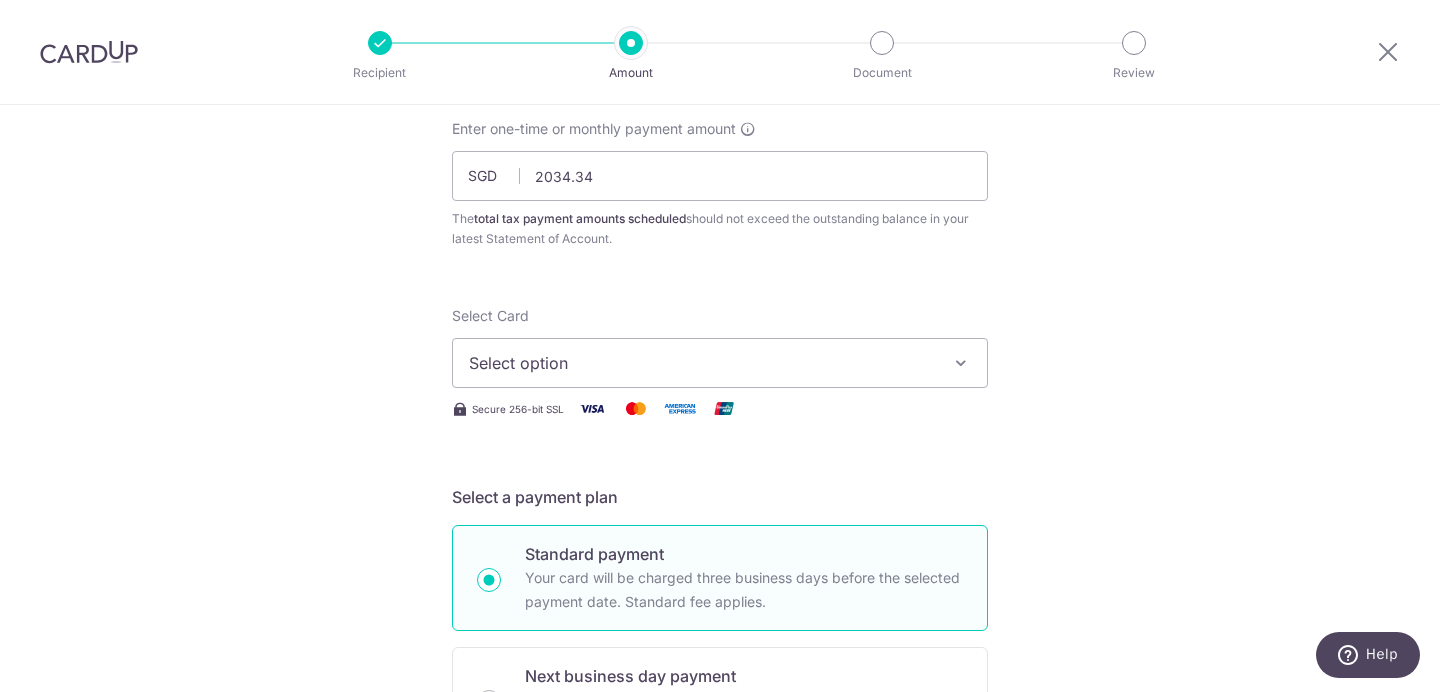 type on "2,034.34" 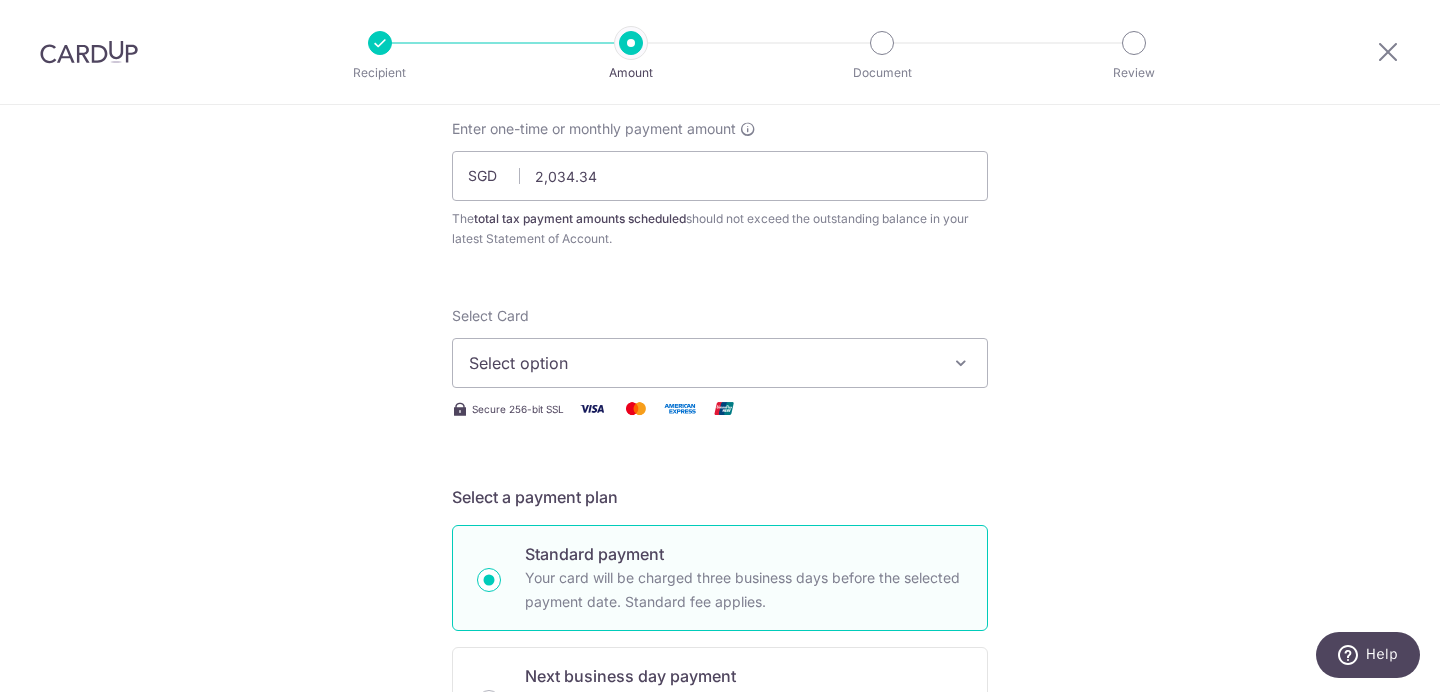 click on "Select option" at bounding box center [720, 363] 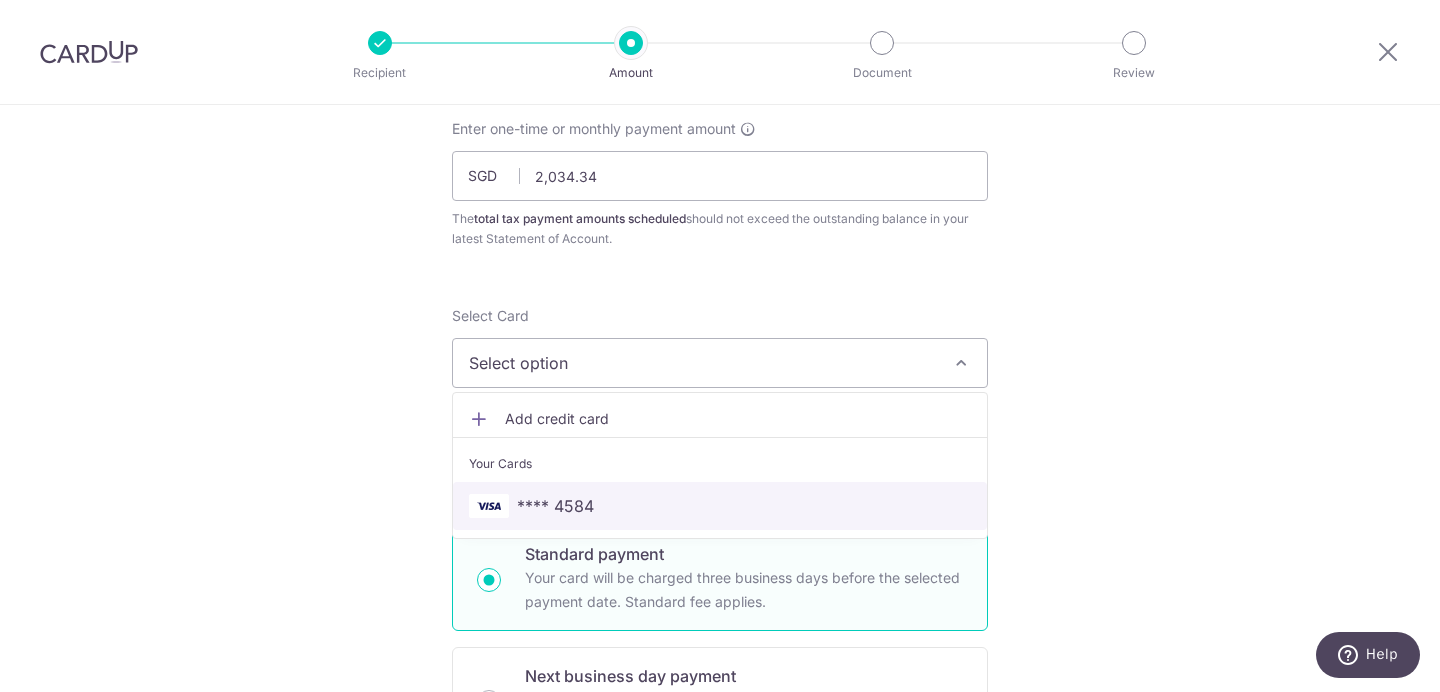 click on "**** 4584" at bounding box center [720, 506] 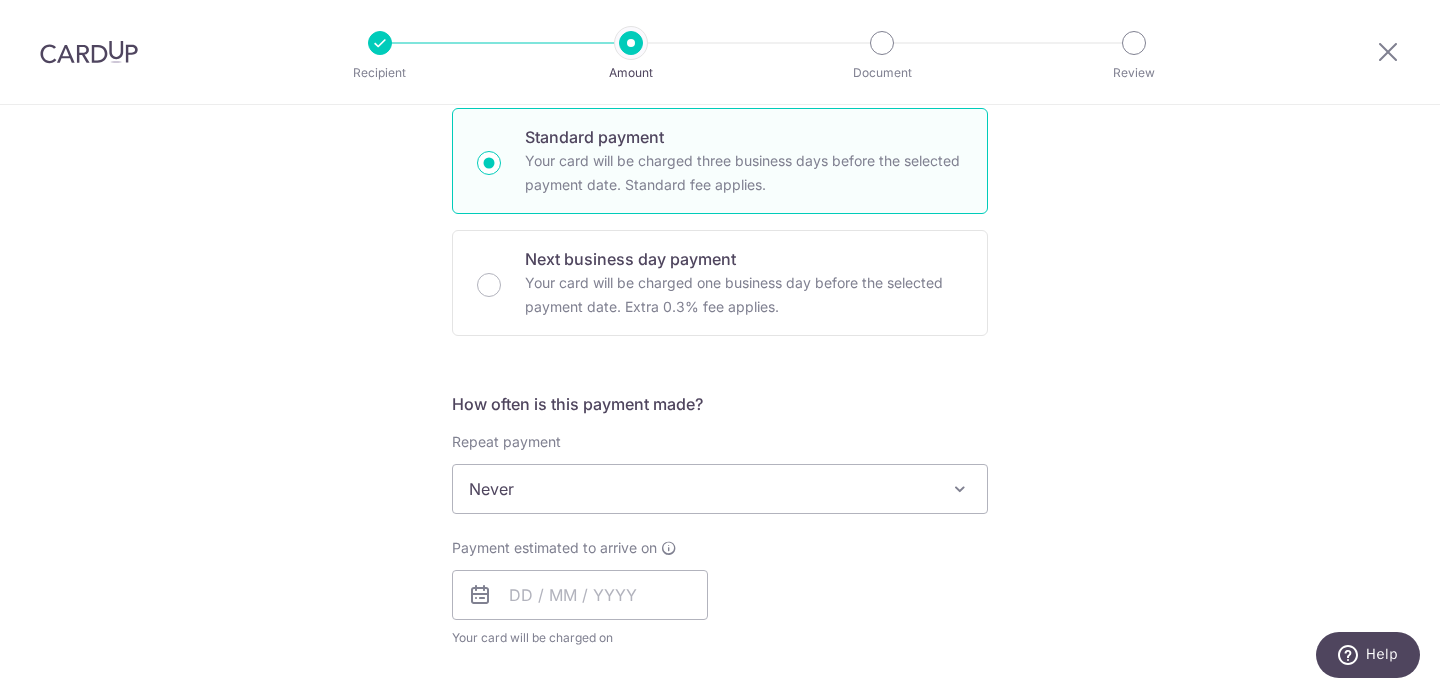 scroll, scrollTop: 570, scrollLeft: 0, axis: vertical 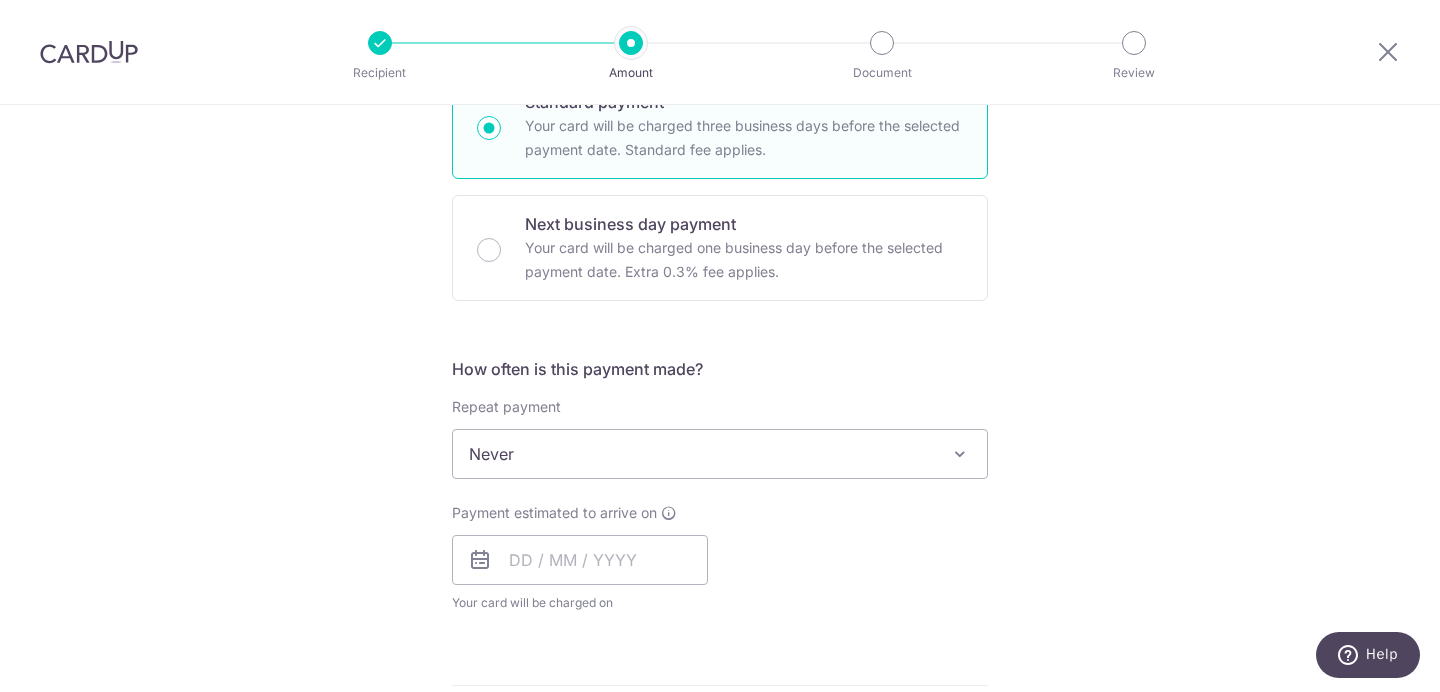 click on "Never" at bounding box center [720, 454] 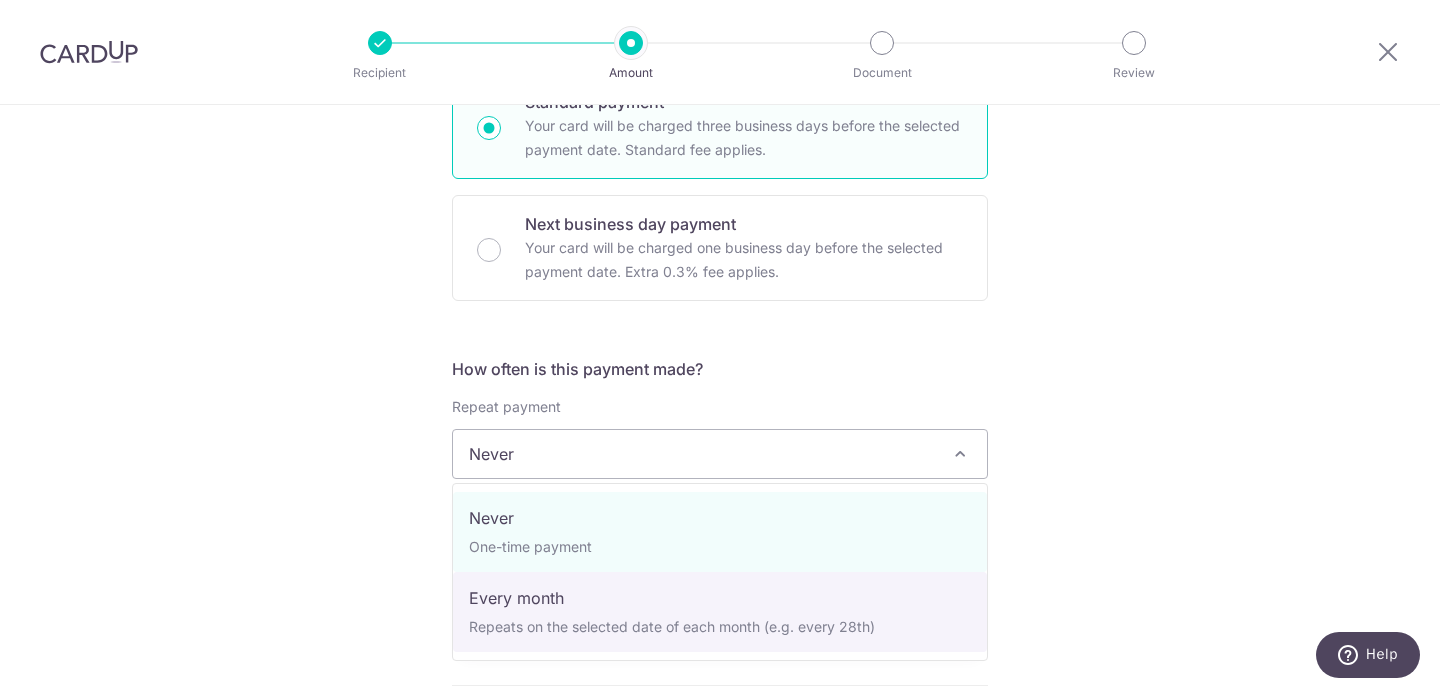 select on "3" 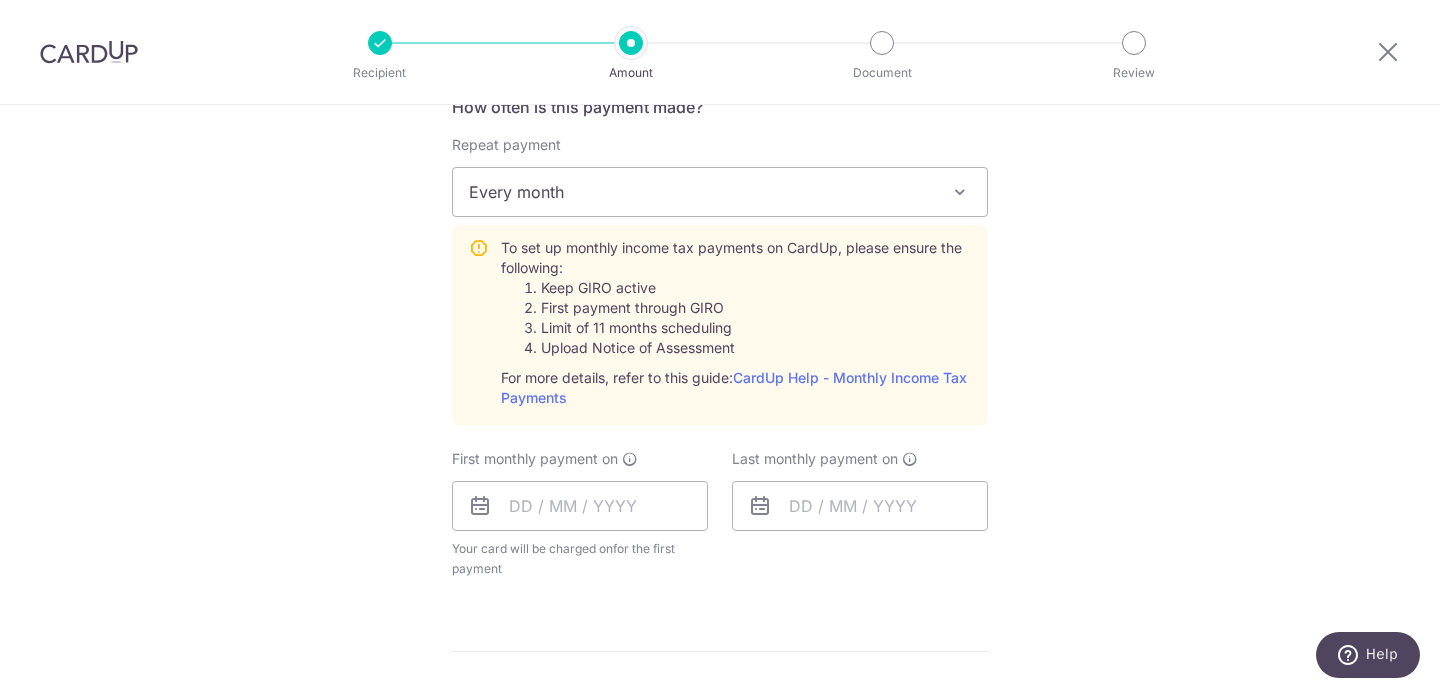 scroll, scrollTop: 860, scrollLeft: 0, axis: vertical 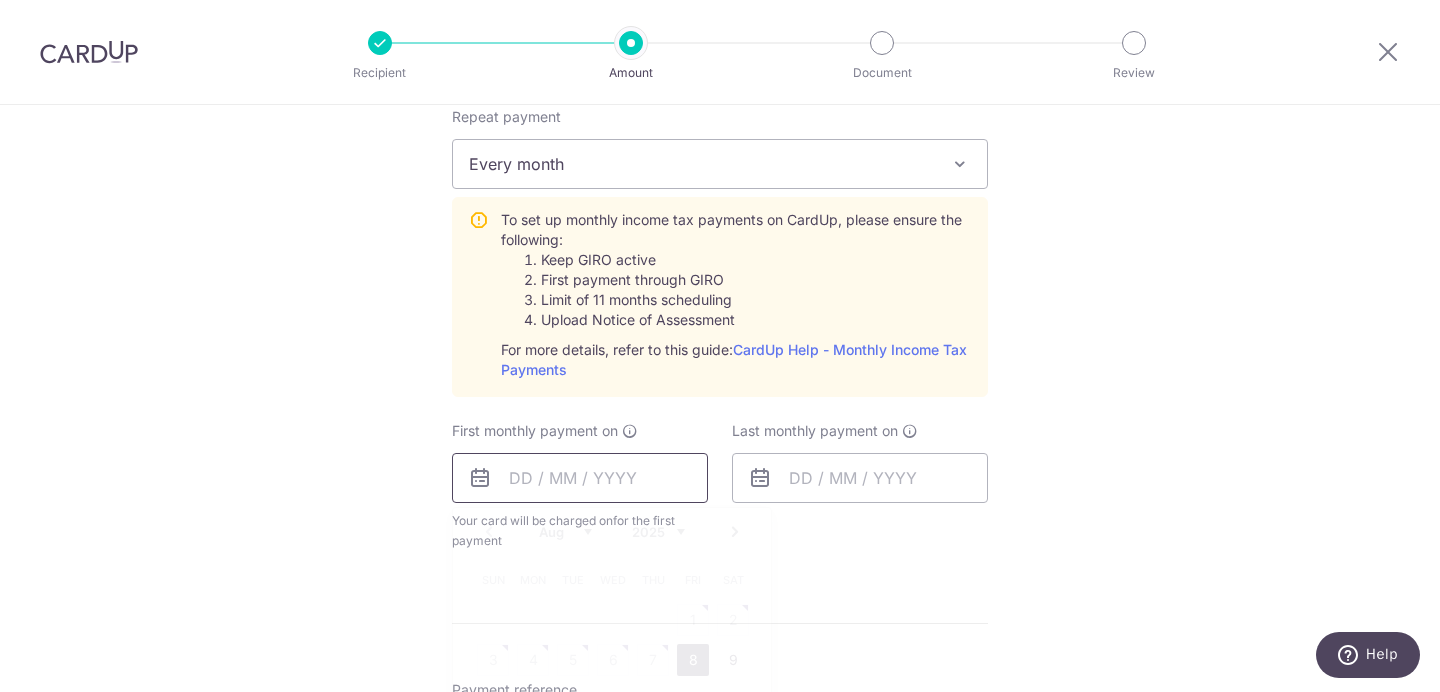 click at bounding box center [580, 478] 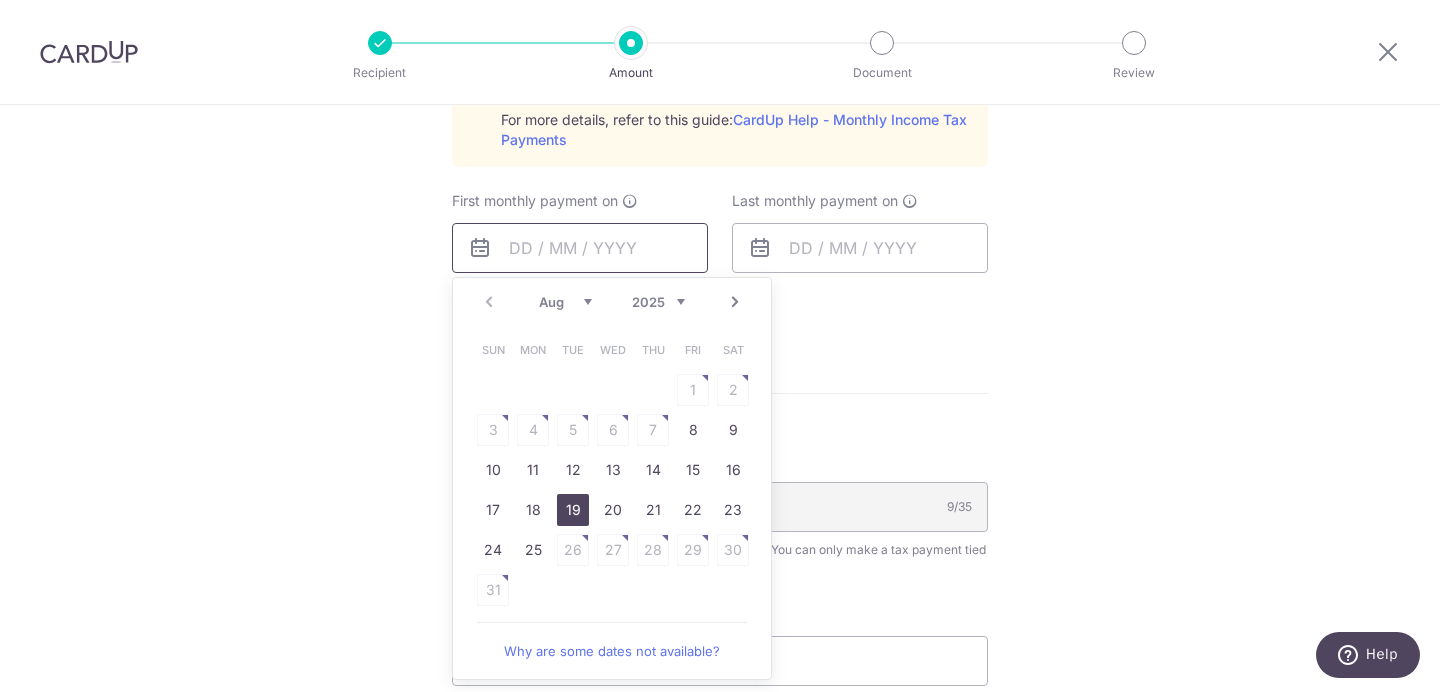 scroll, scrollTop: 1104, scrollLeft: 0, axis: vertical 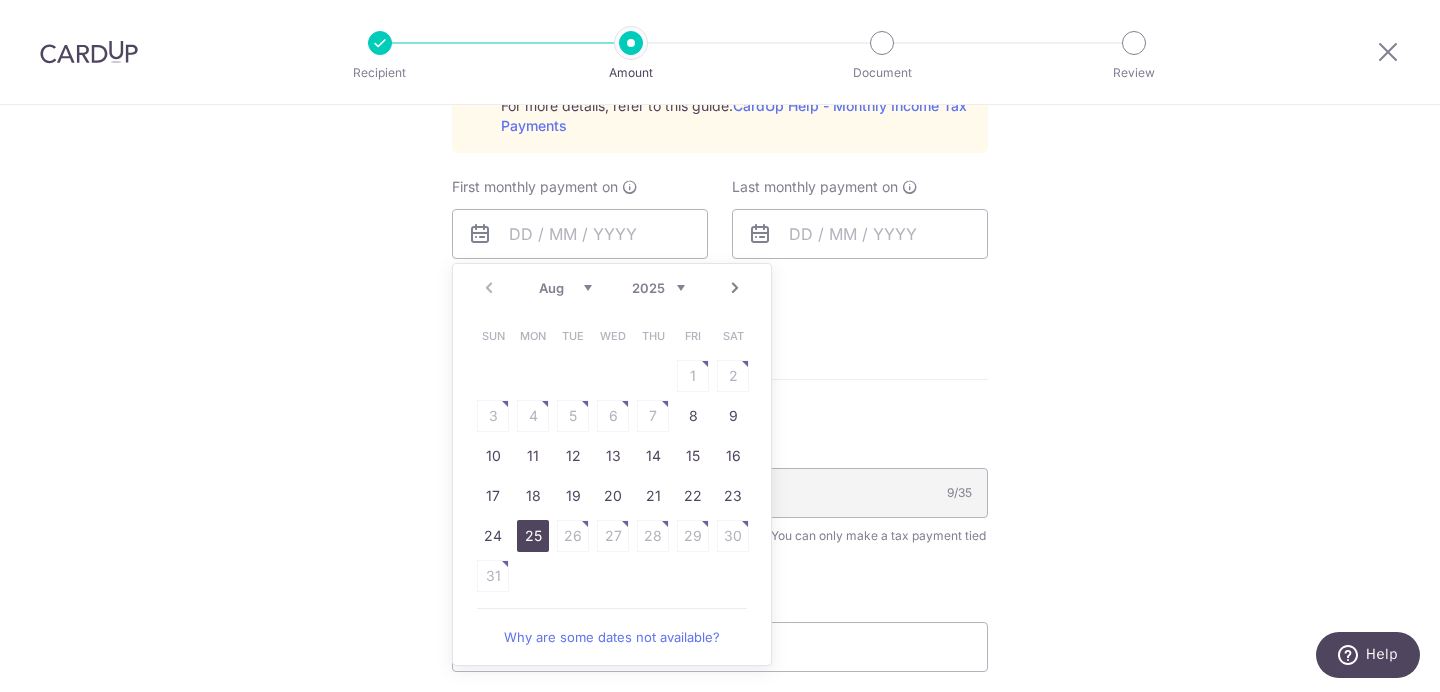 click on "25" at bounding box center (533, 536) 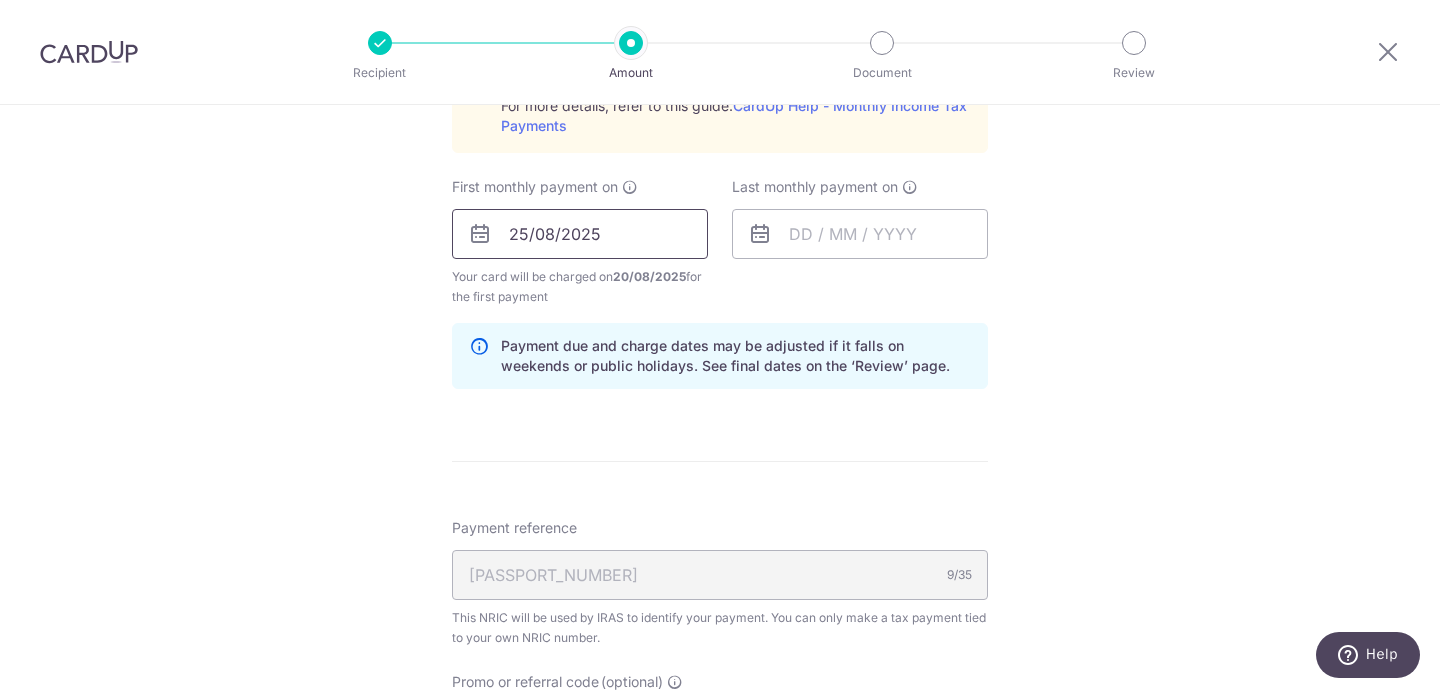 click on "25/08/2025" at bounding box center [580, 234] 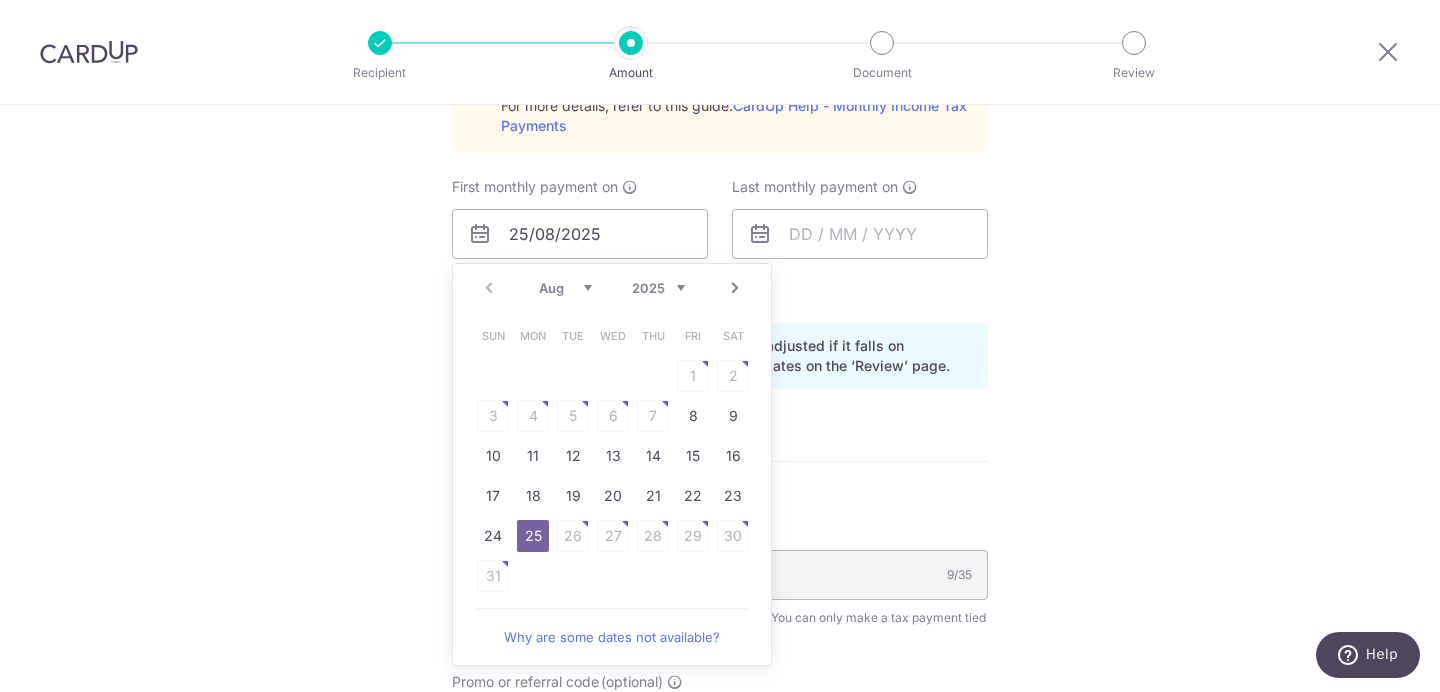 click on "Sun Mon Tue Wed Thu Fri Sat           1 2 3 4 5 6 7 8 9 10 11 12 13 14 15 16 17 18 19 20 21 22 23 24 25 26 27 28 29 30 31" at bounding box center (613, 456) 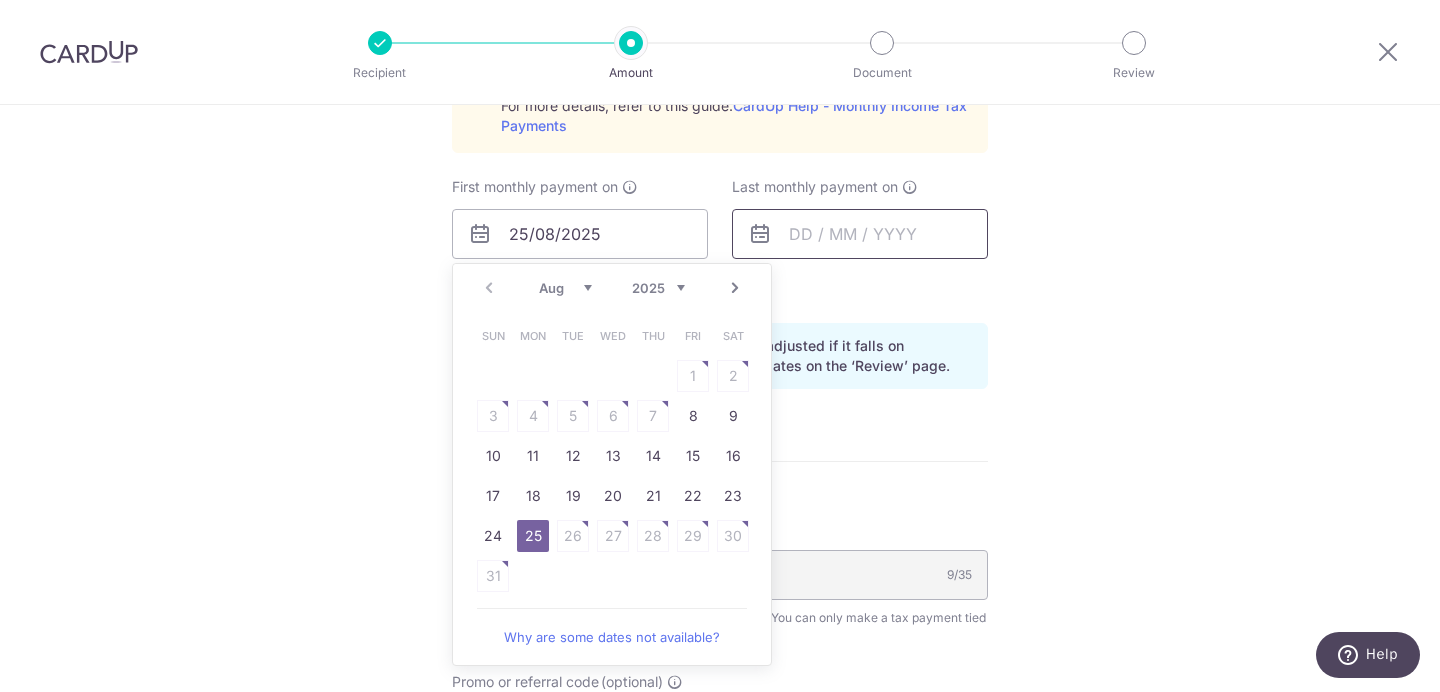 click at bounding box center [860, 234] 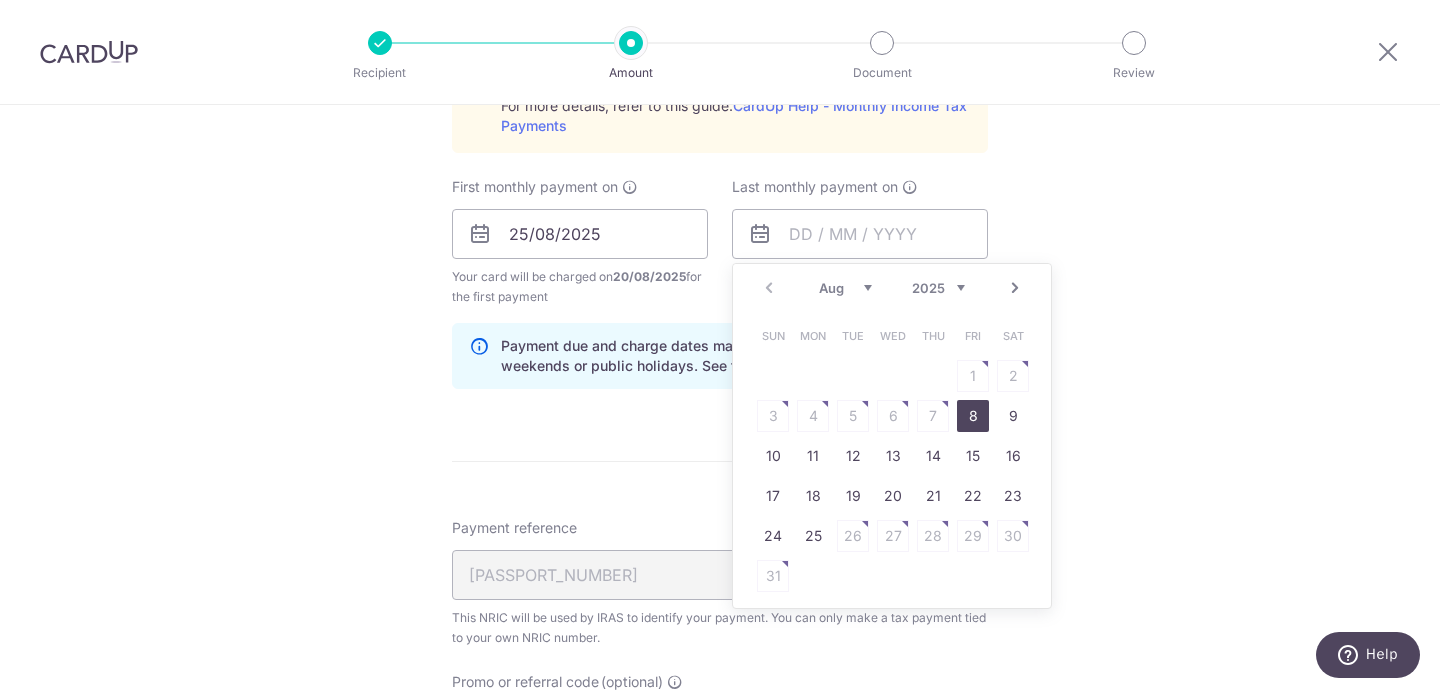 click on "Next" at bounding box center (1015, 288) 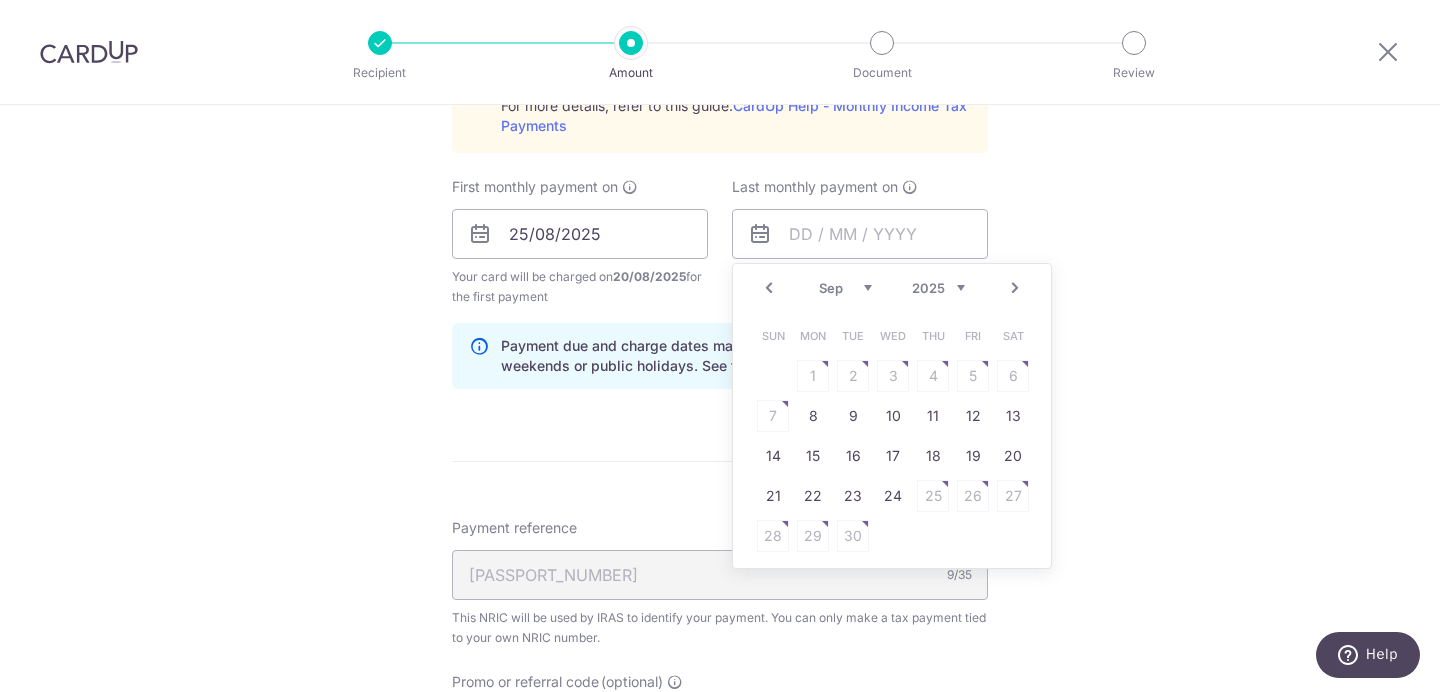 click on "Next" at bounding box center (1015, 288) 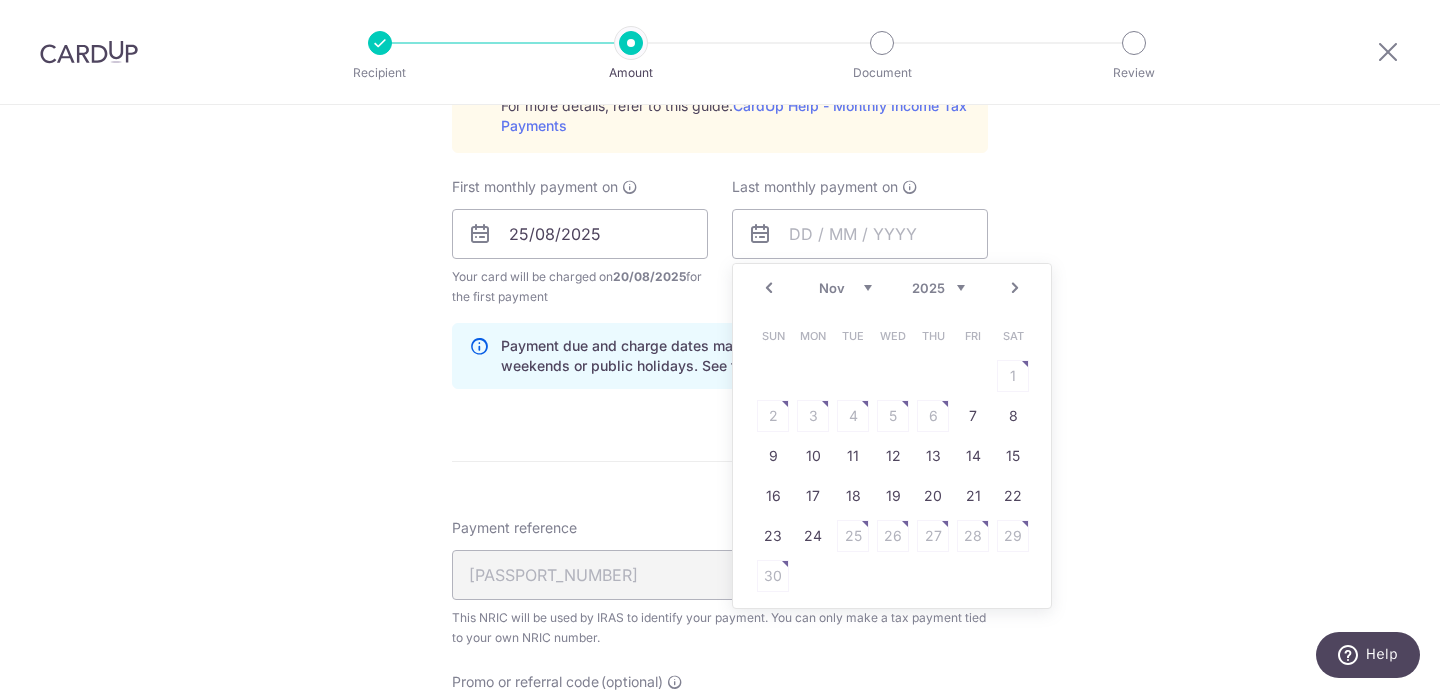 click on "Next" at bounding box center (1015, 288) 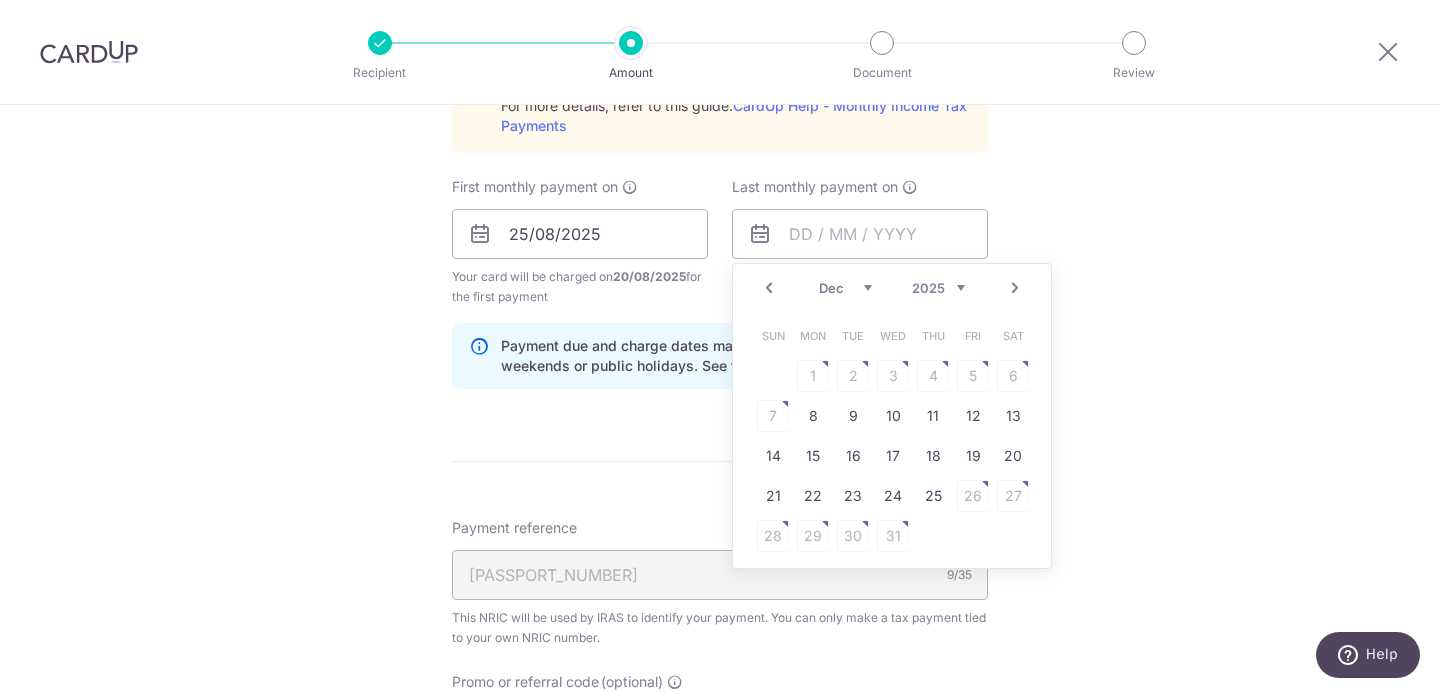 click on "Next" at bounding box center (1015, 288) 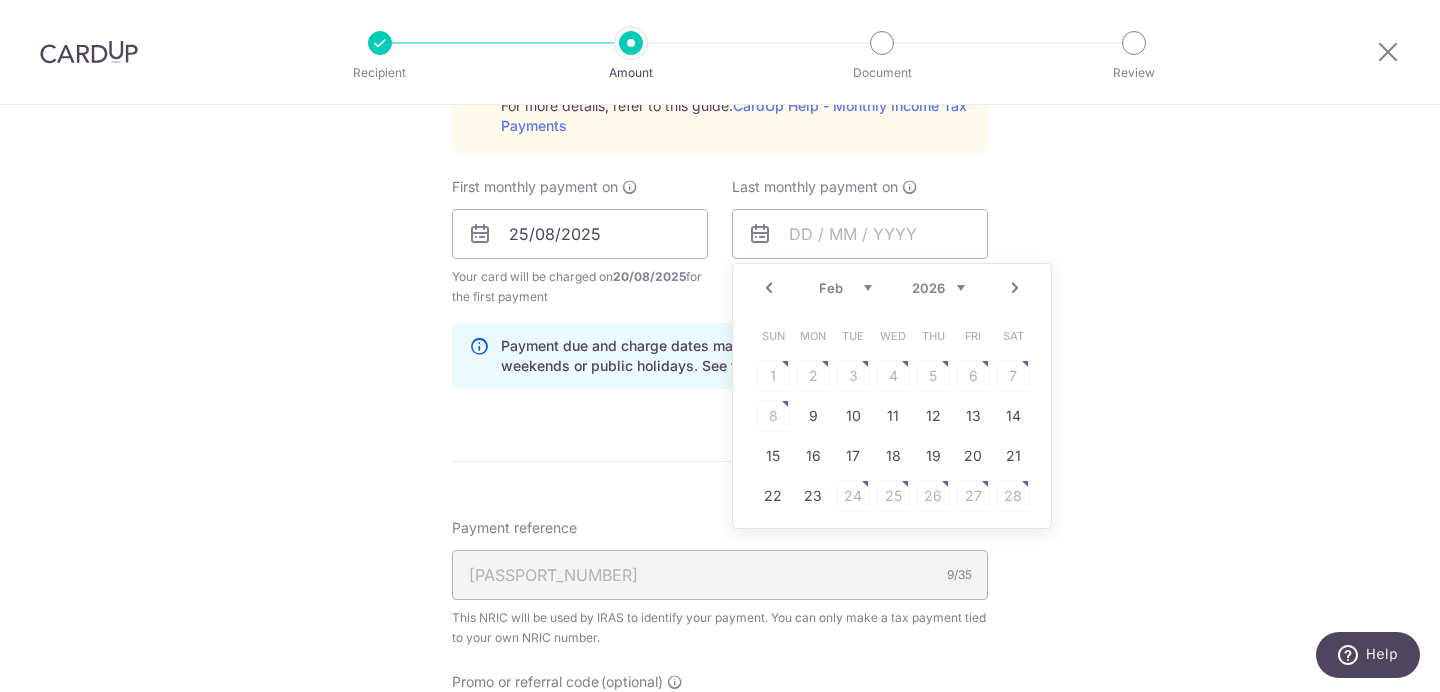 click on "Next" at bounding box center [1015, 288] 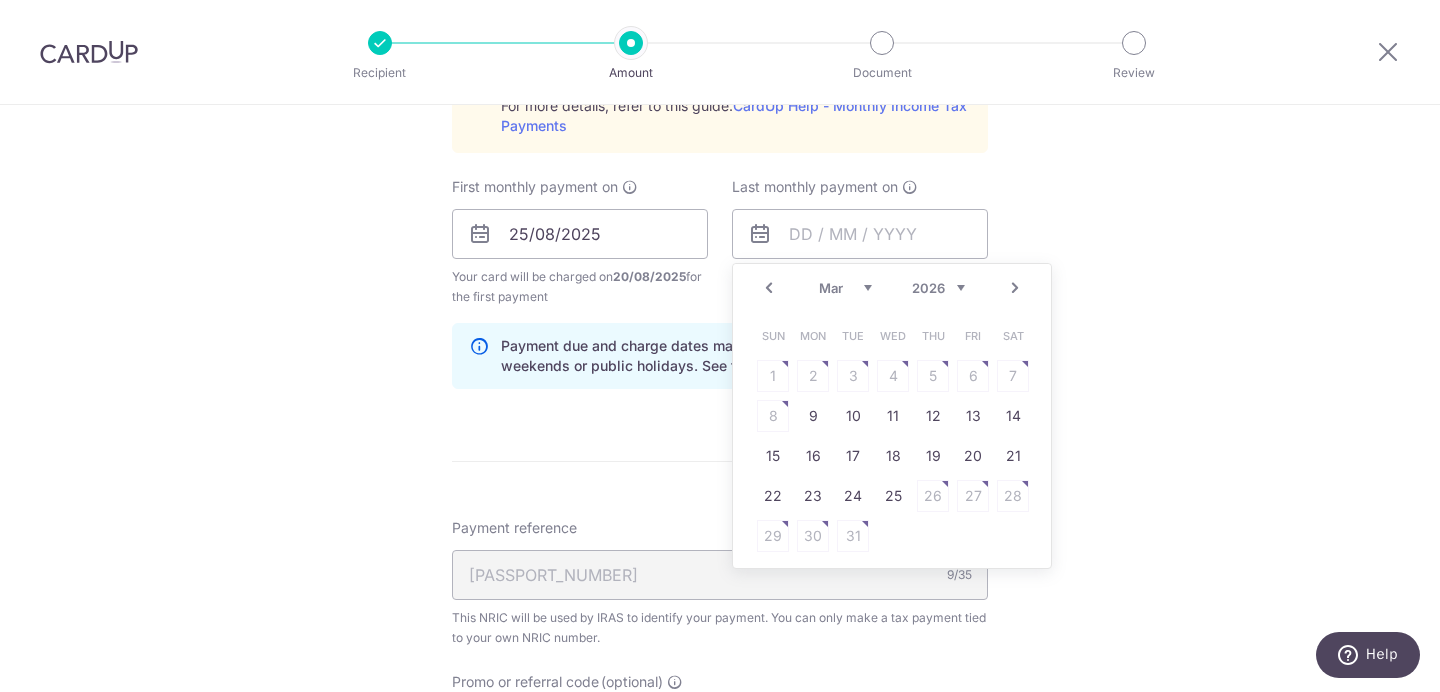 click on "Next" at bounding box center [1015, 288] 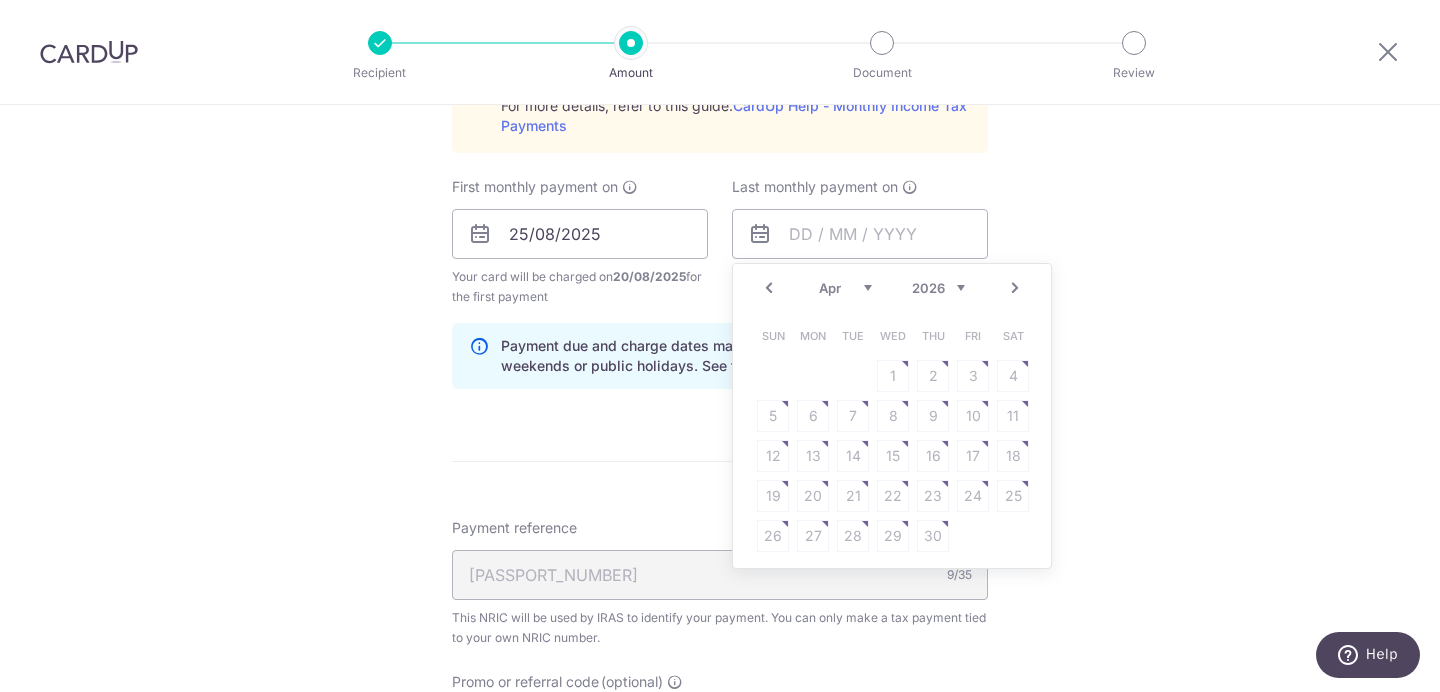 click on "Prev" at bounding box center (769, 288) 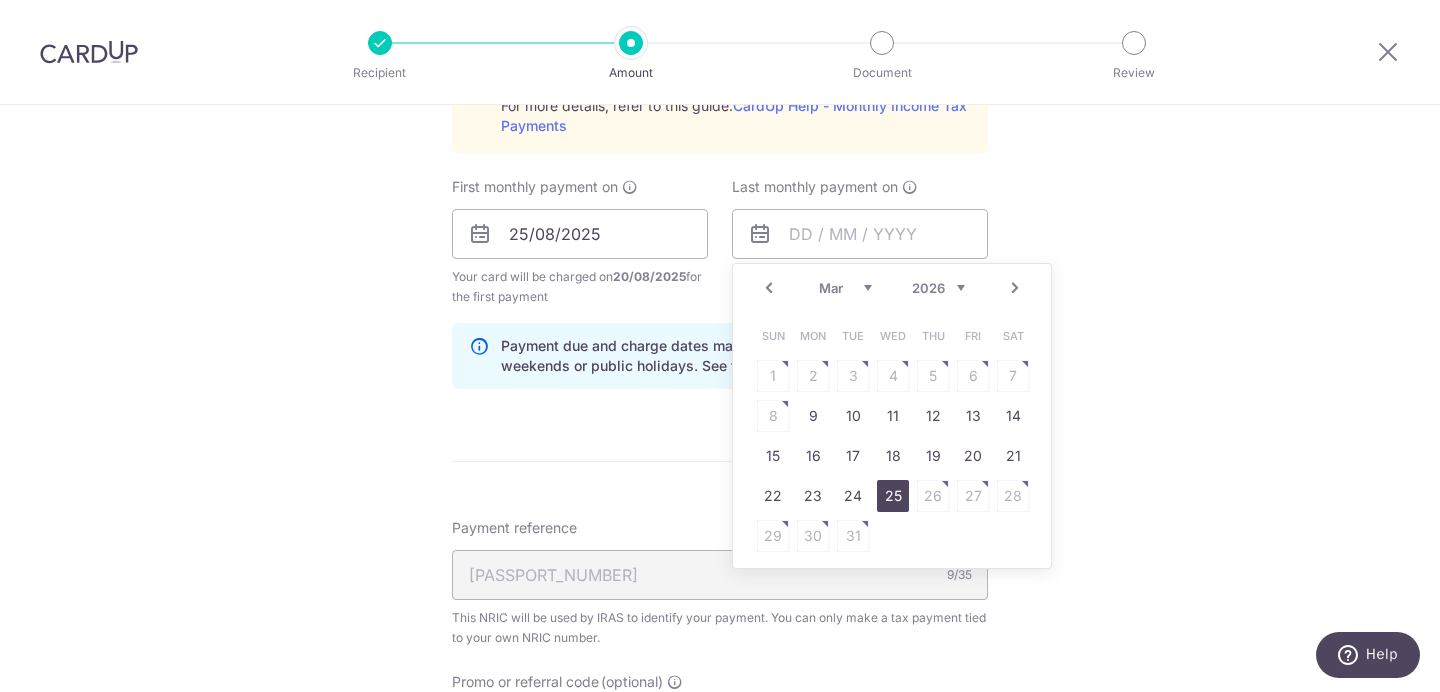 click on "25" at bounding box center [893, 496] 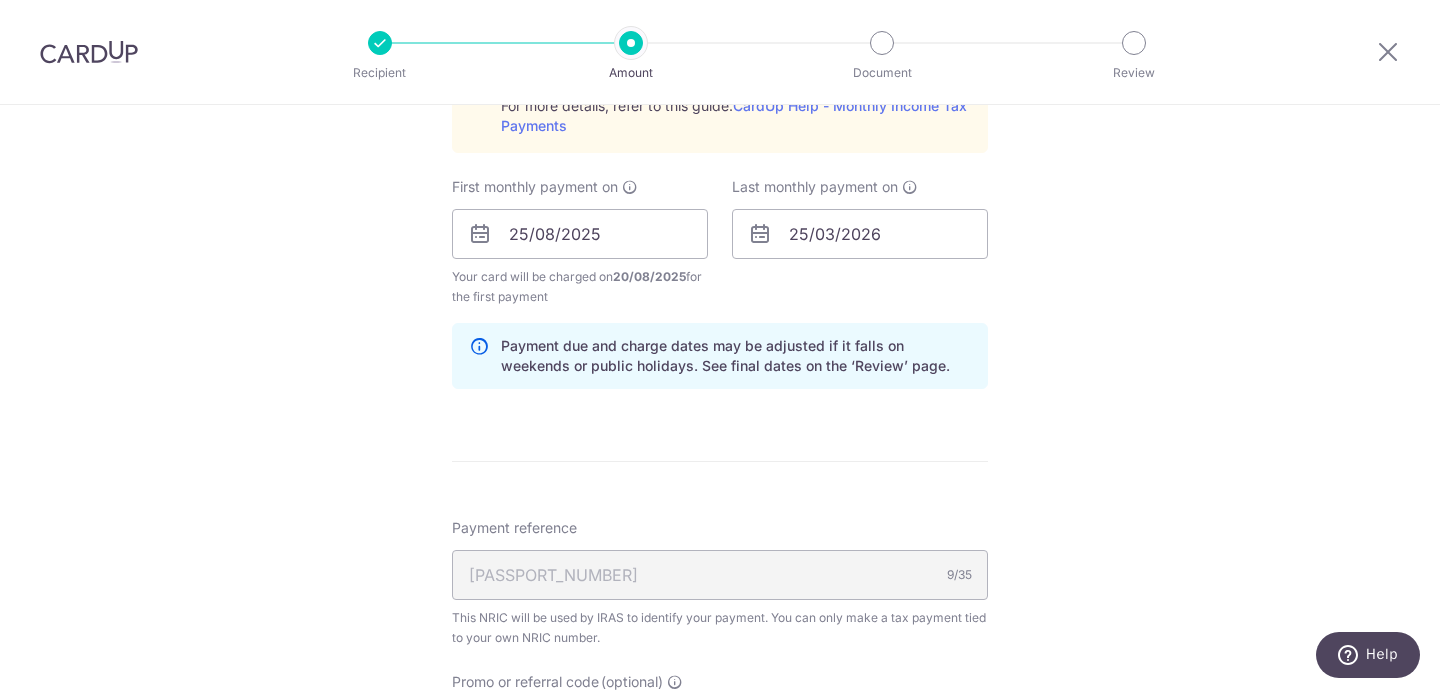 click on "Tell us more about your payment
Enter one-time or monthly payment amount
SGD
2,034.34
2034.34
The  total tax payment amounts scheduled  should not exceed the outstanding balance in your latest Statement of Account.
Select Card
**** 4584
Add credit card
Your Cards
**** 4584
Secure 256-bit SSL
Text
New card details" at bounding box center (720, 84) 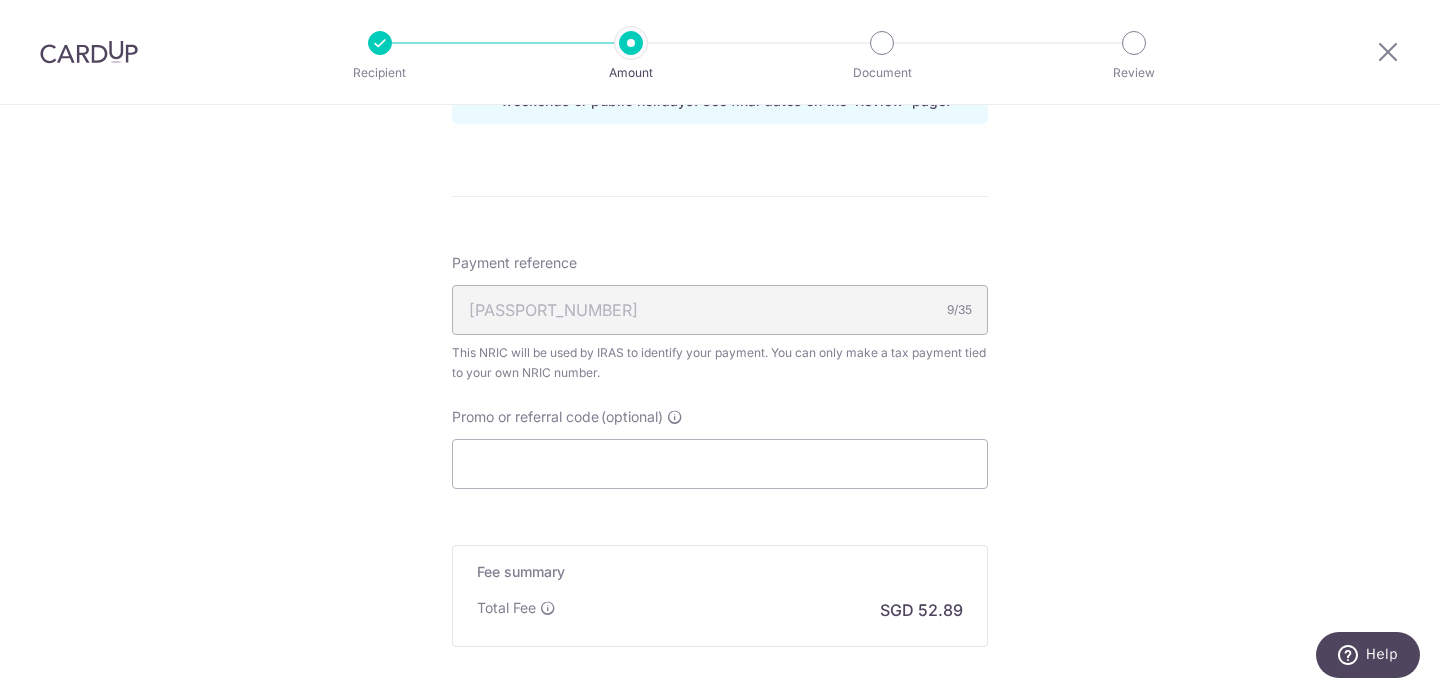 scroll, scrollTop: 1404, scrollLeft: 0, axis: vertical 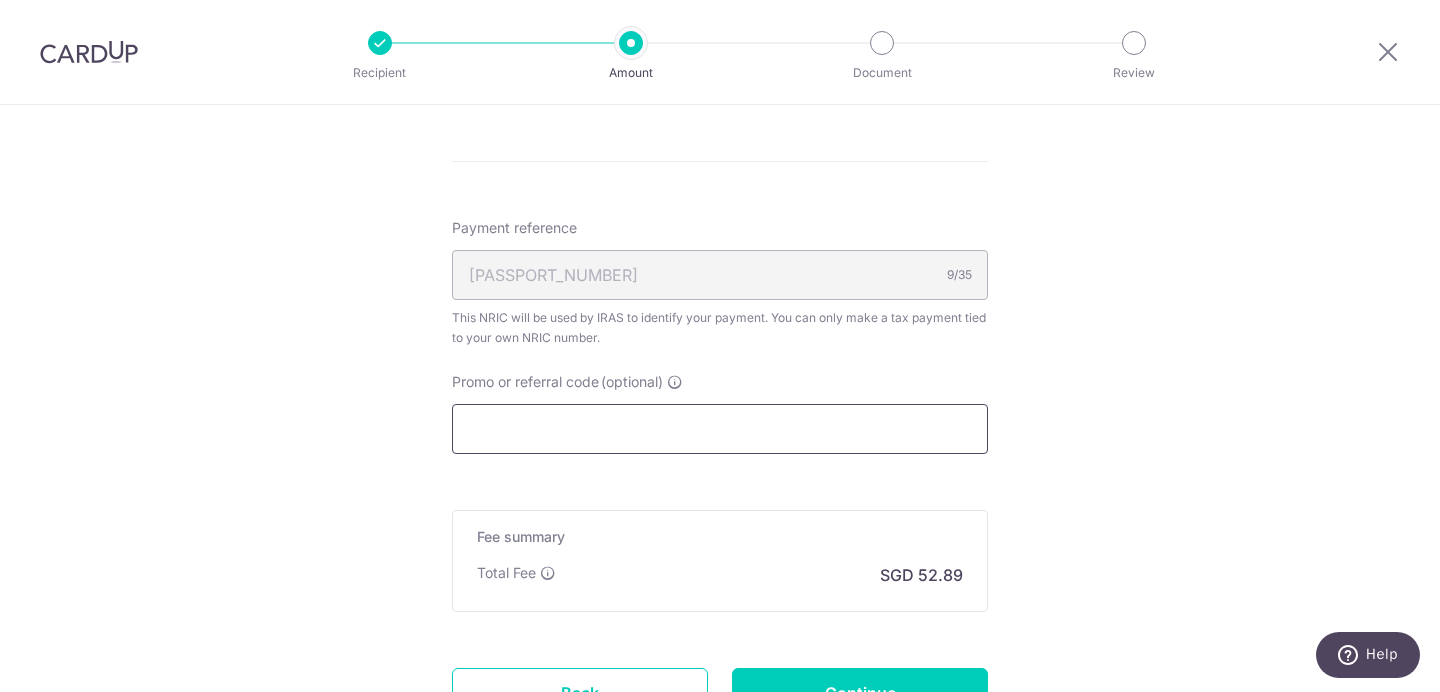 click on "Promo or referral code
(optional)" at bounding box center (720, 429) 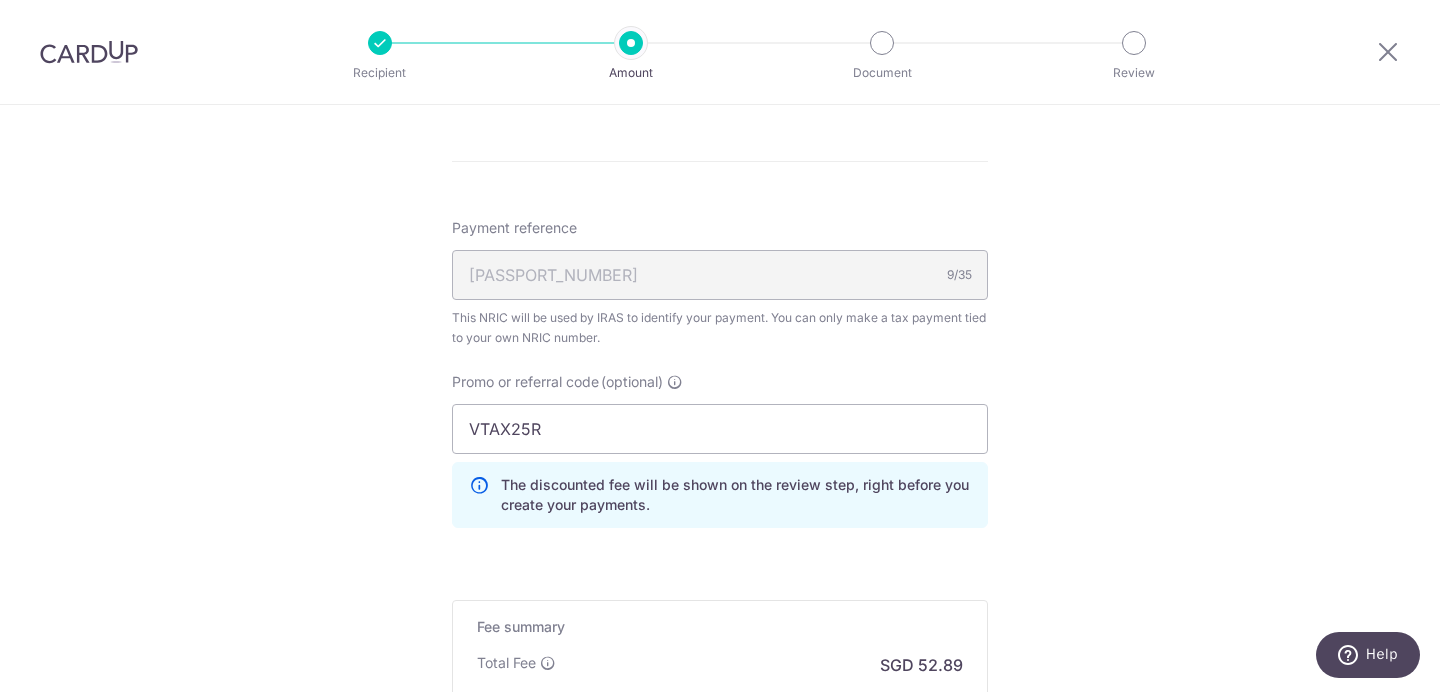 click on "Tell us more about your payment
Enter one-time or monthly payment amount
SGD
2,034.34
2034.34
The  total tax payment amounts scheduled  should not exceed the outstanding balance in your latest Statement of Account.
Select Card
**** 4584
Add credit card
Your Cards
**** 4584
Secure 256-bit SSL
Text
New card details" at bounding box center (720, -171) 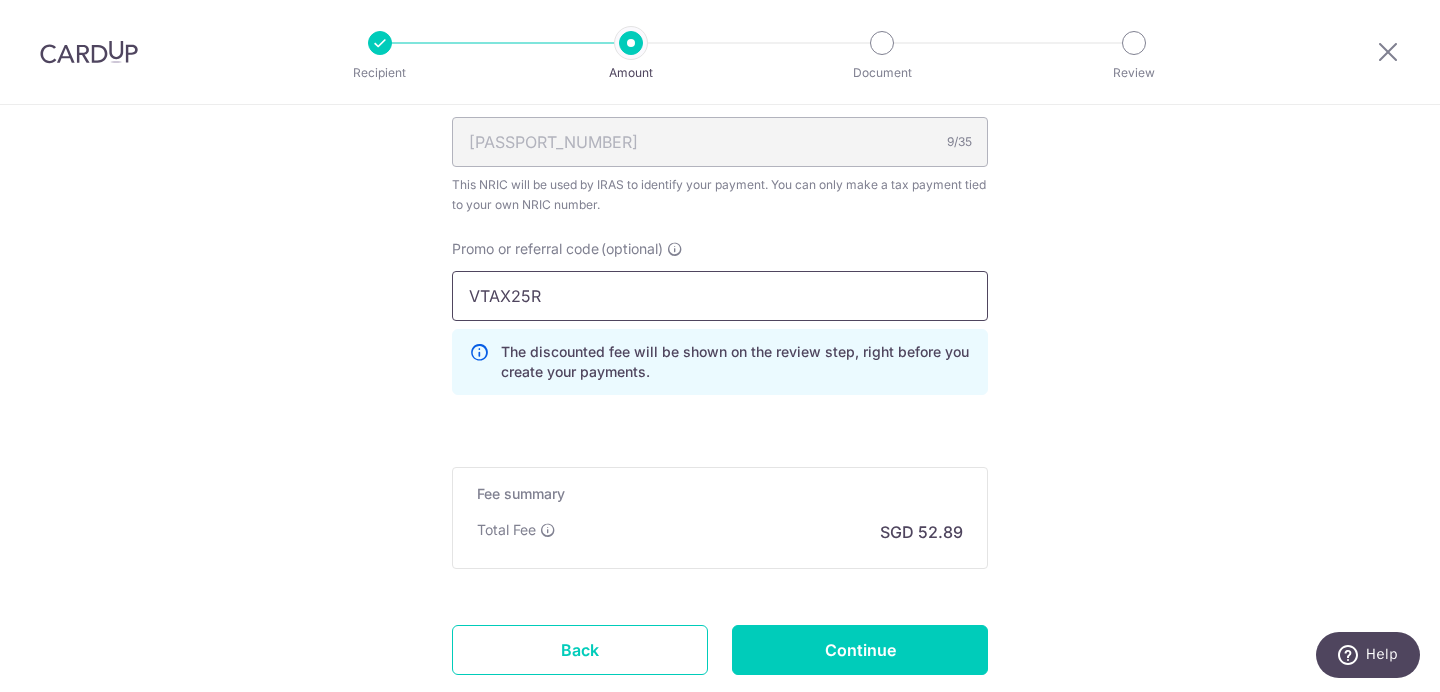 click on "VTAX25R" at bounding box center (720, 296) 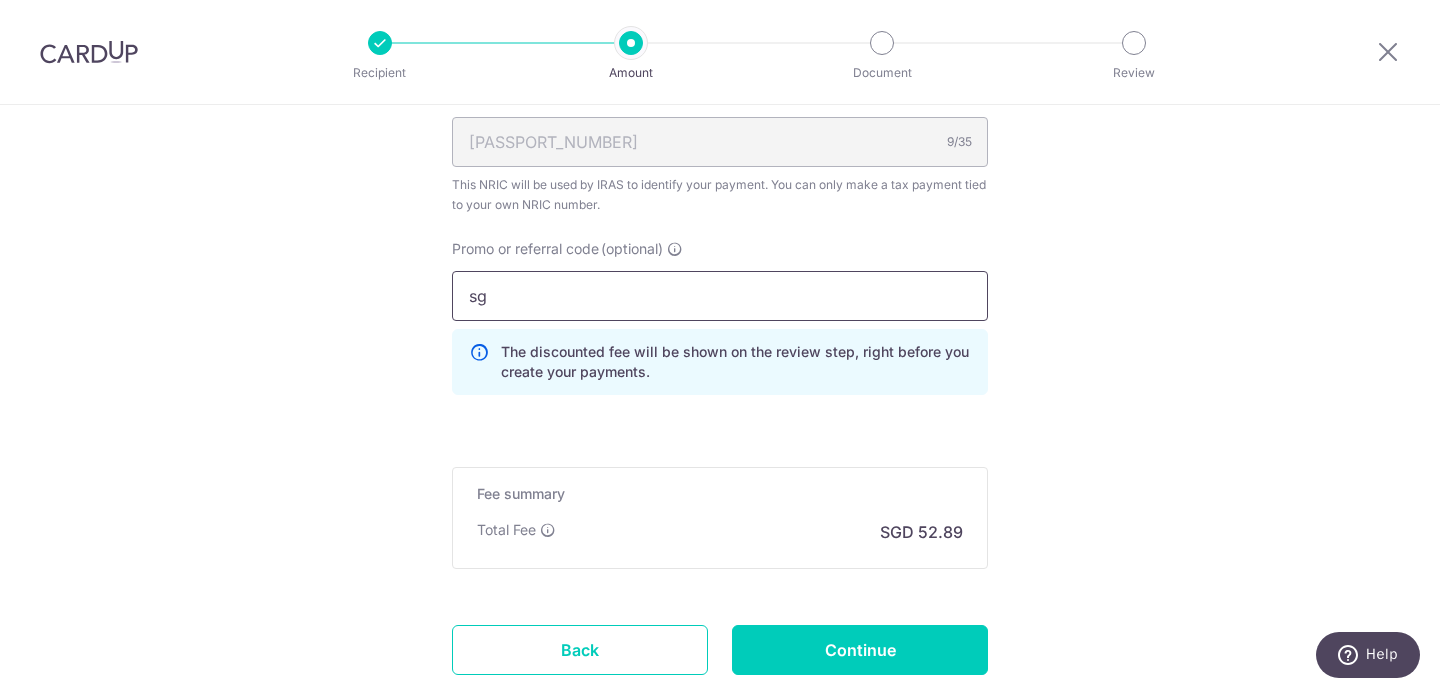 type on "s" 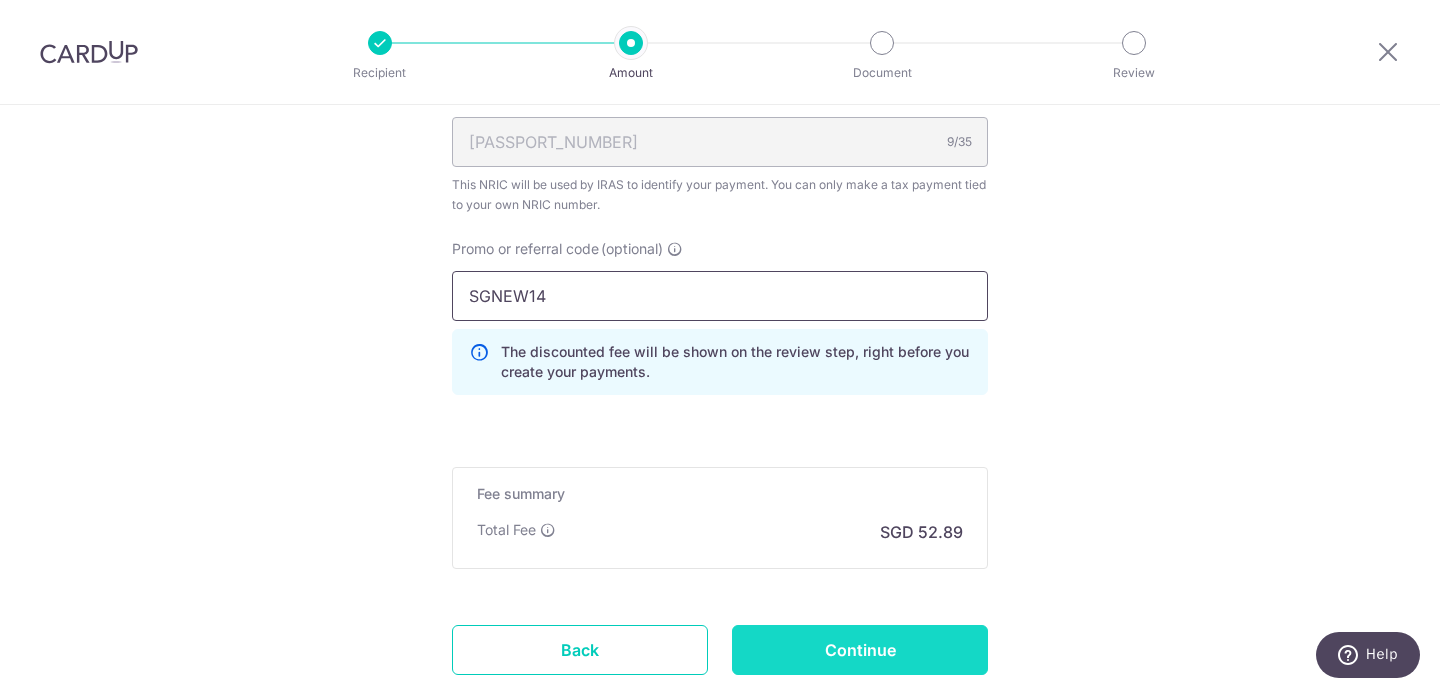 type on "SGNEW14" 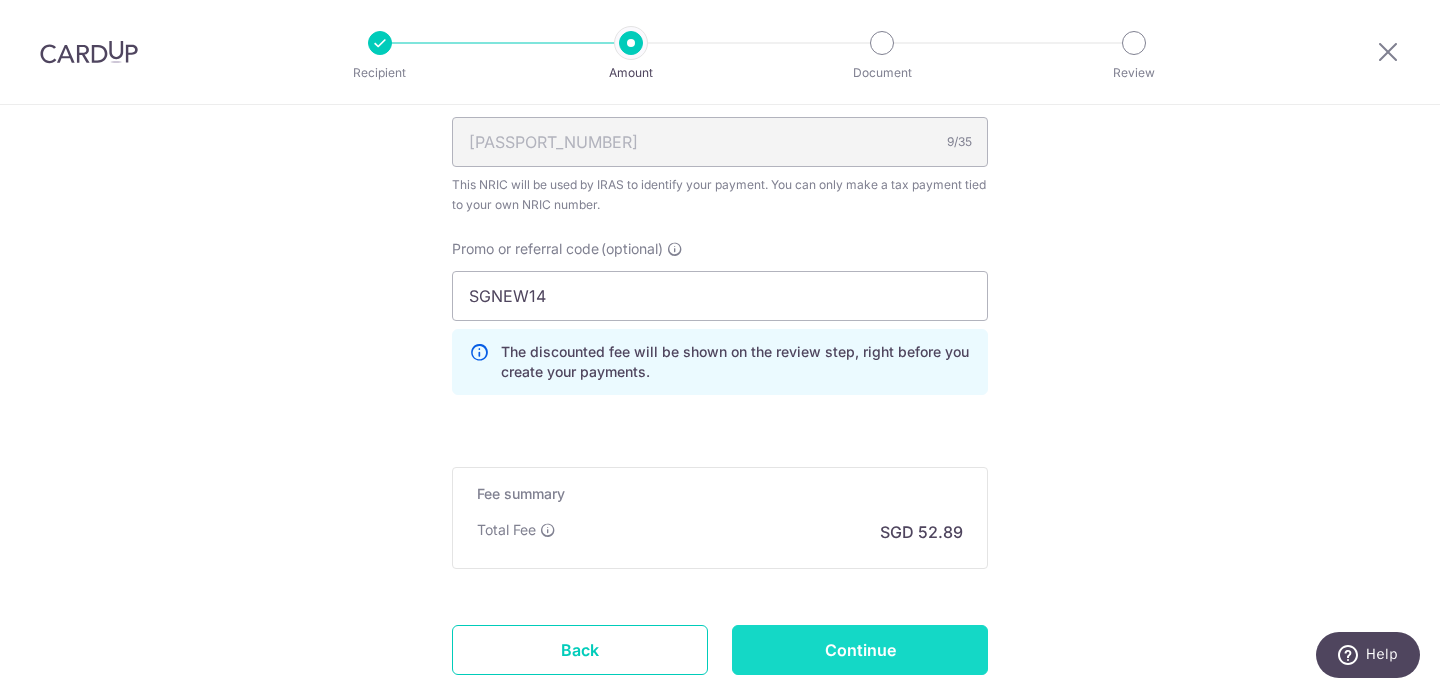 click on "Continue" at bounding box center (860, 650) 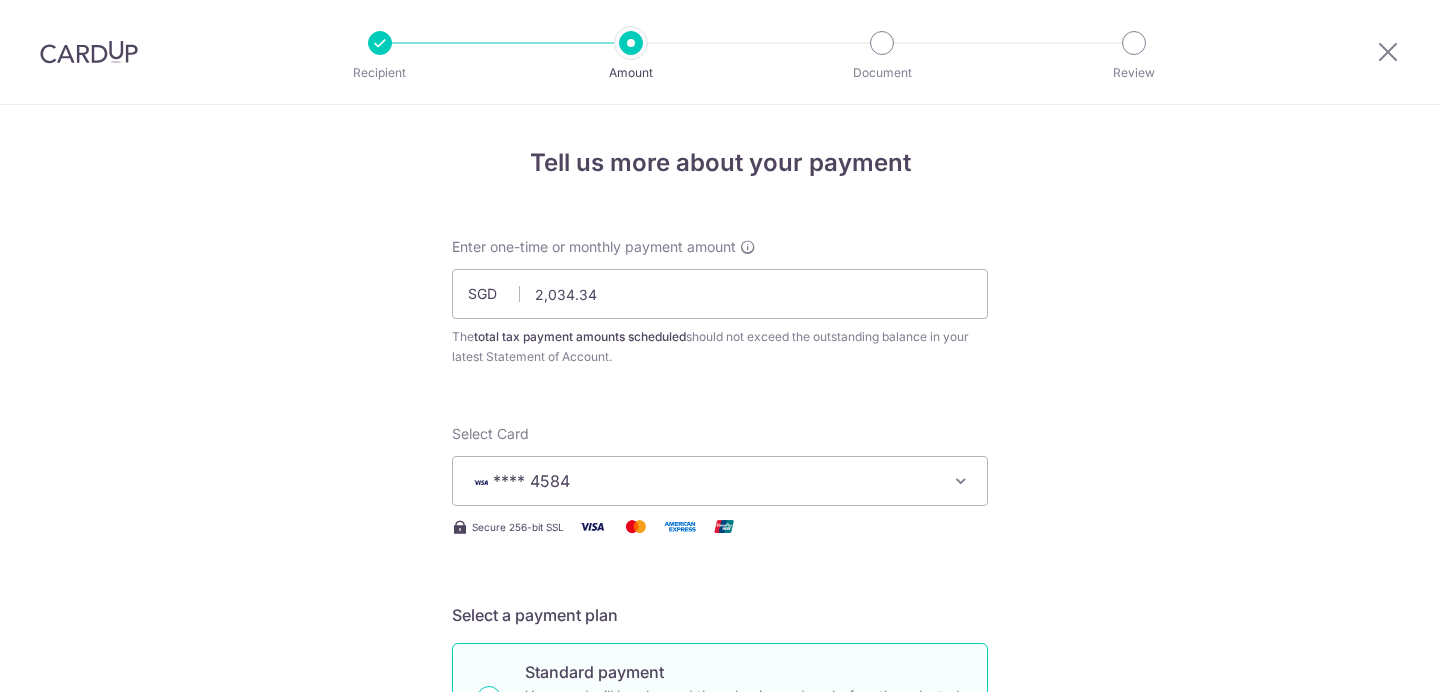 scroll, scrollTop: 0, scrollLeft: 0, axis: both 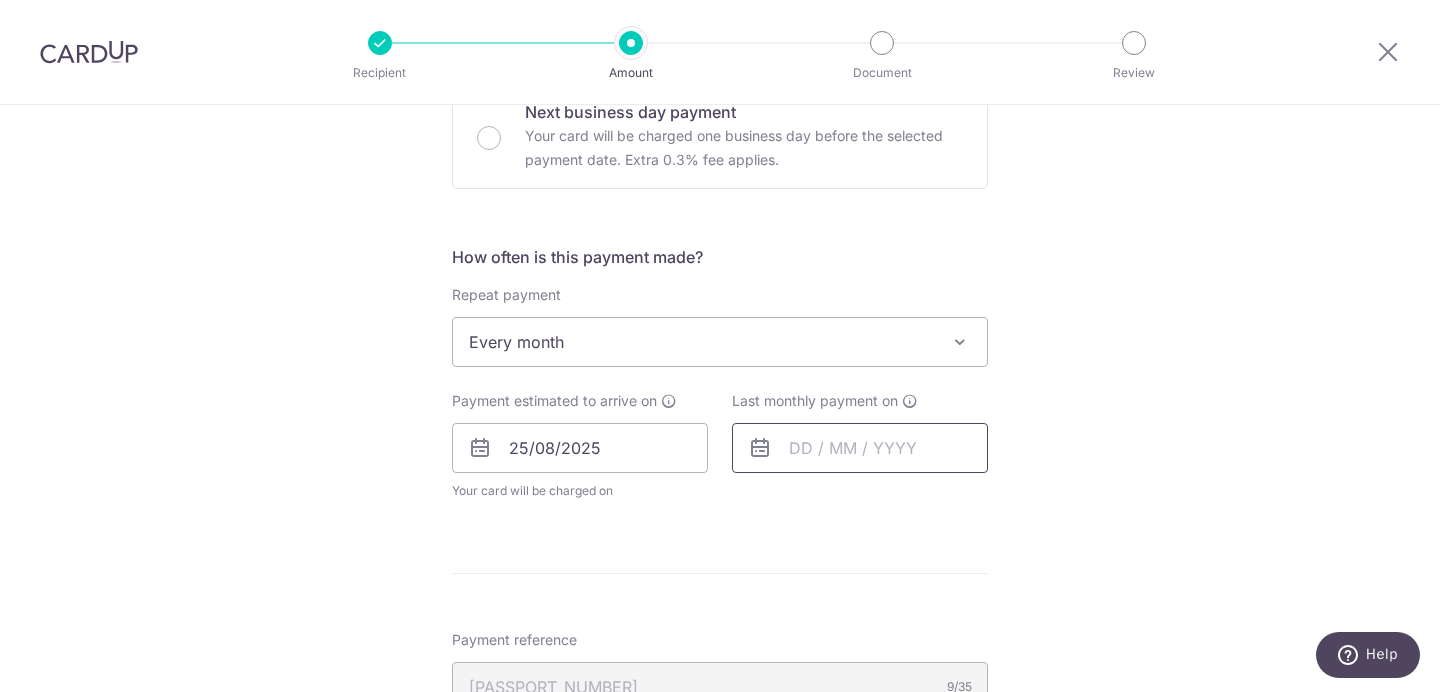 click at bounding box center [860, 448] 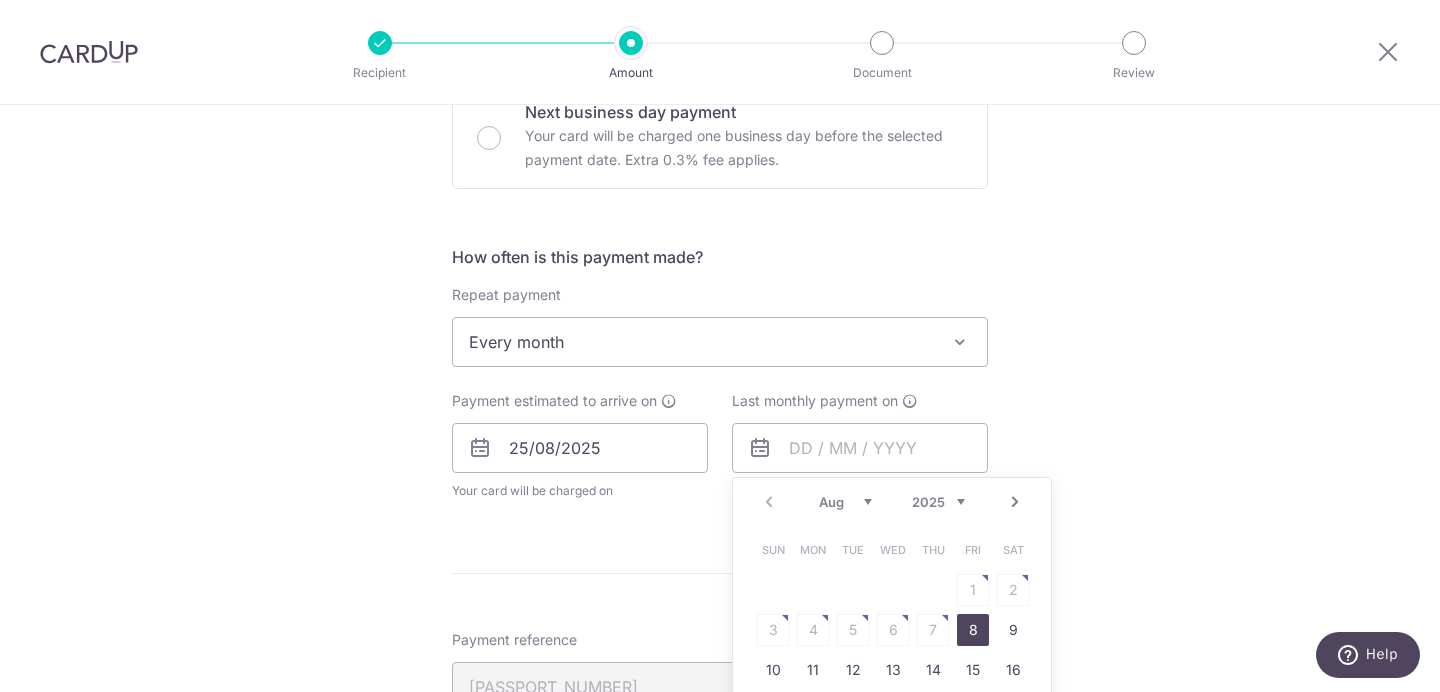 click on "Next" at bounding box center (1015, 502) 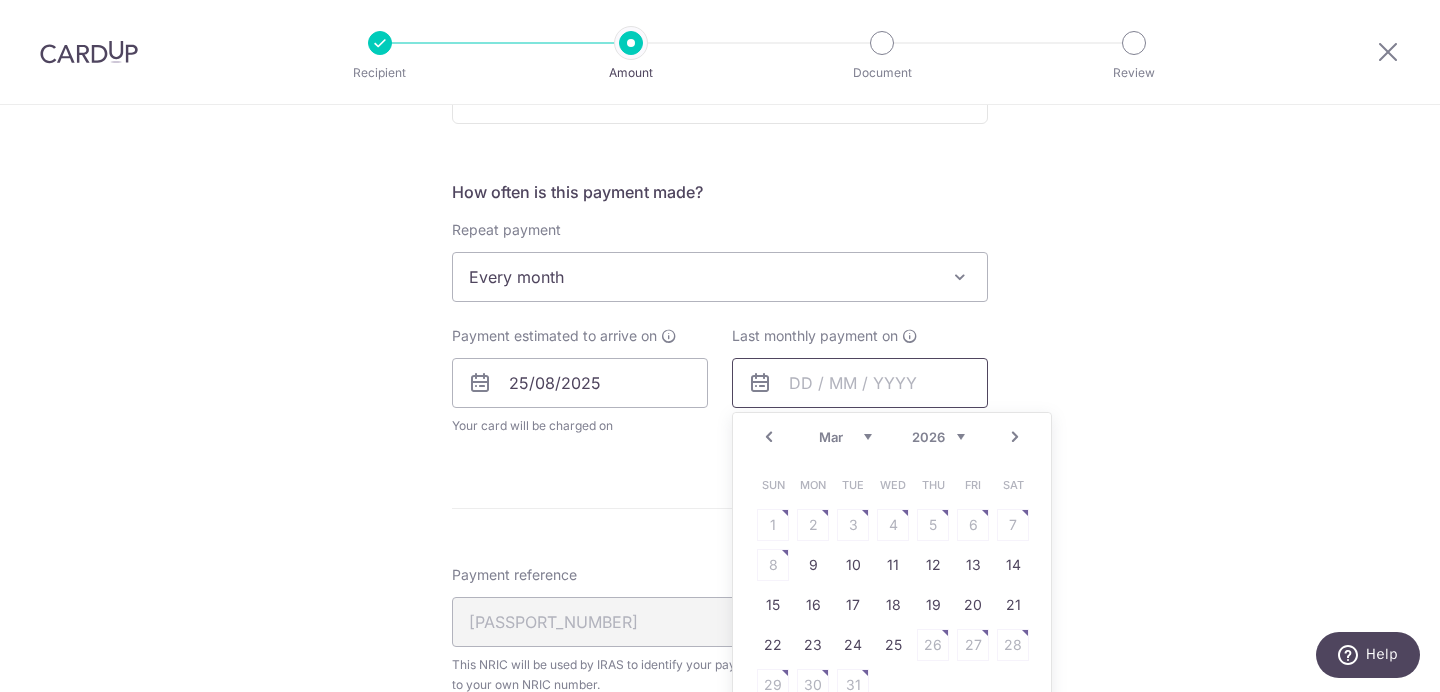 scroll, scrollTop: 764, scrollLeft: 0, axis: vertical 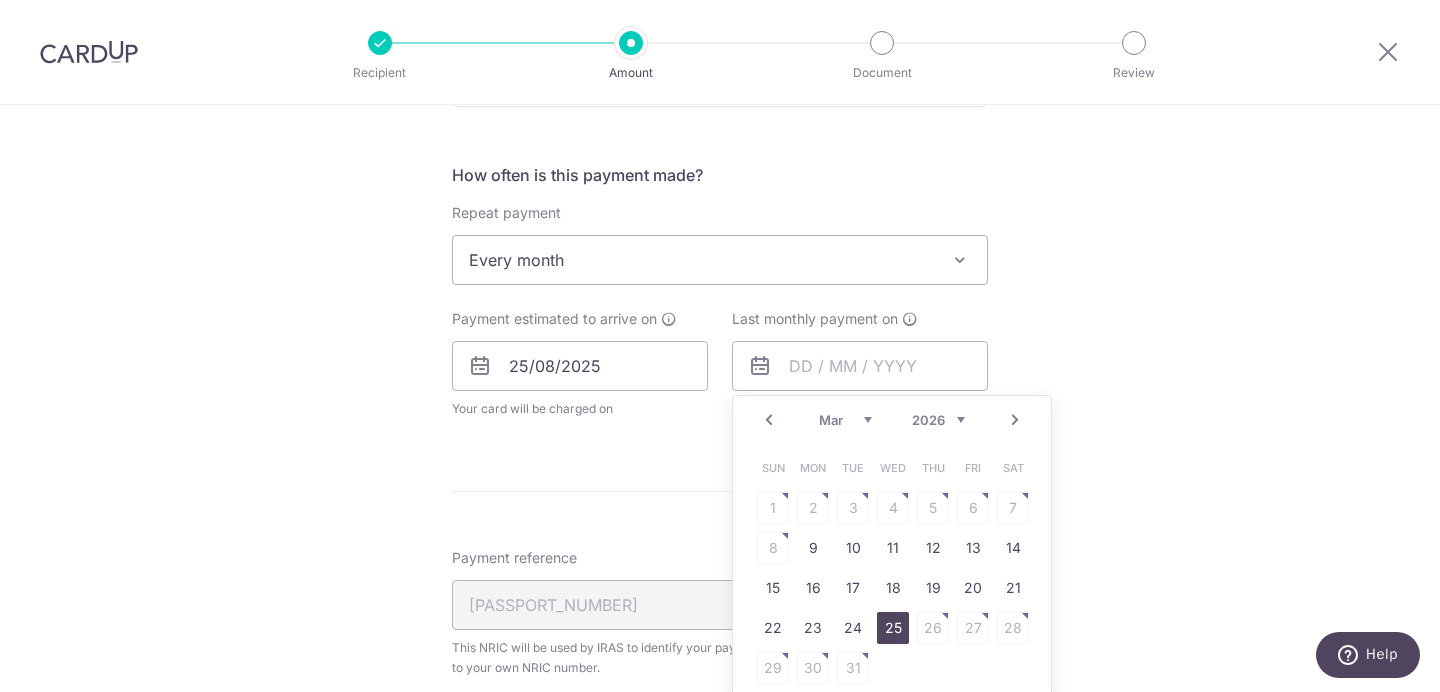 click on "25" at bounding box center (893, 628) 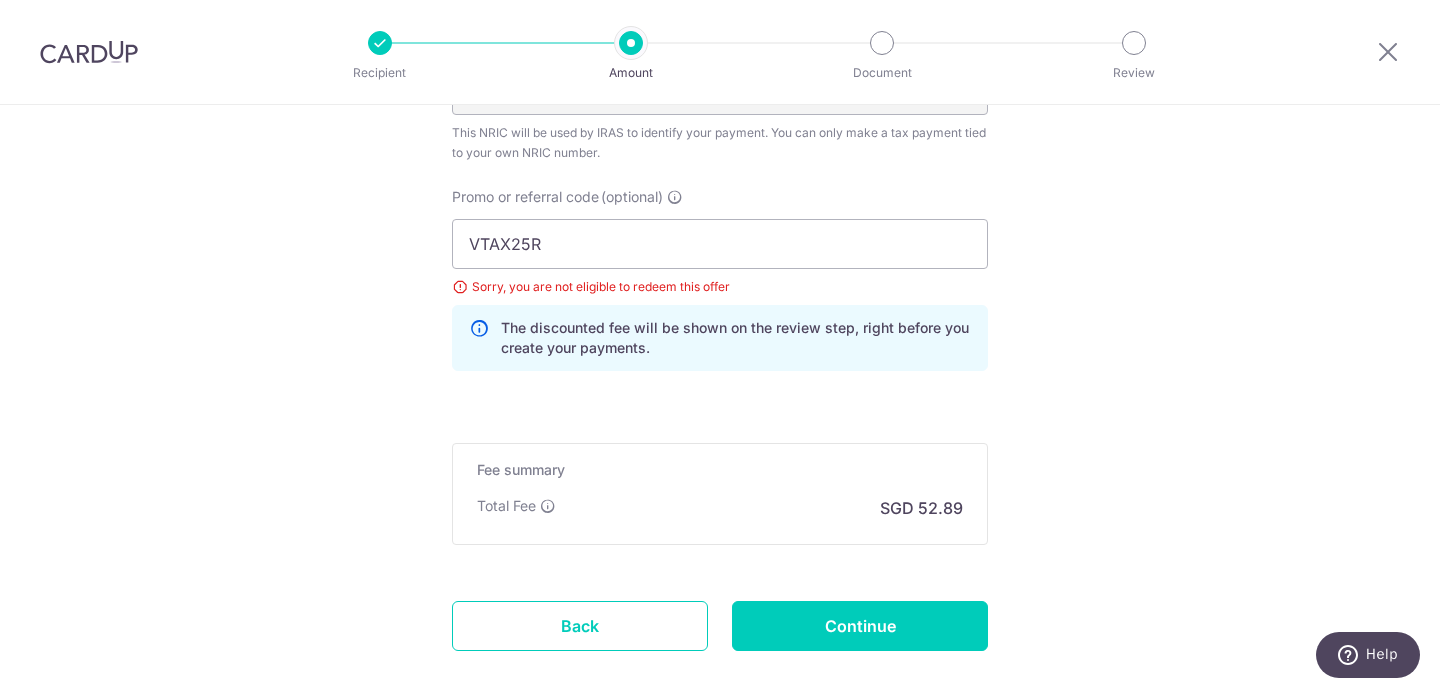scroll, scrollTop: 1440, scrollLeft: 0, axis: vertical 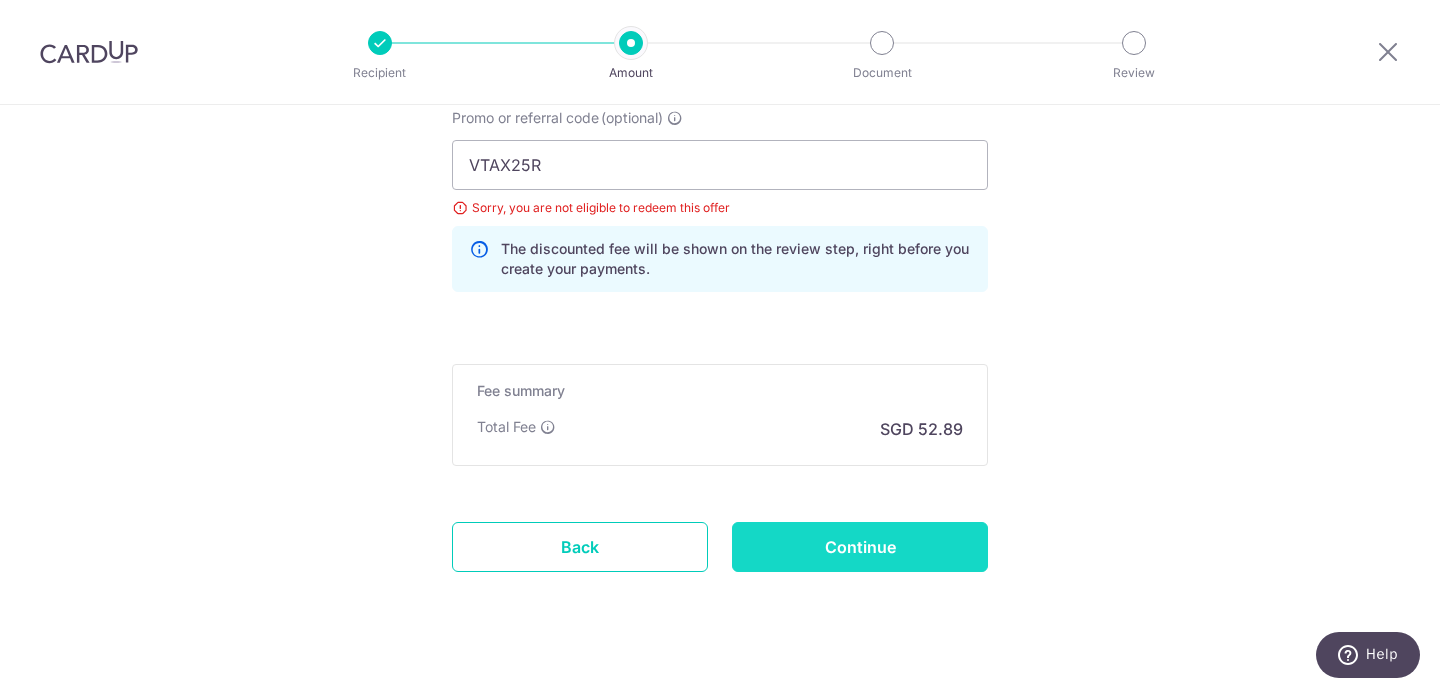 click on "Continue" at bounding box center [860, 547] 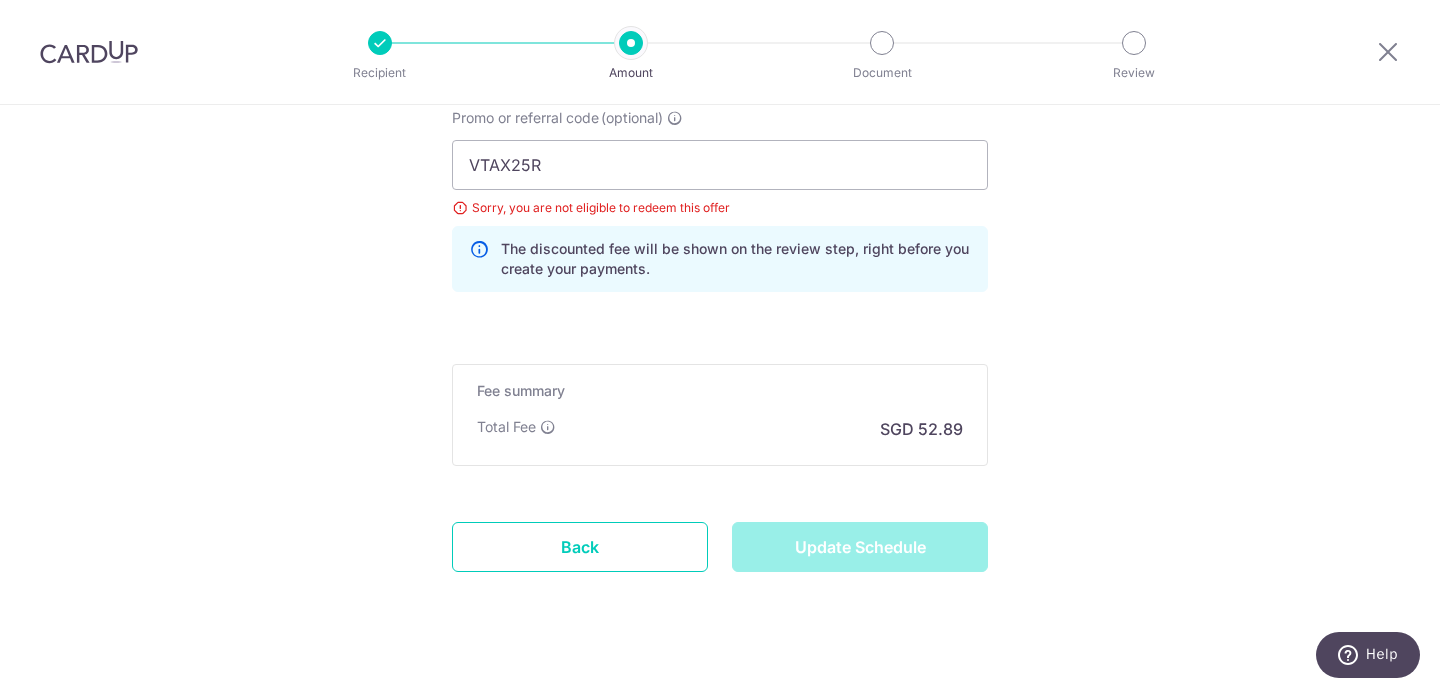 type on "Update Schedule" 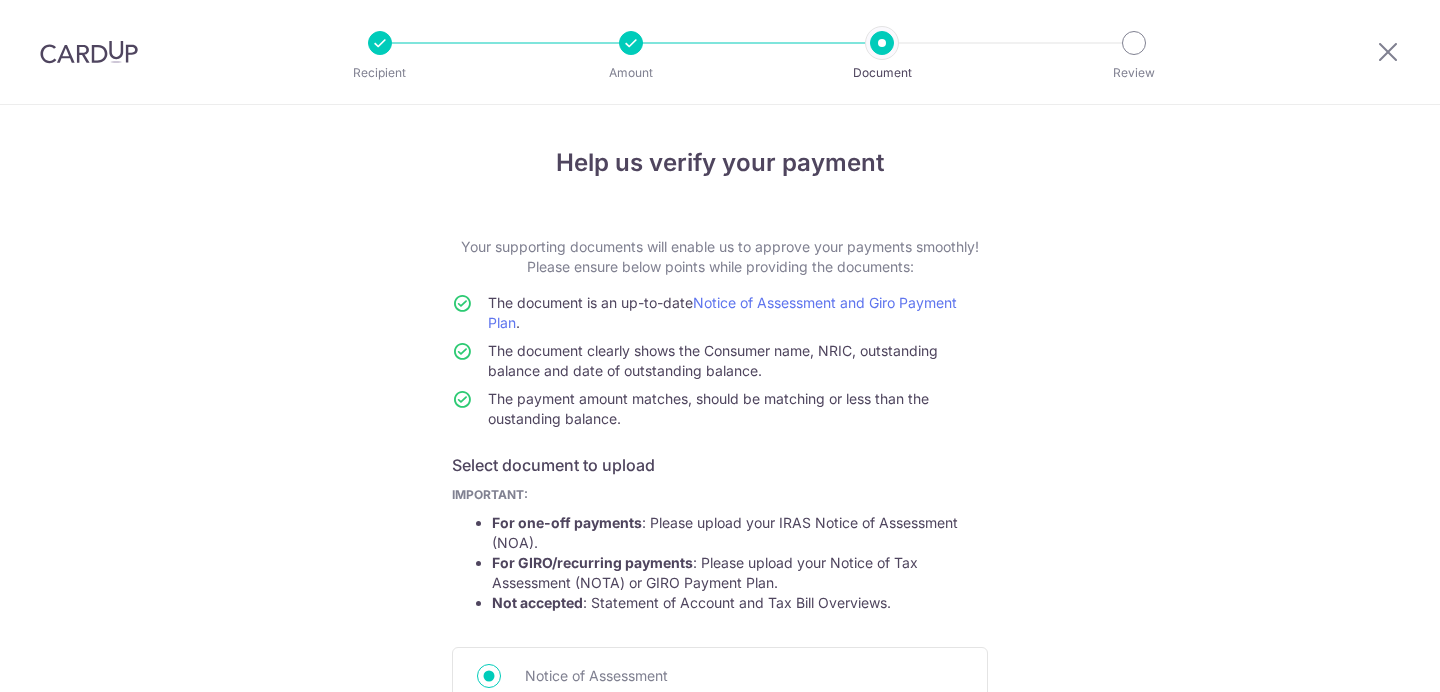 scroll, scrollTop: 0, scrollLeft: 0, axis: both 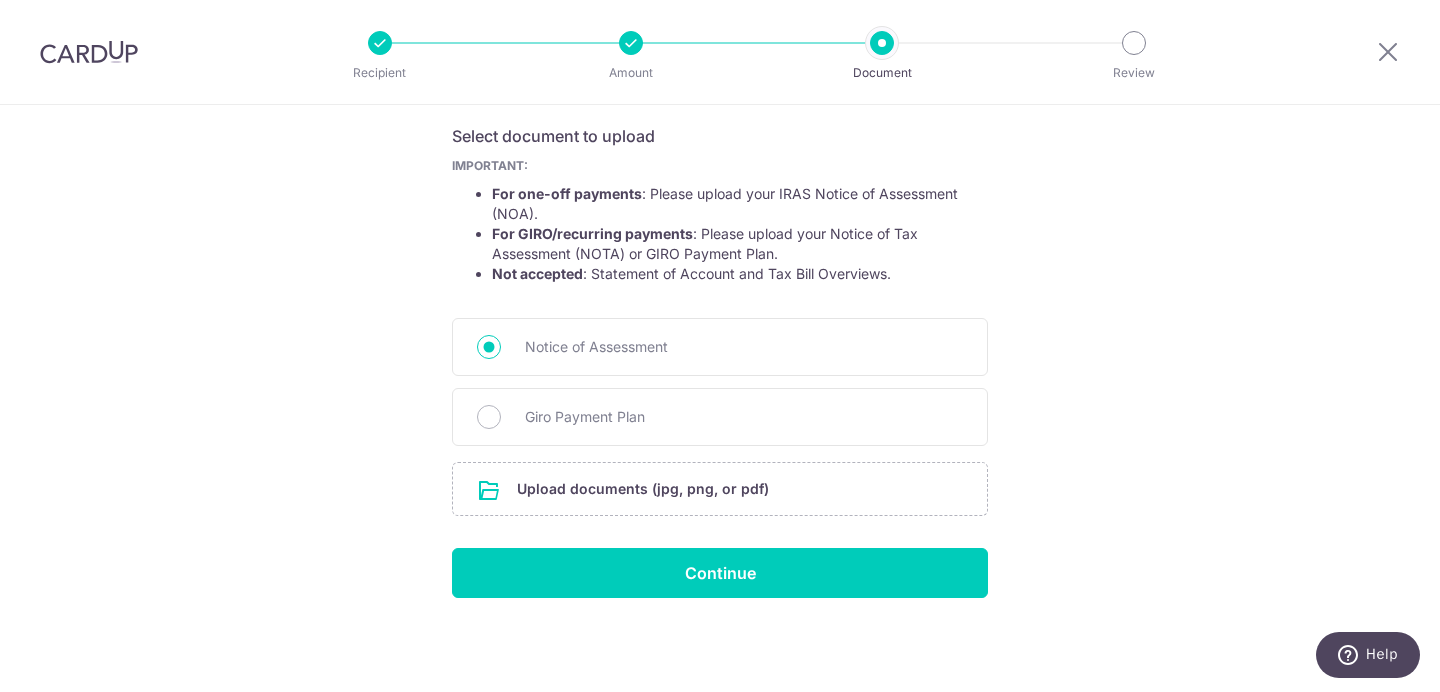 click on "Your supporting documents will enable us to approve your payments smoothly!  Please ensure below points while providing the documents:
The document is an up-to-date  Notice of Assessment and Giro Payment Plan .
The document clearly shows the Consumer name, NRIC, outstanding balance and date of outstanding balance.
The payment amount matches, should be matching or less than the oustanding balance.
Select document to upload
IMPORTANT:   For one-off payments : Please upload your IRAS Notice of Assessment (NOA).   For GIRO/recurring payments : Please upload your Notice of Tax Assessment (NOTA) or GIRO Payment Plan.   Not accepted : Statement of Account and Tax Bill Overviews.
Notice of Assessment" at bounding box center [720, 253] 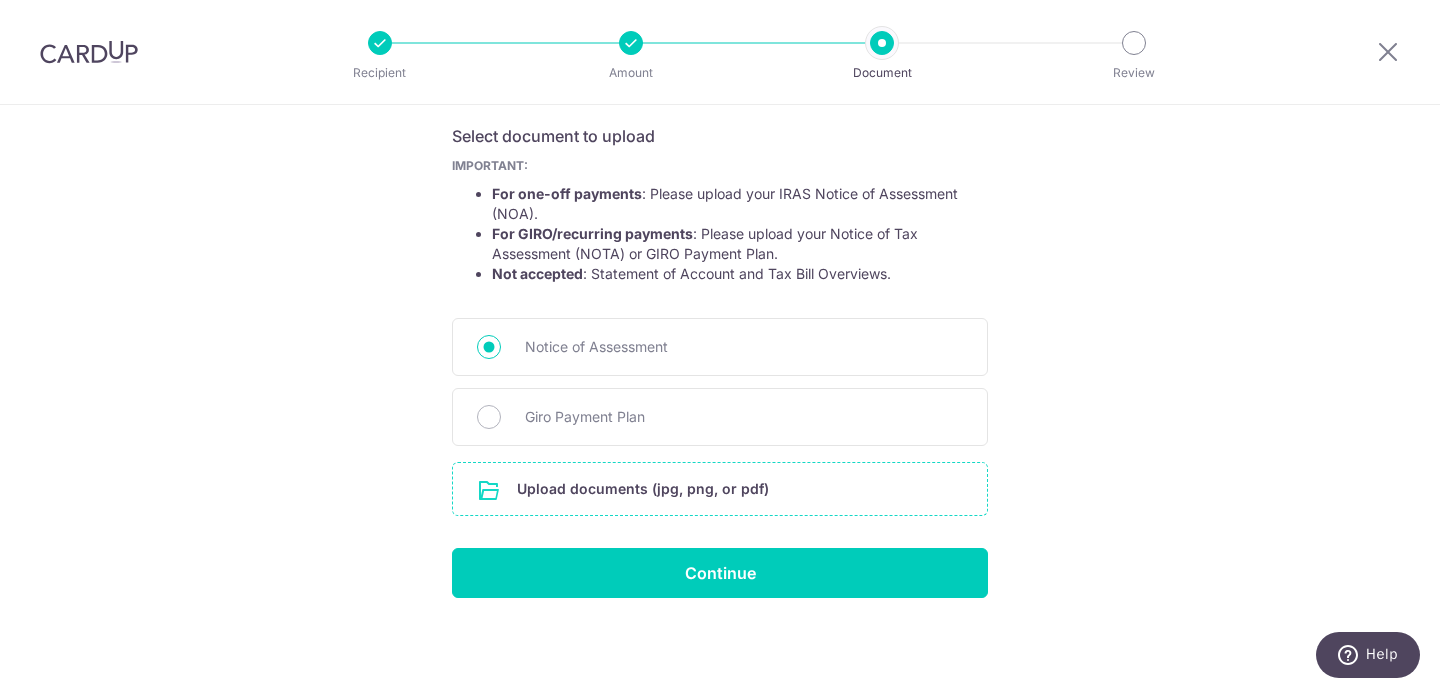 click at bounding box center (720, 489) 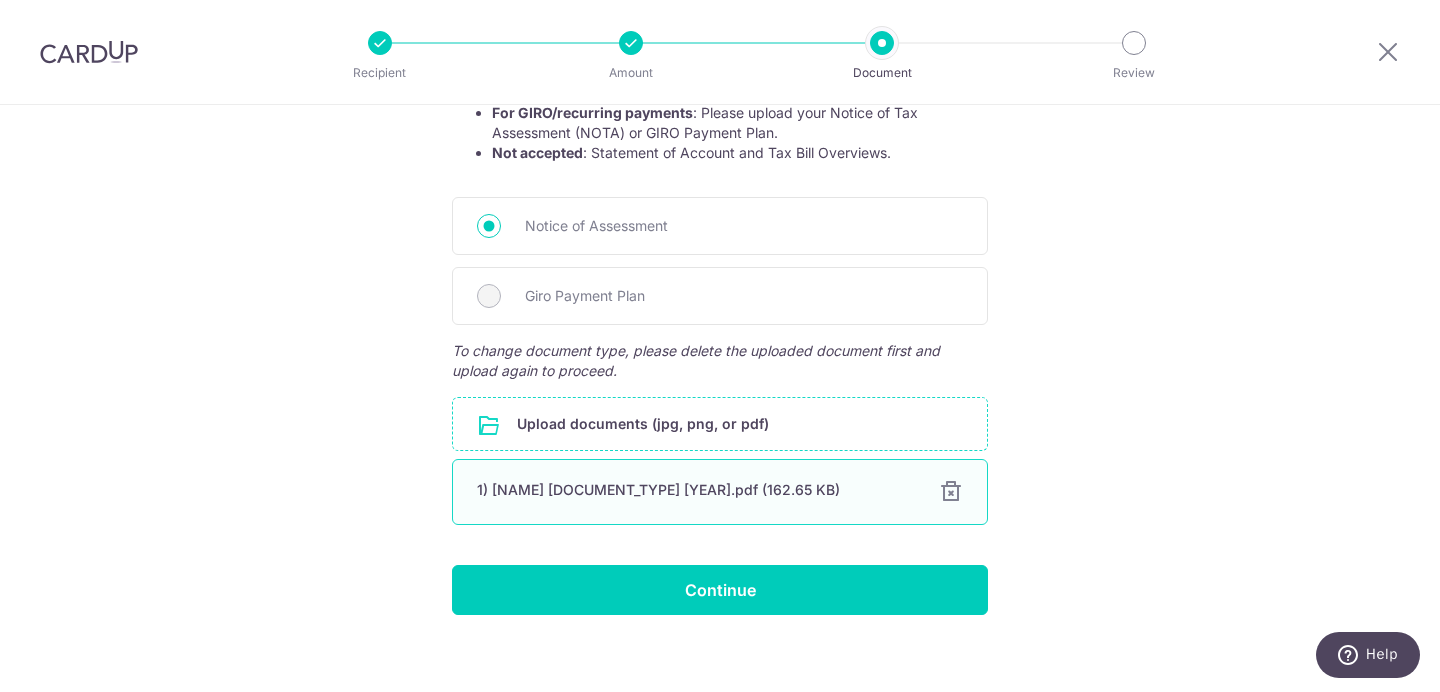 scroll, scrollTop: 467, scrollLeft: 0, axis: vertical 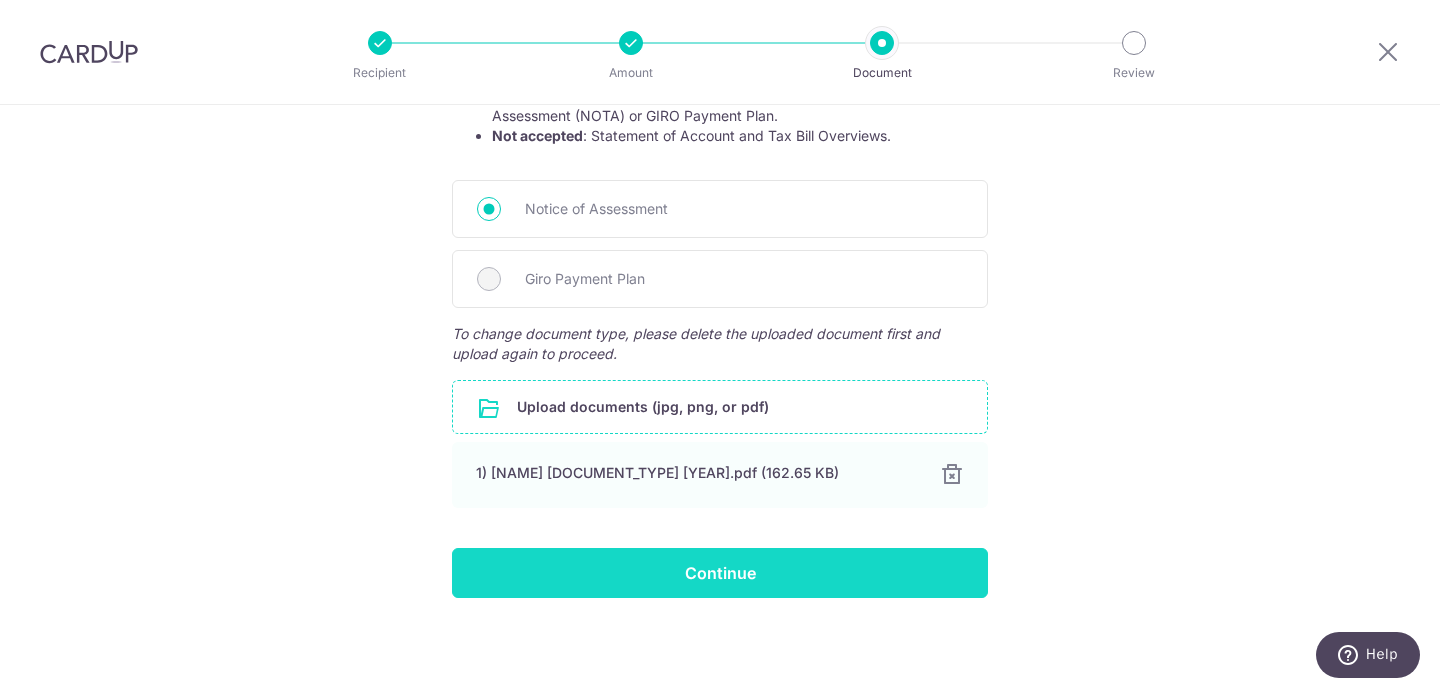 click on "Continue" at bounding box center (720, 573) 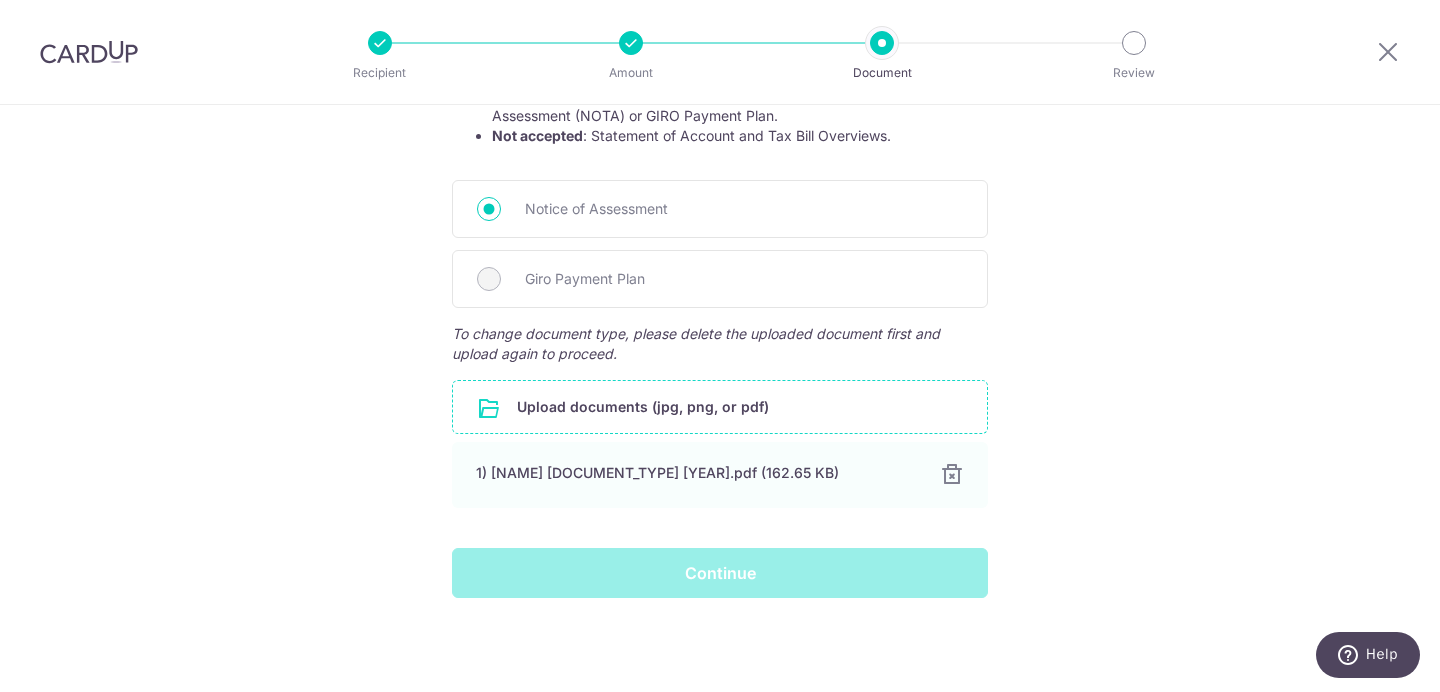 scroll, scrollTop: 0, scrollLeft: 0, axis: both 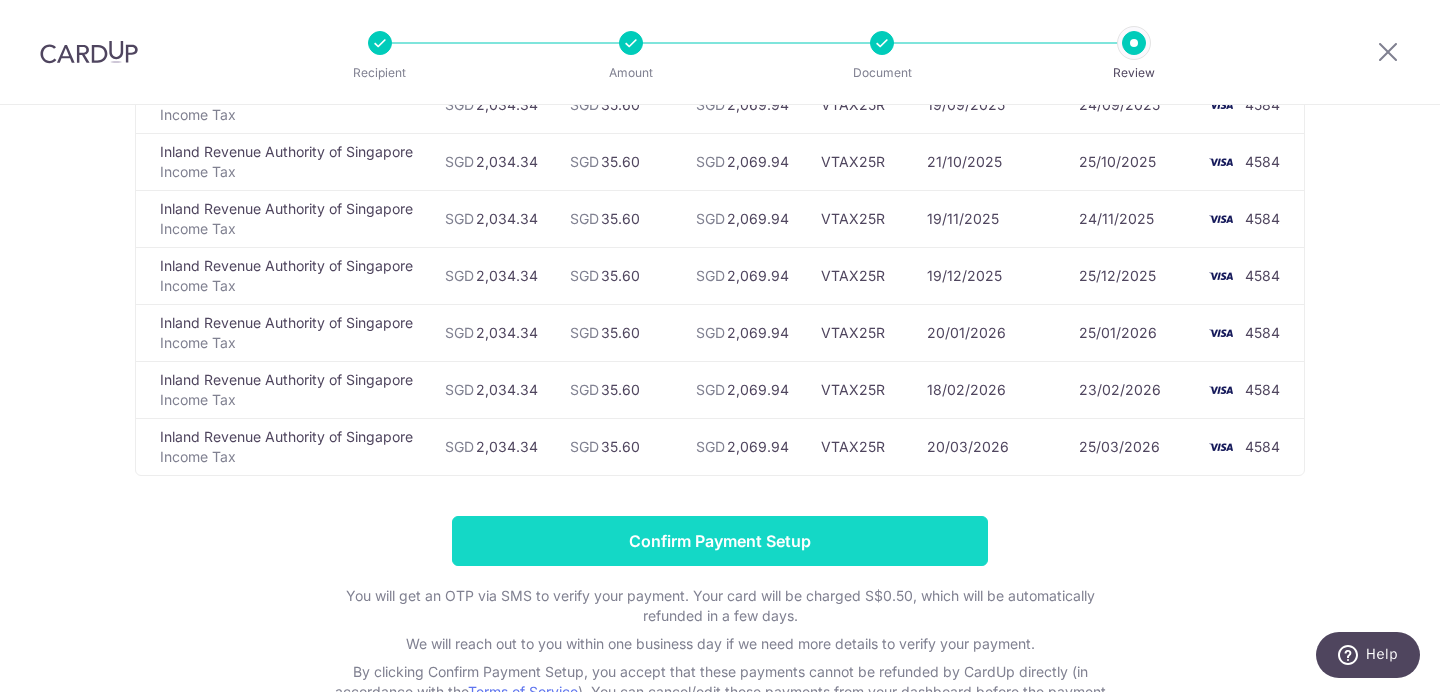 click on "Confirm Payment Setup" at bounding box center [720, 541] 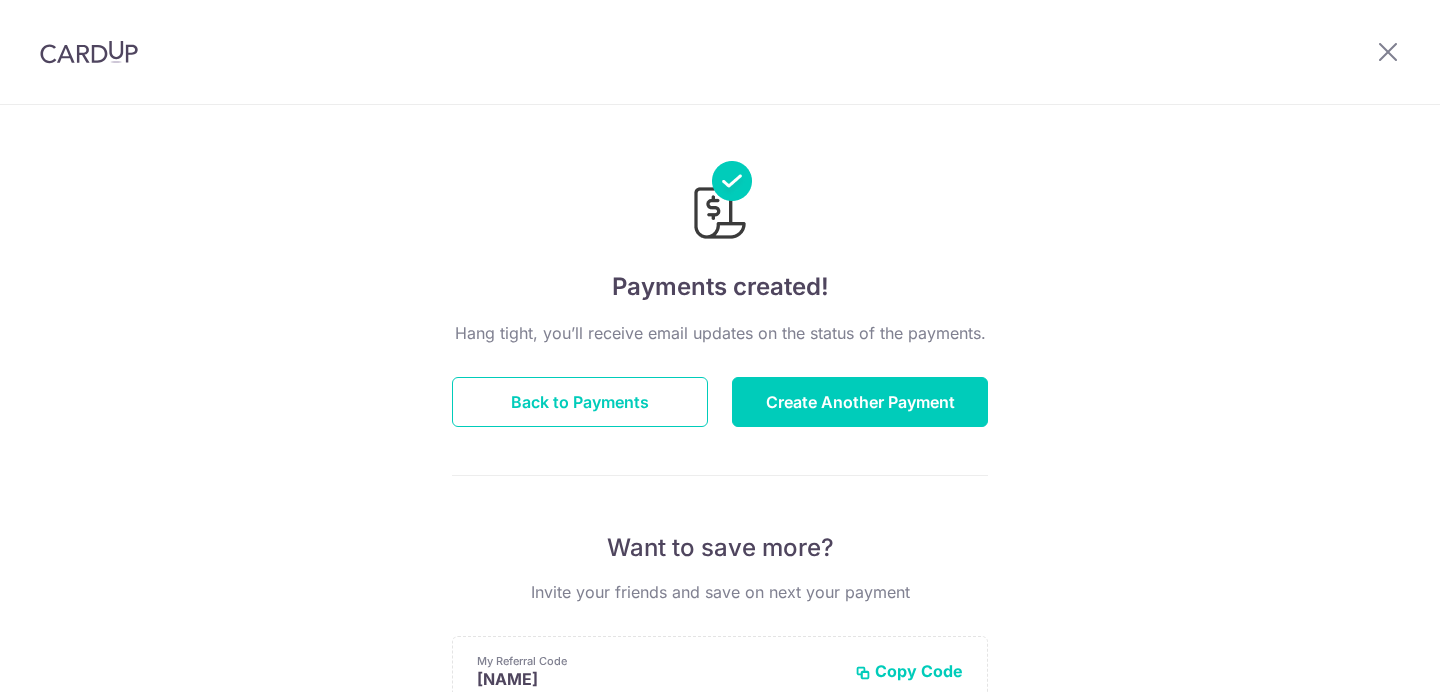 scroll, scrollTop: 0, scrollLeft: 0, axis: both 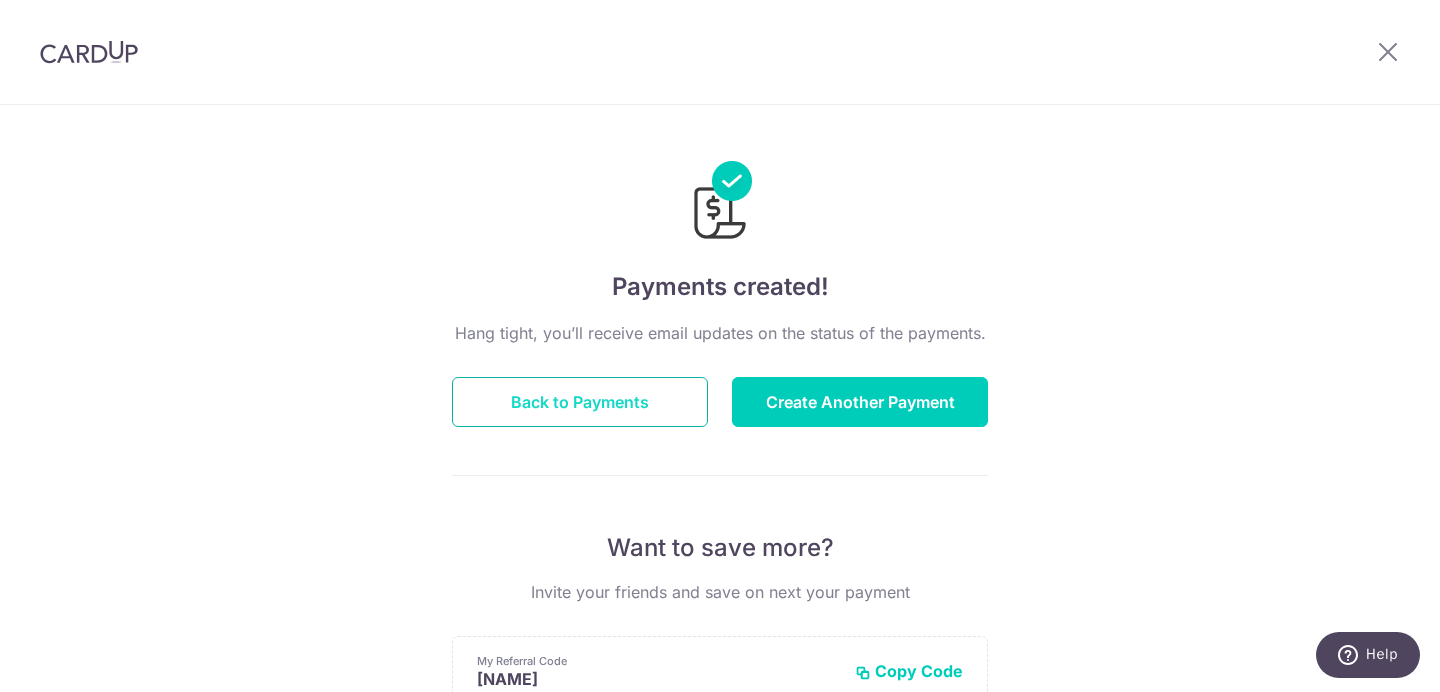 click on "Back to Payments" at bounding box center (580, 402) 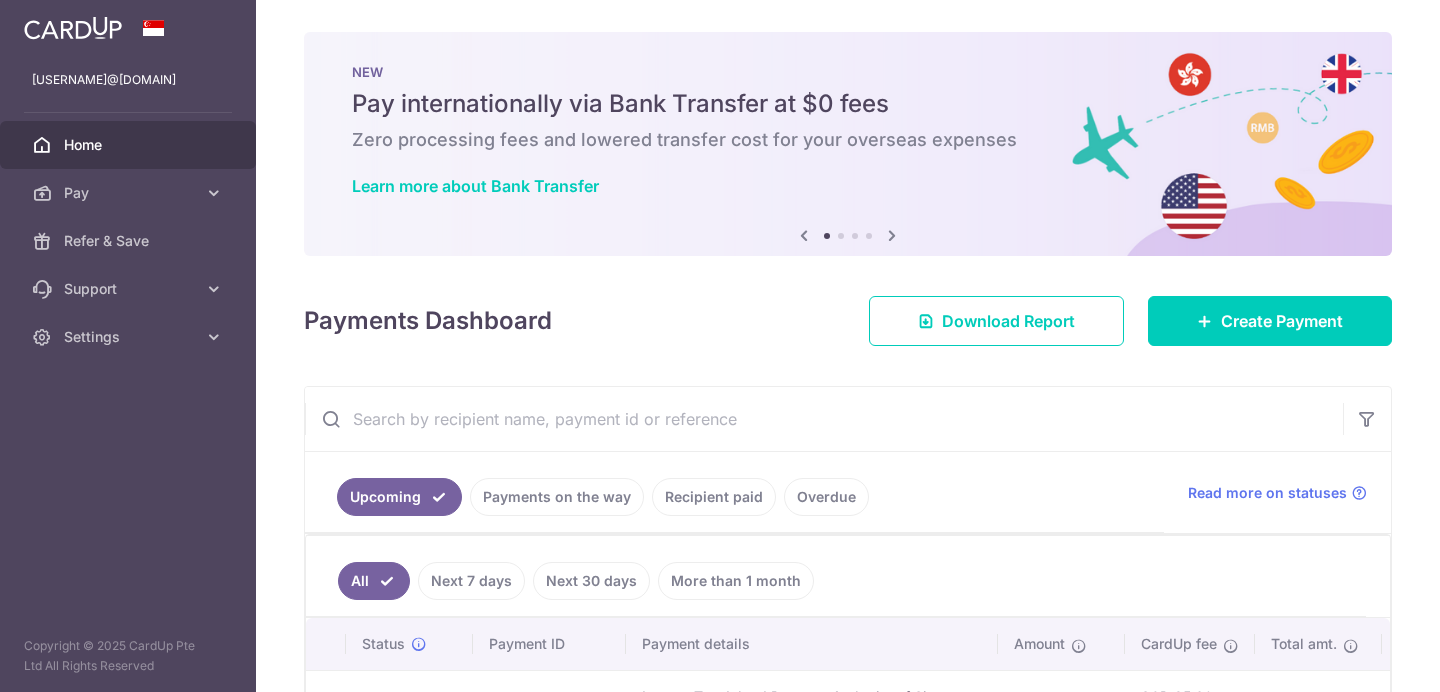 scroll, scrollTop: 0, scrollLeft: 0, axis: both 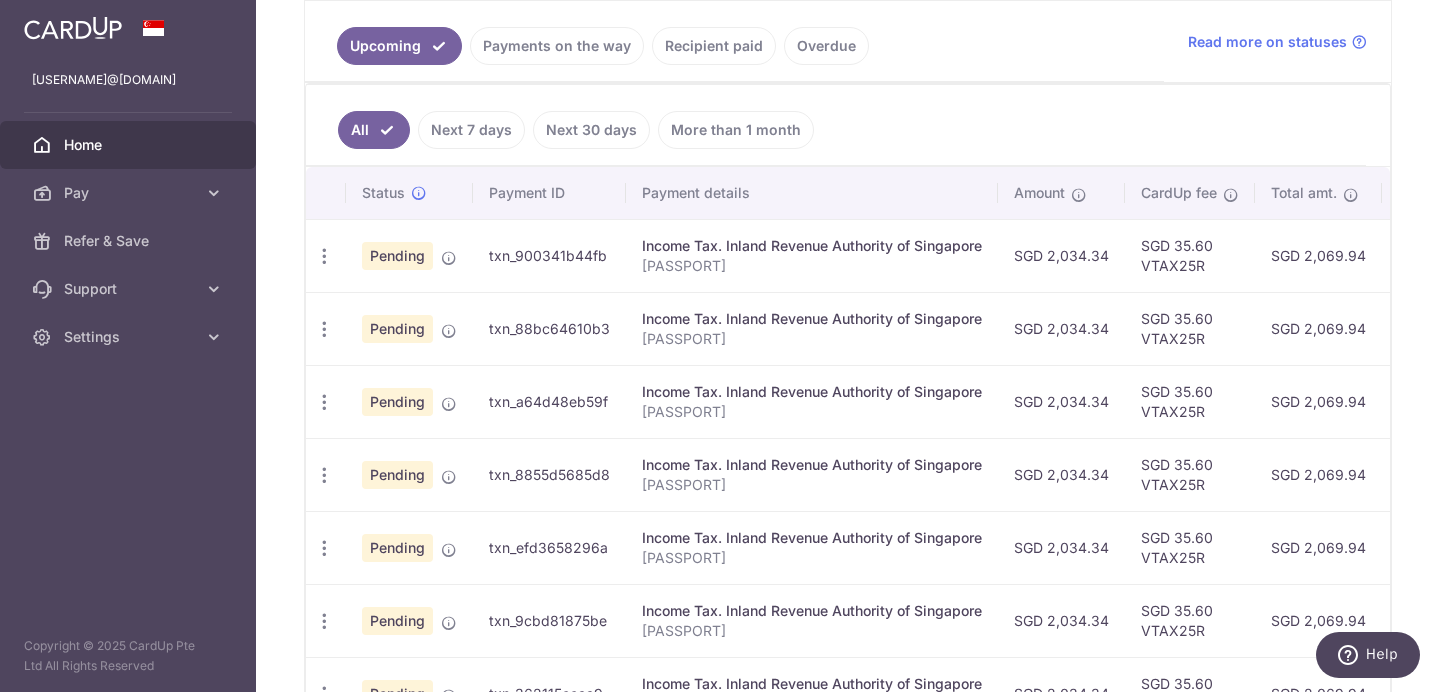 click on "Next 30 days" at bounding box center [591, 130] 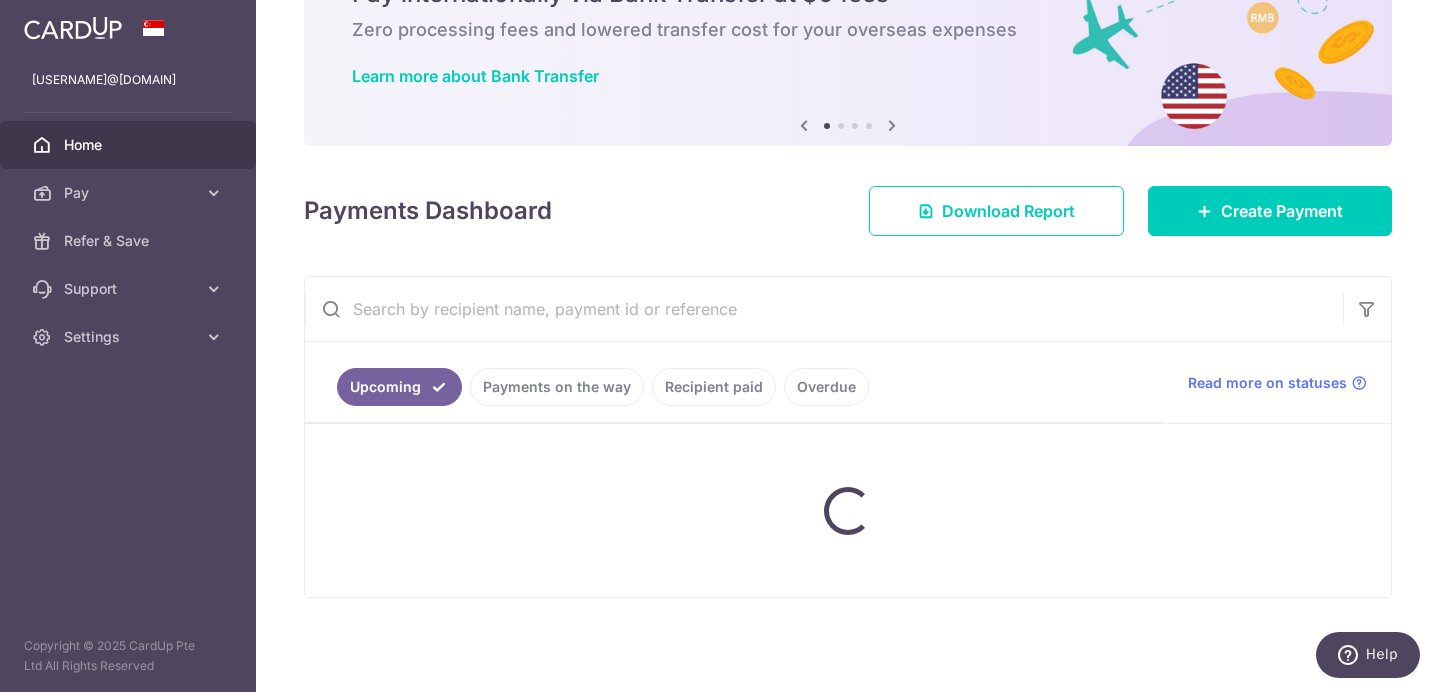 scroll, scrollTop: 149, scrollLeft: 0, axis: vertical 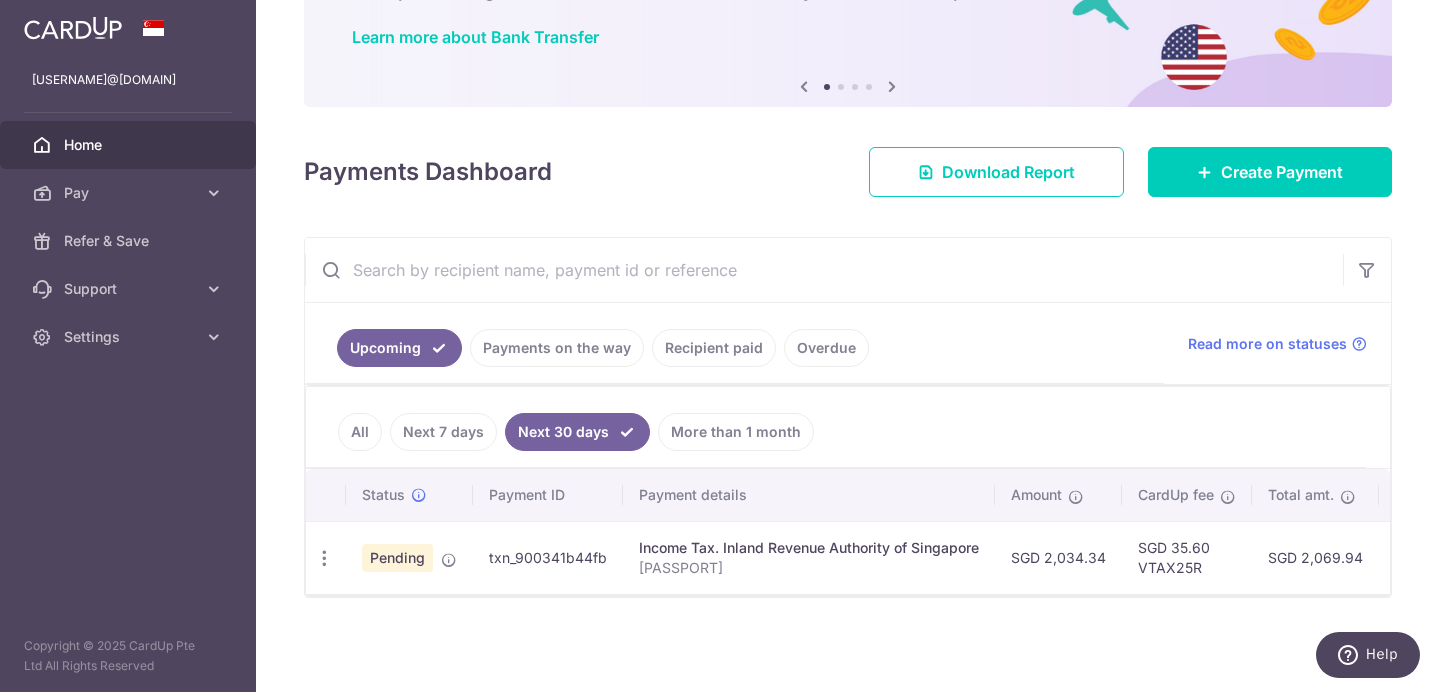 click on "All" at bounding box center [360, 432] 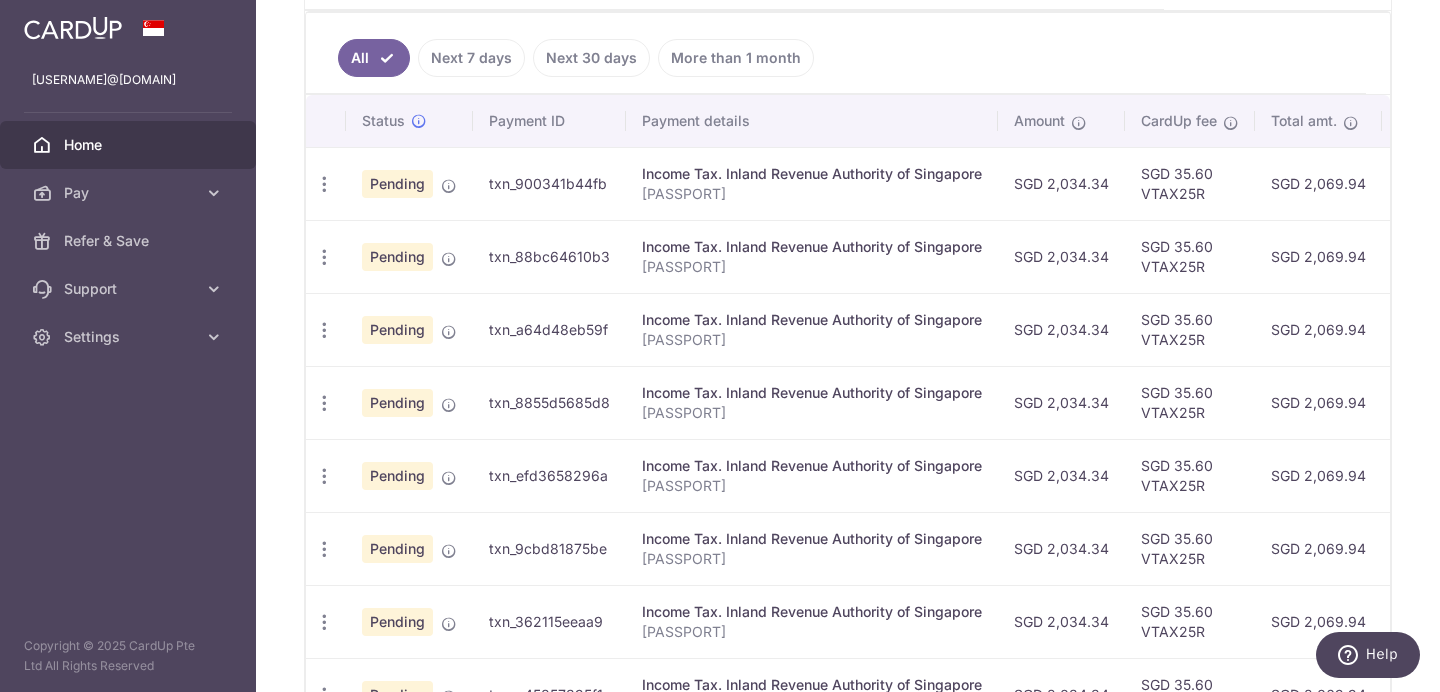 scroll, scrollTop: 522, scrollLeft: 0, axis: vertical 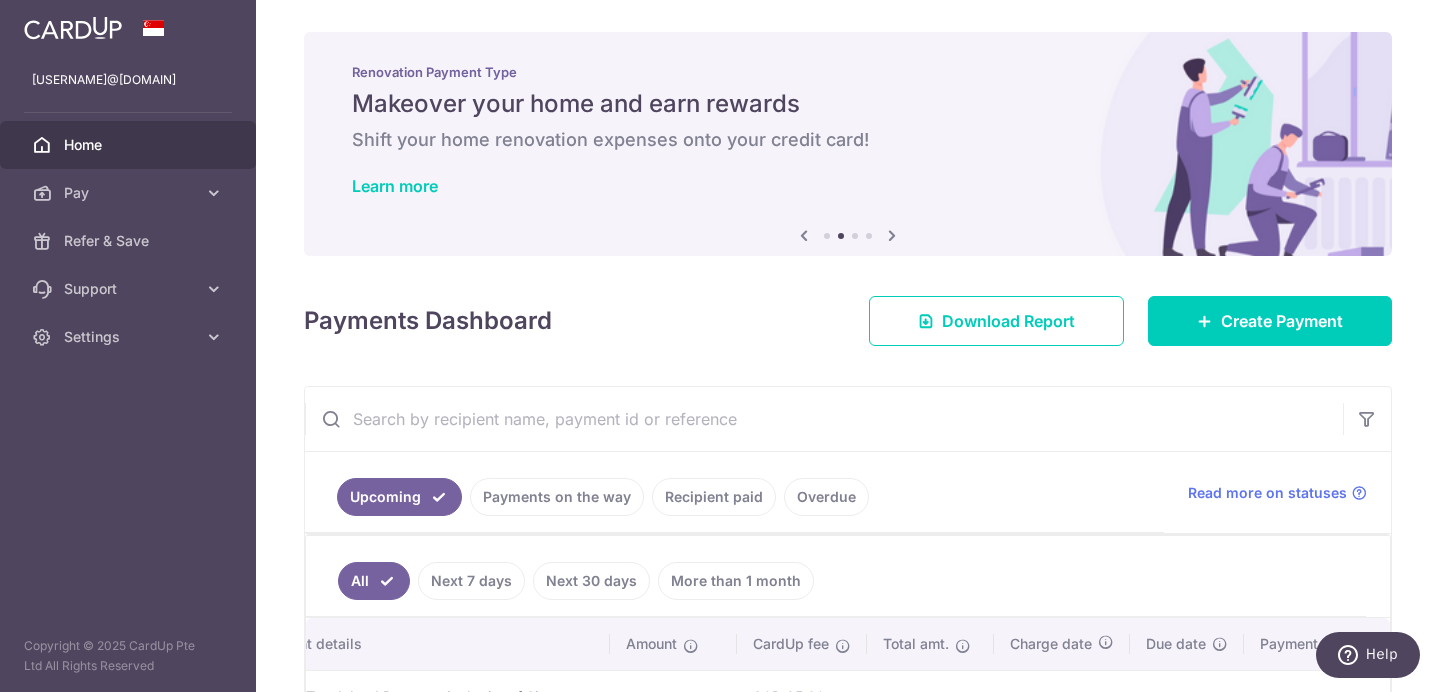 click on "Home" at bounding box center (128, 145) 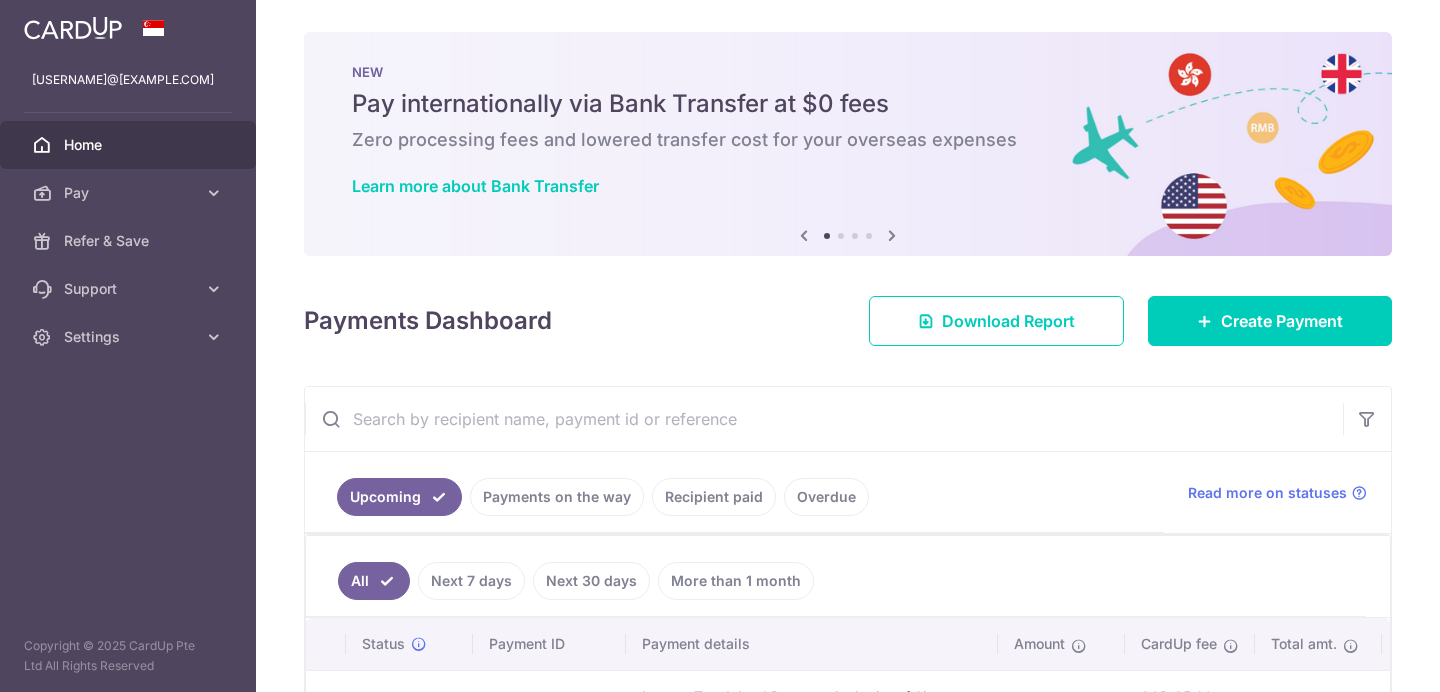 scroll, scrollTop: 0, scrollLeft: 0, axis: both 